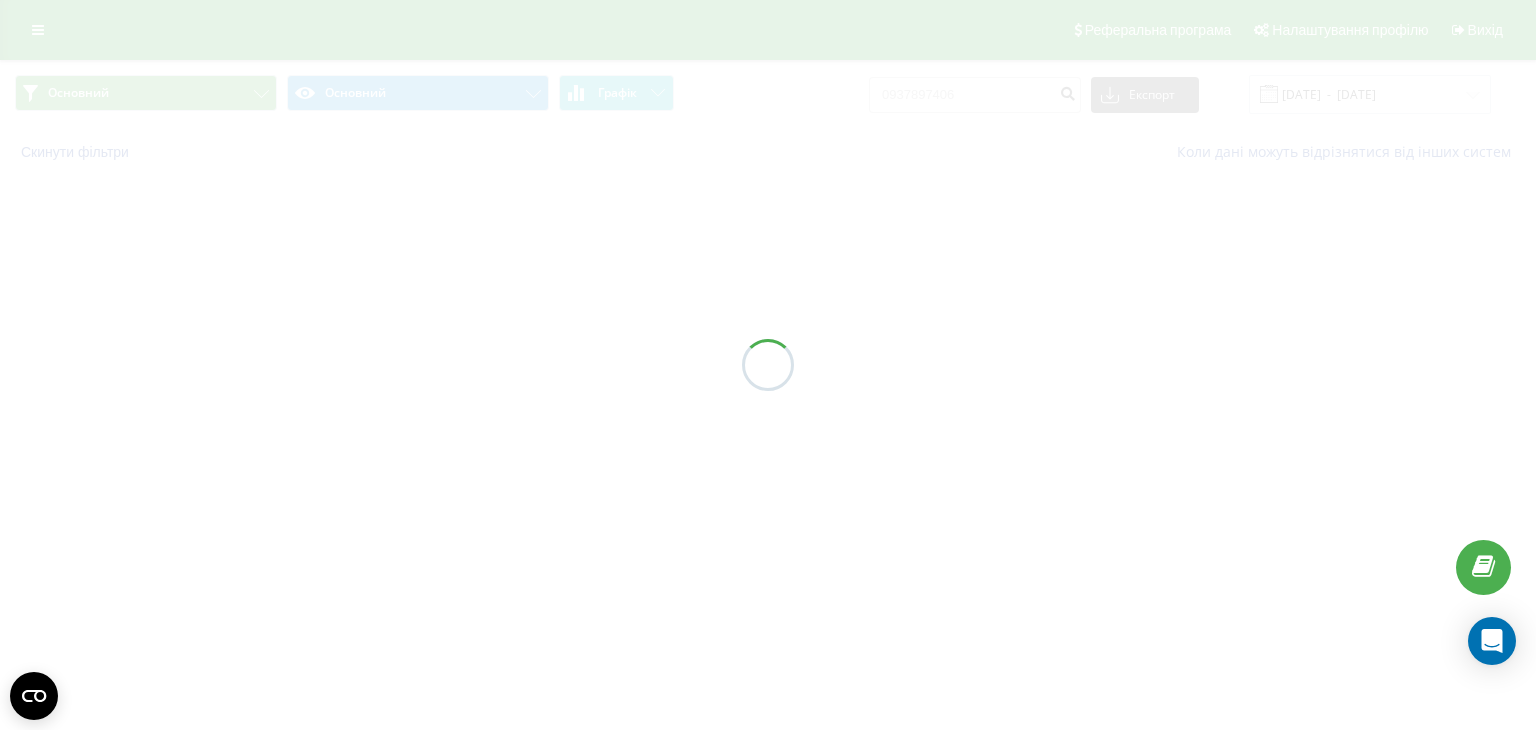 scroll, scrollTop: 0, scrollLeft: 0, axis: both 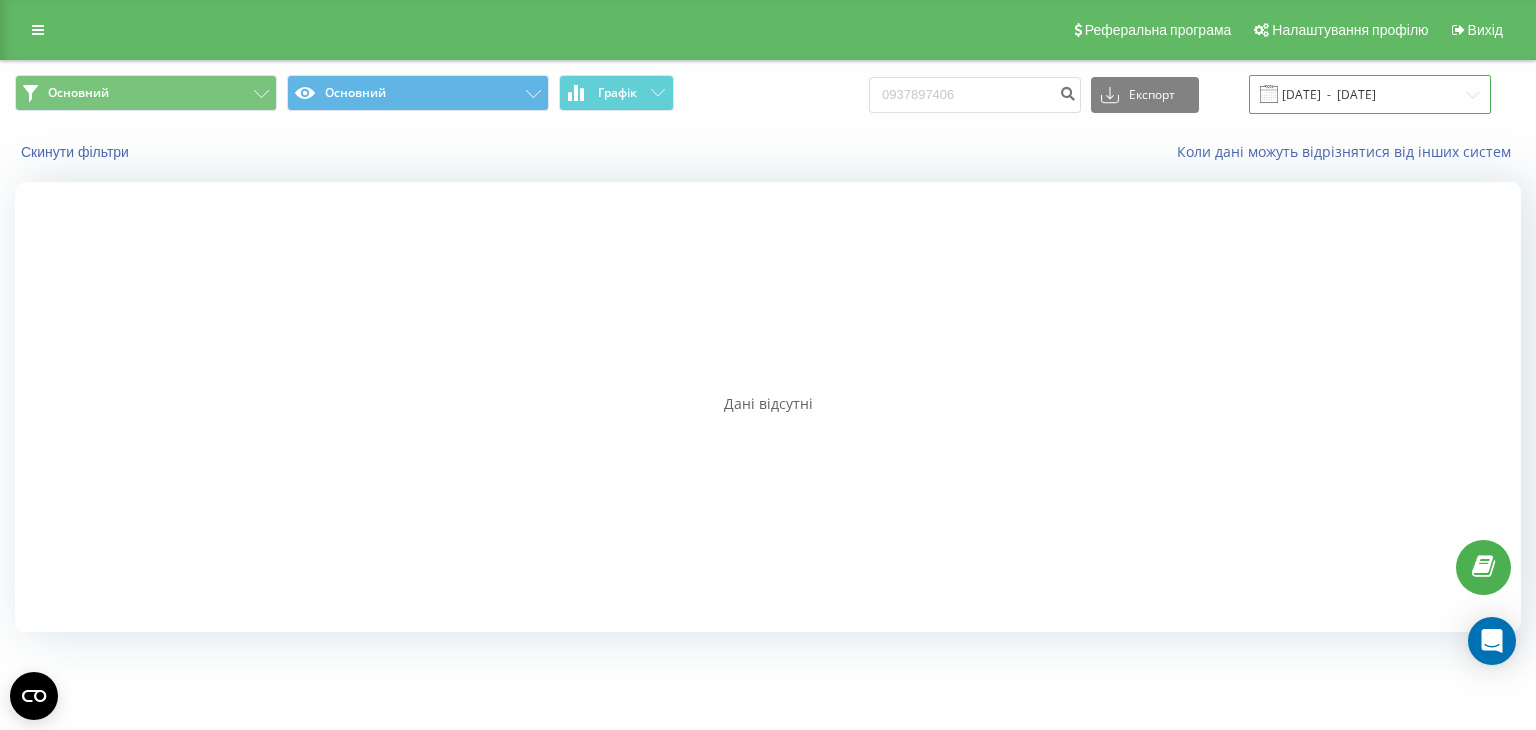 click on "[DATE]  -  [DATE]" at bounding box center [1370, 94] 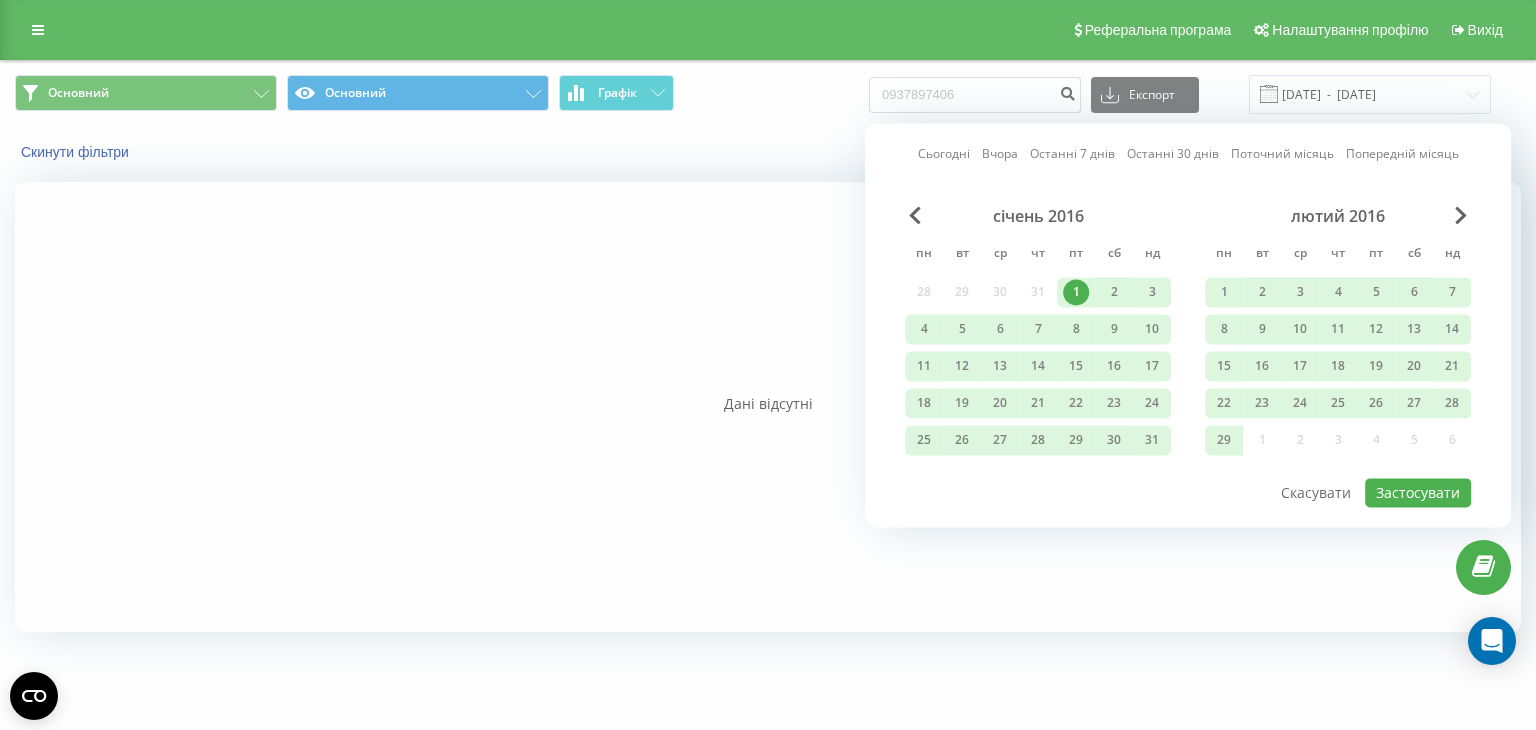 click on "Останні 7 днів" at bounding box center (1072, 154) 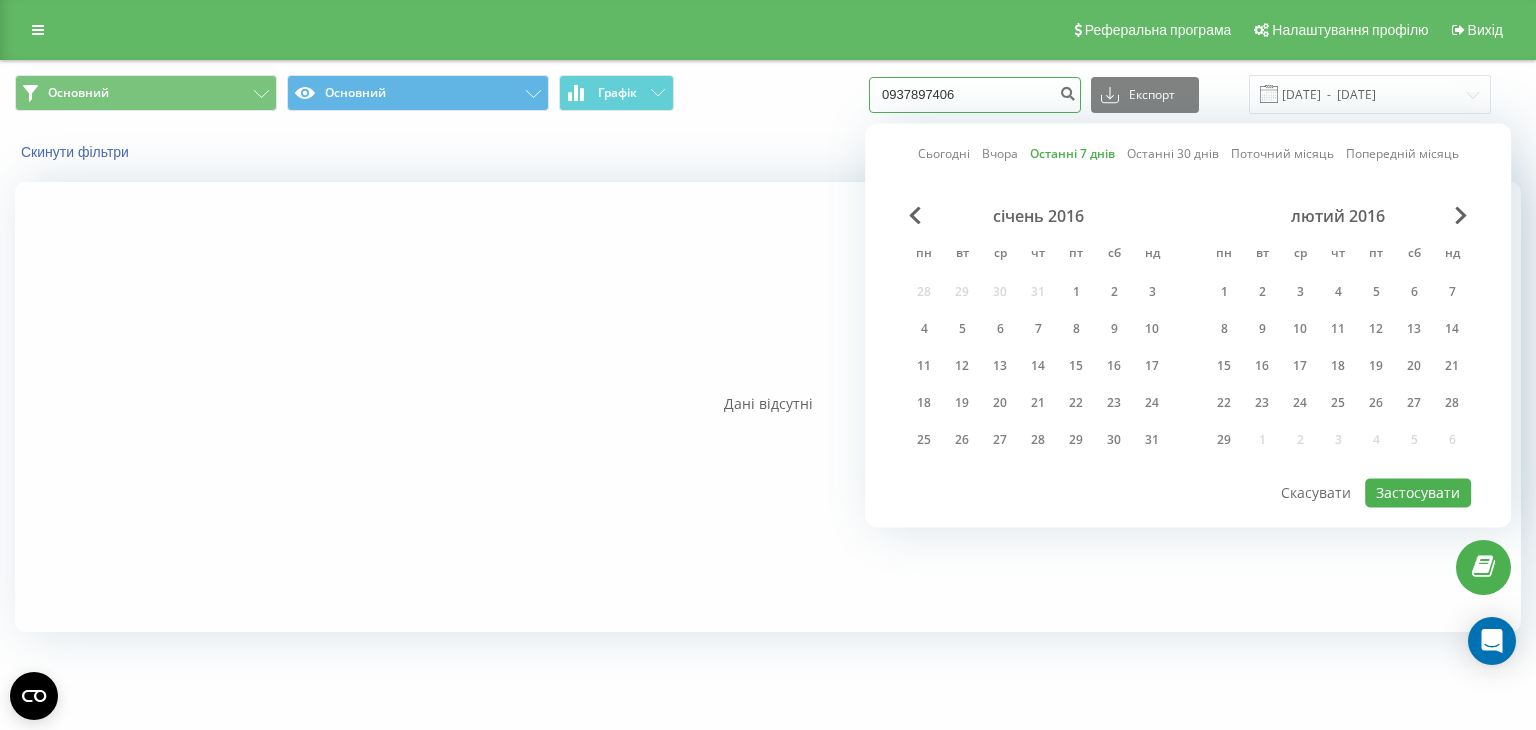 click on "0937897406" at bounding box center (975, 95) 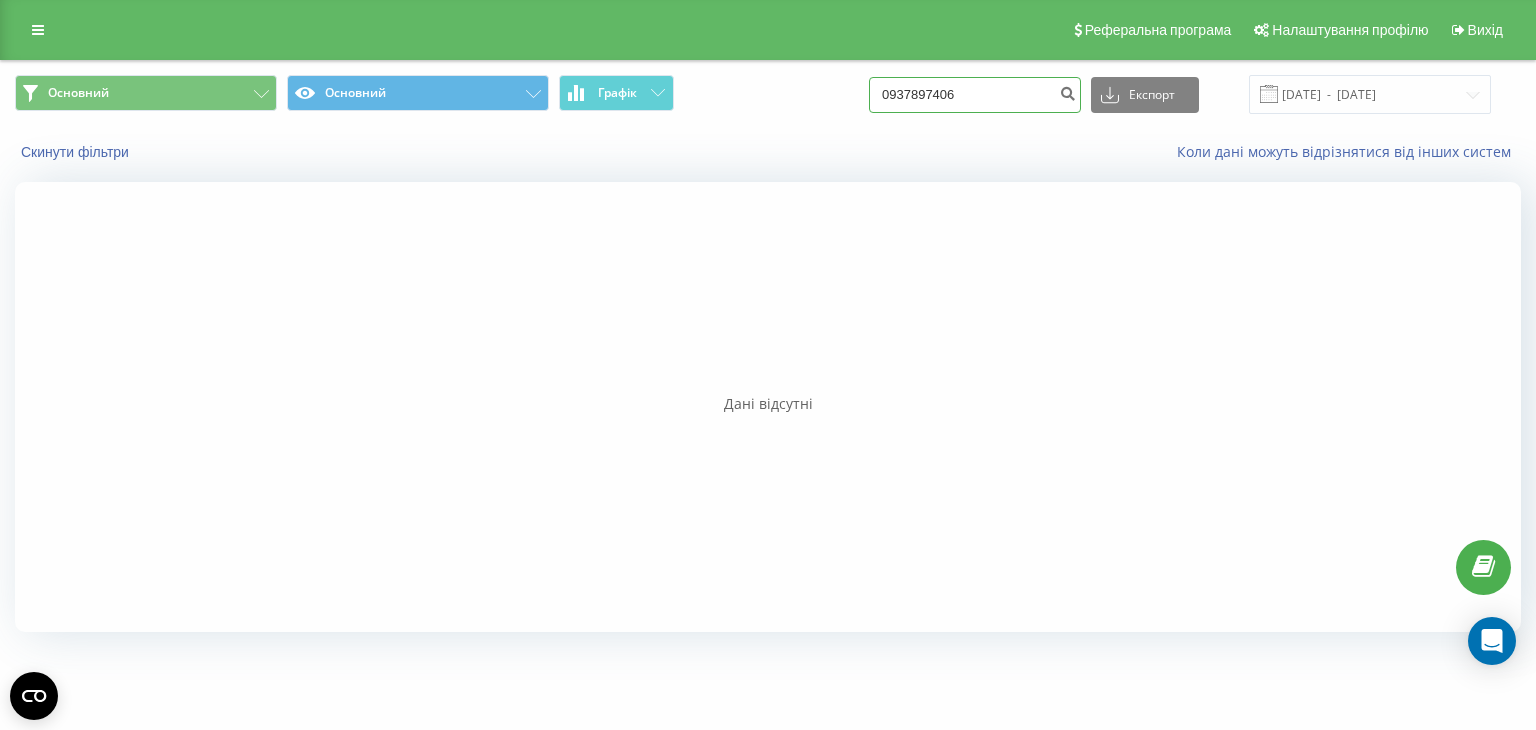 click on "0937897406" at bounding box center [975, 95] 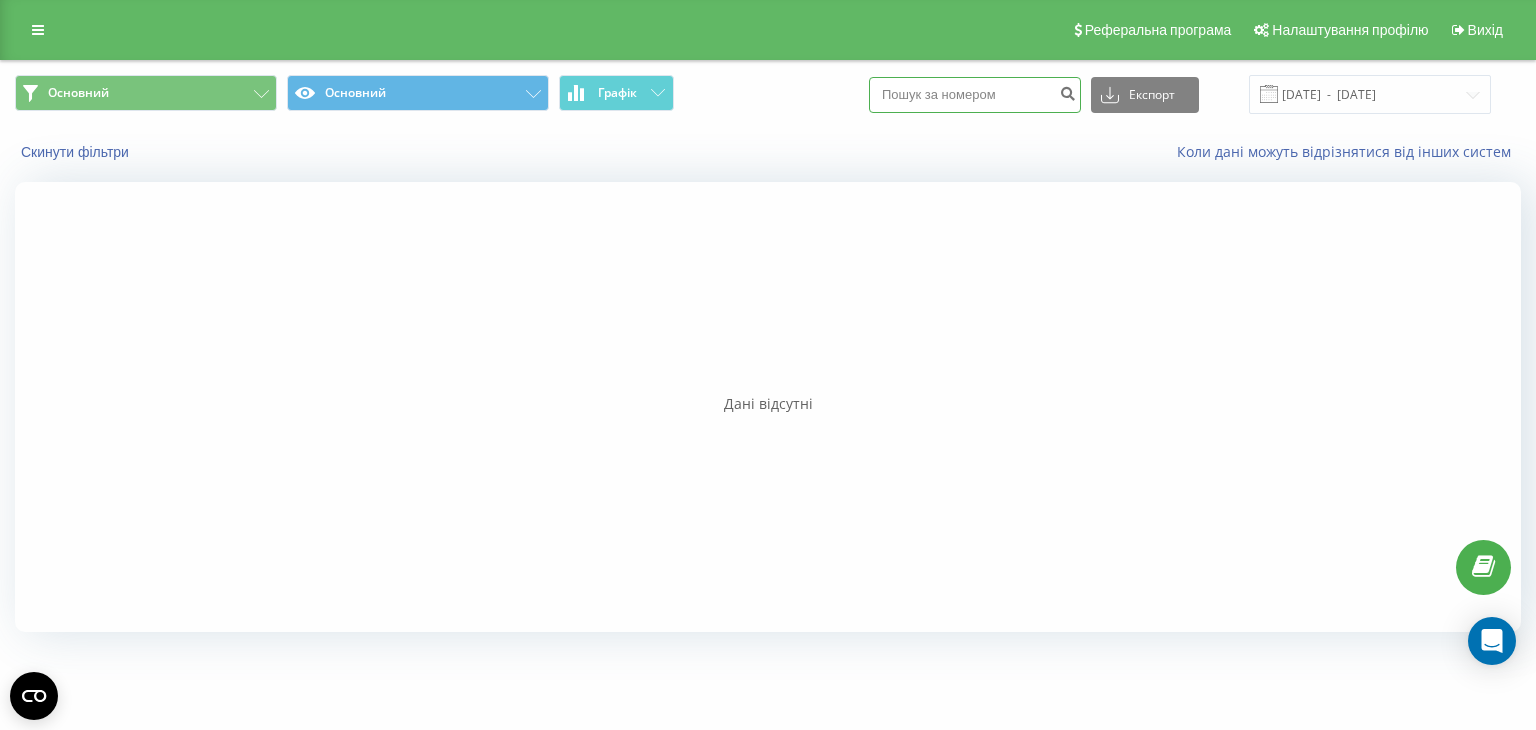 type 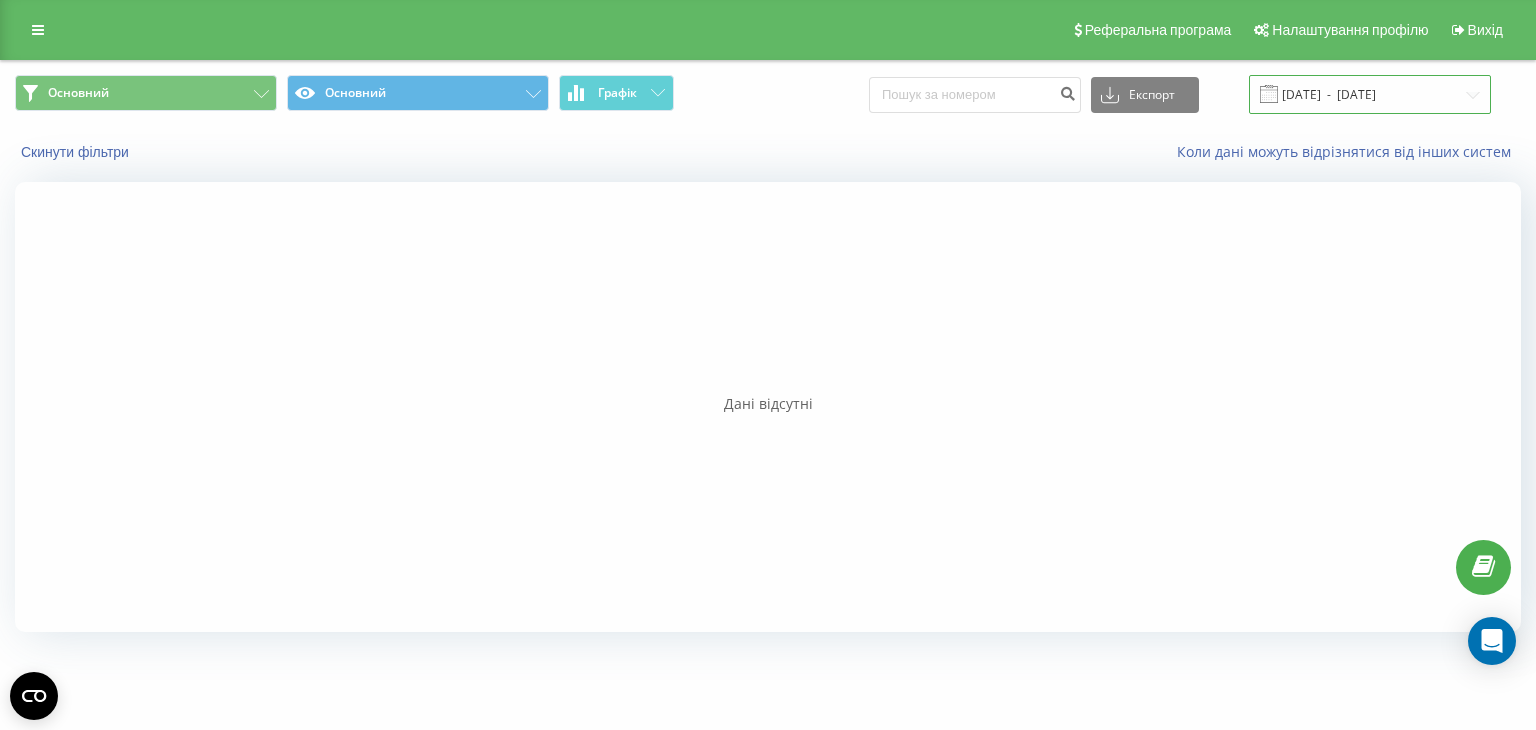 click on "[DATE]  -  [DATE]" at bounding box center [1370, 94] 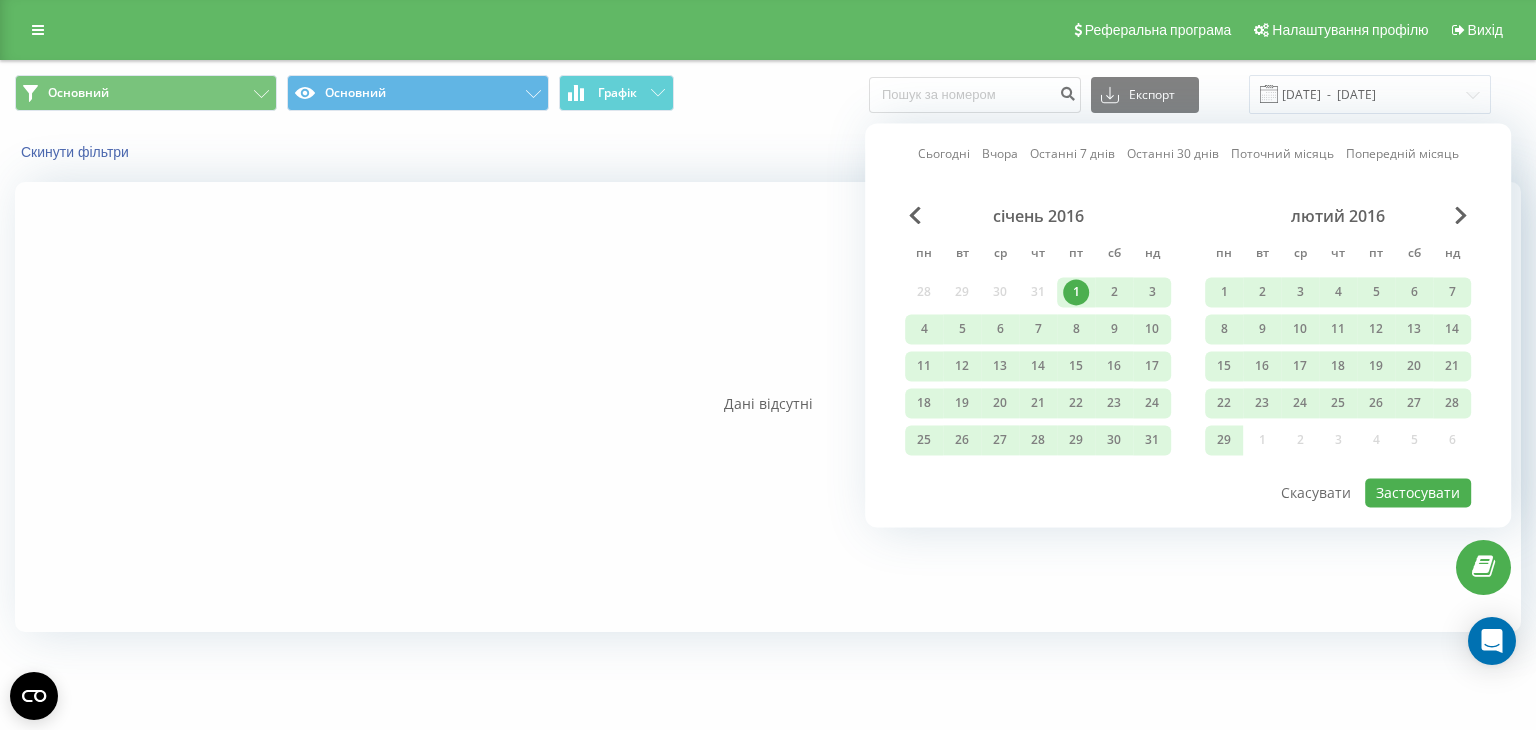 click on "Останні 7 днів" at bounding box center [1072, 154] 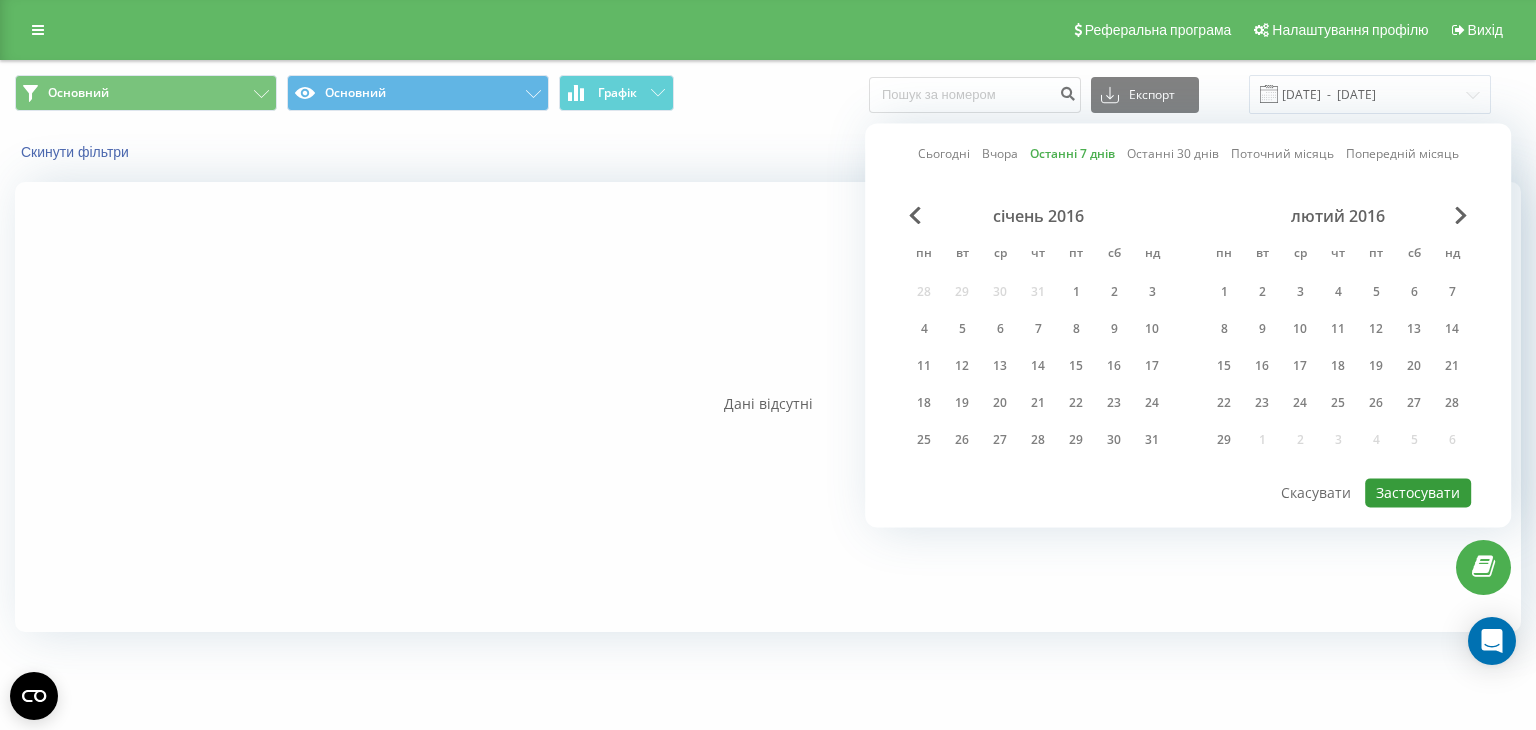 click on "Застосувати" at bounding box center [1418, 492] 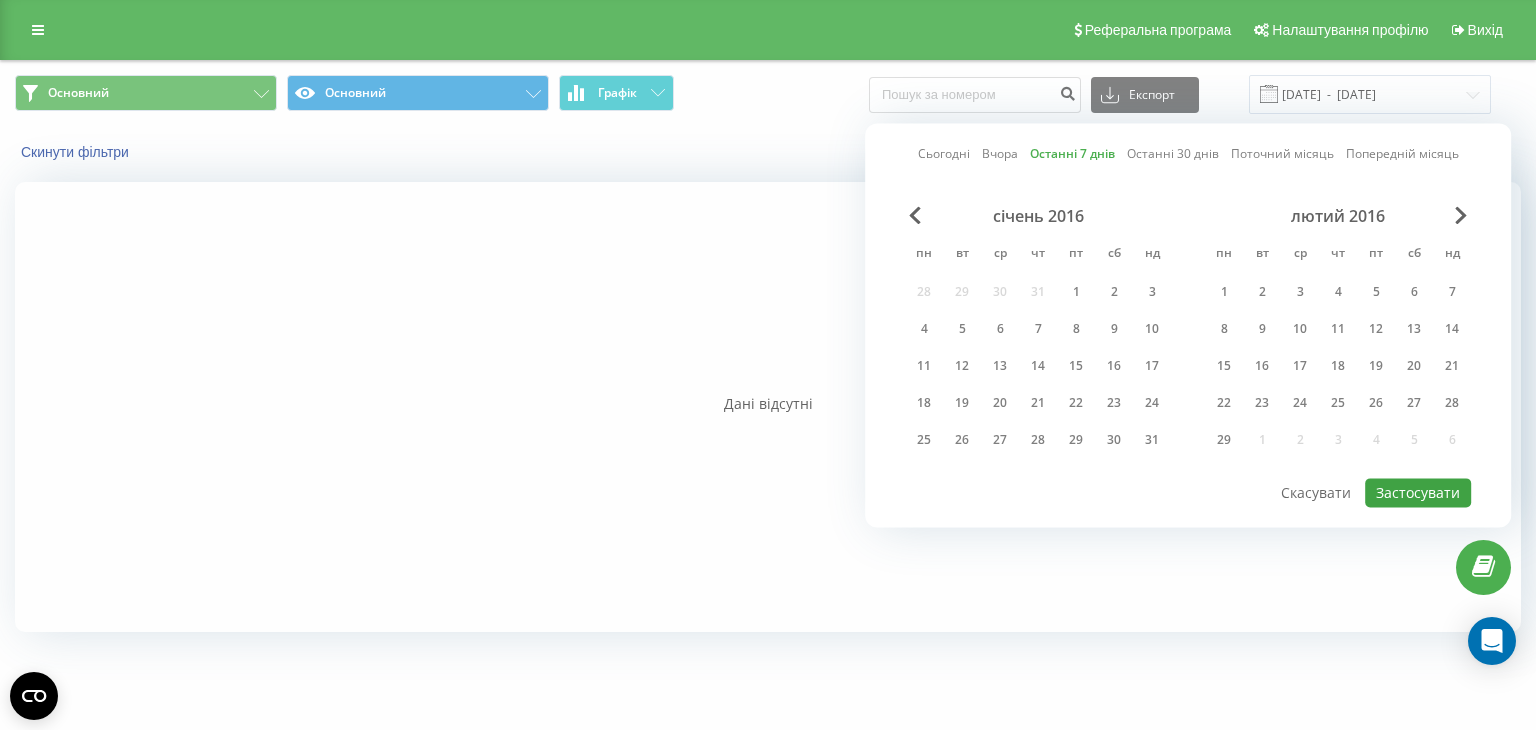 type on "[DATE]  -  [DATE]" 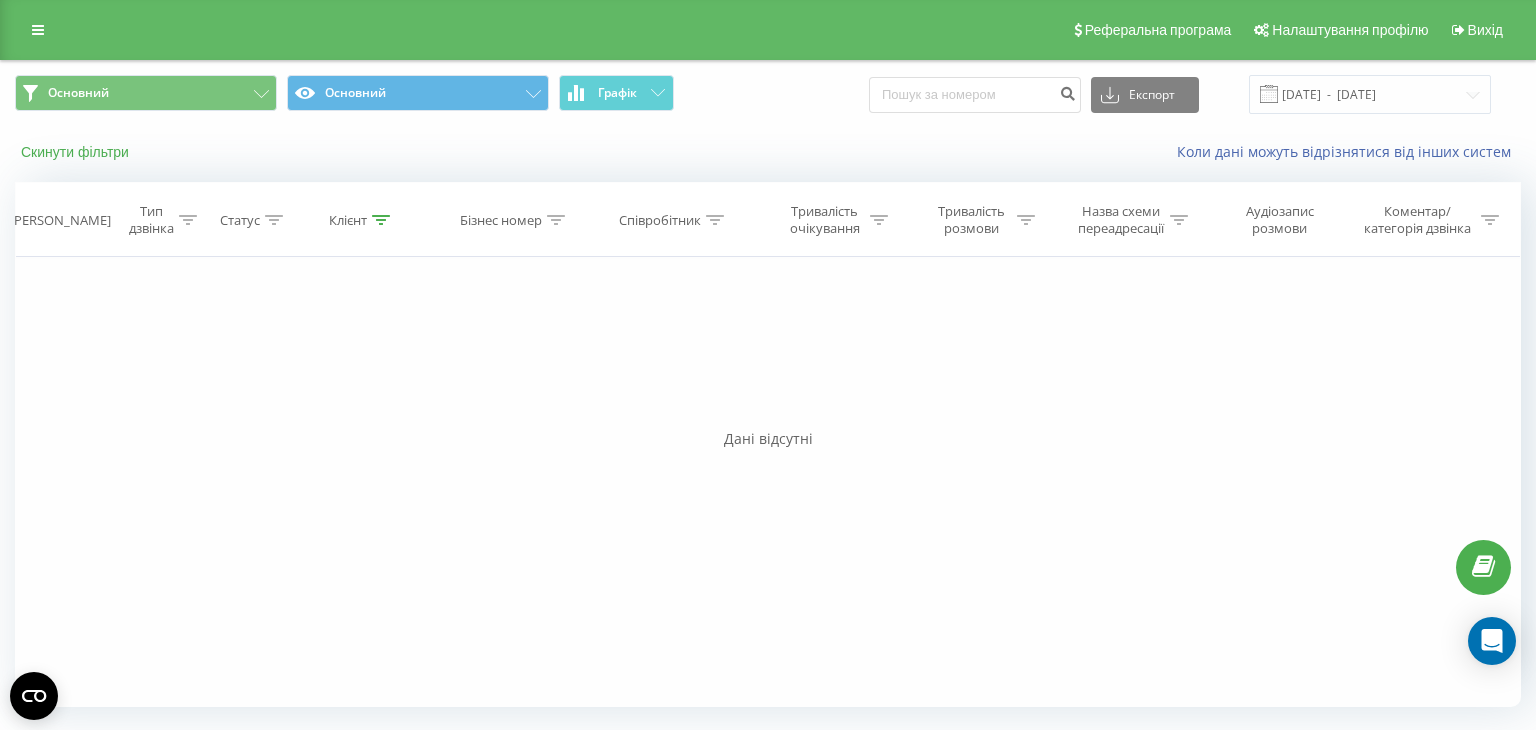 click on "Скинути фільтри" at bounding box center [77, 152] 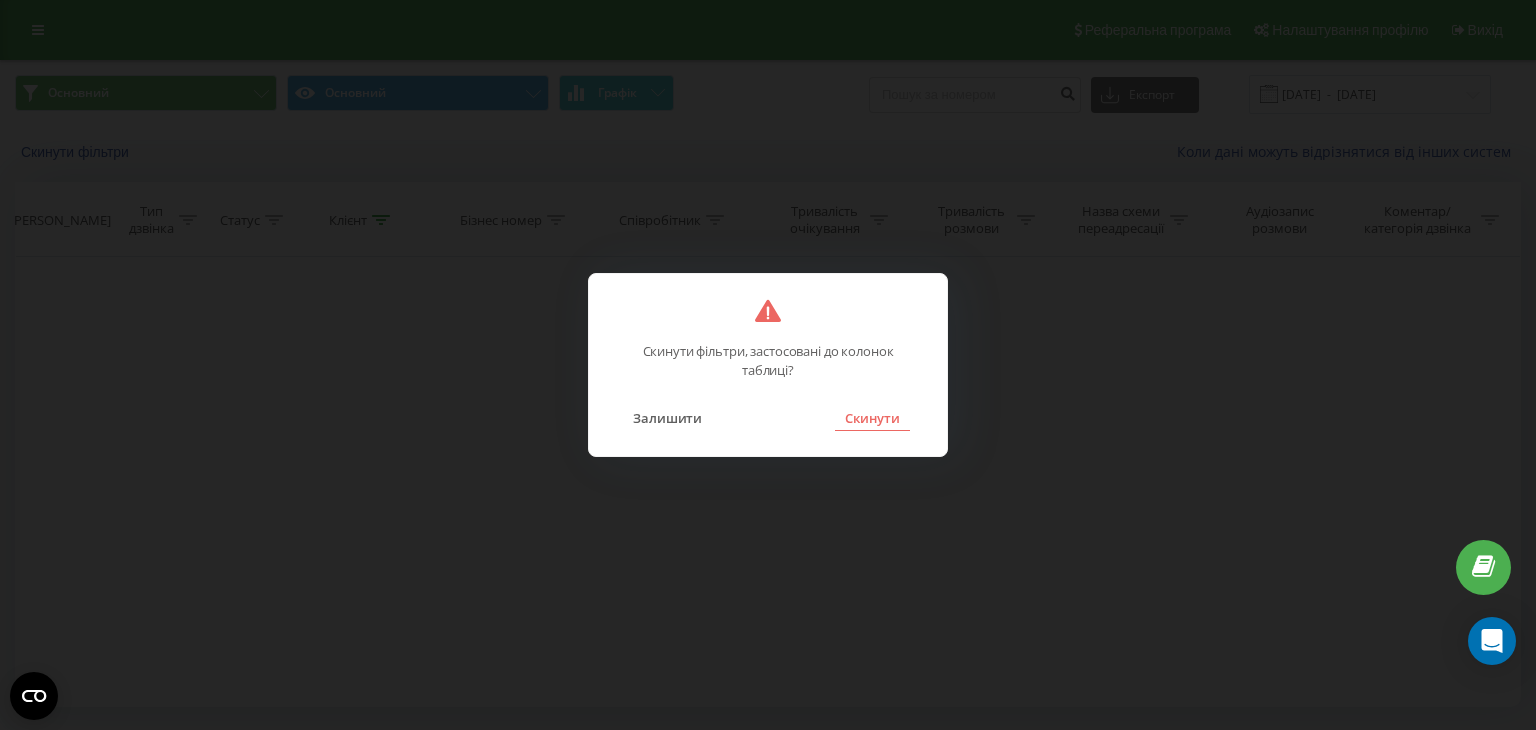 click on "Скинути" at bounding box center (872, 418) 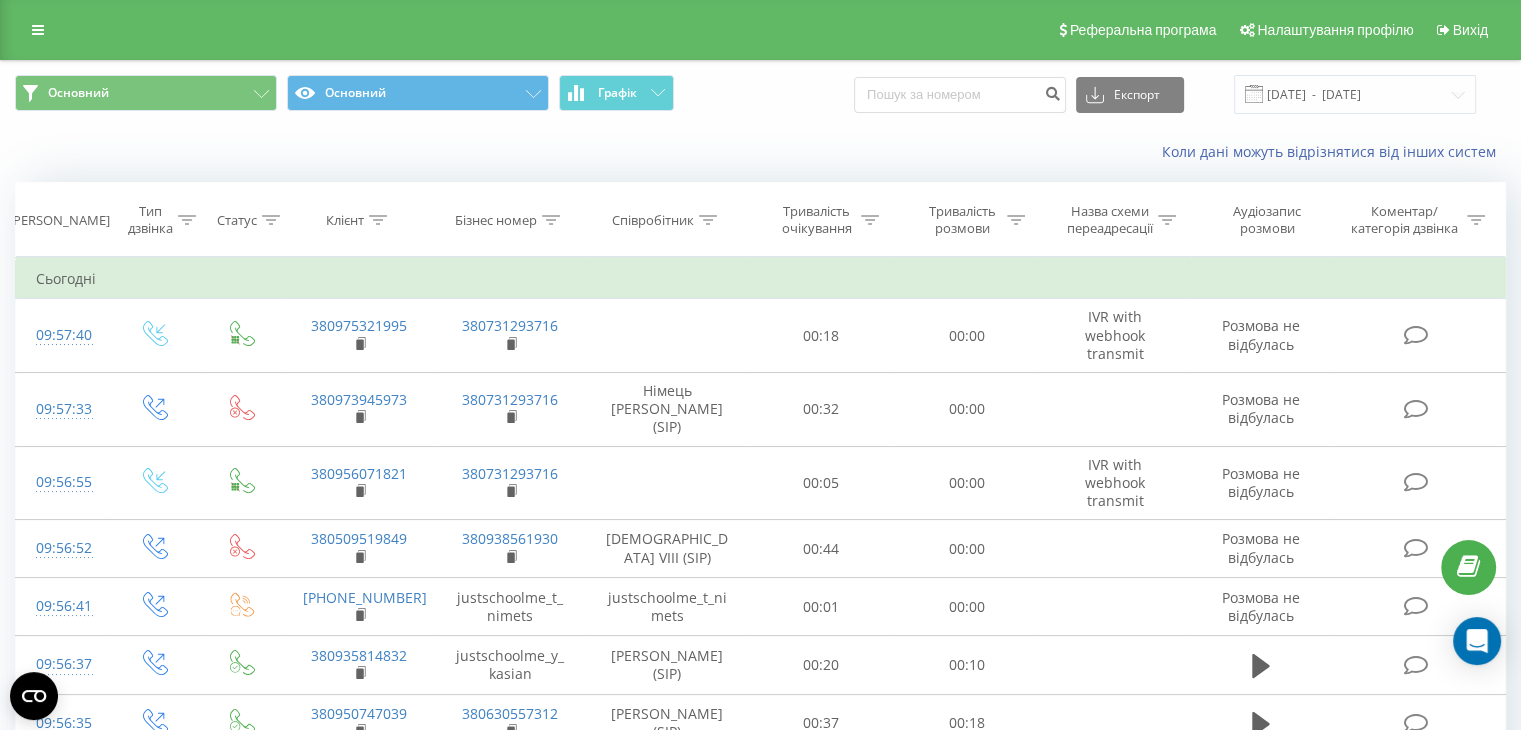 click 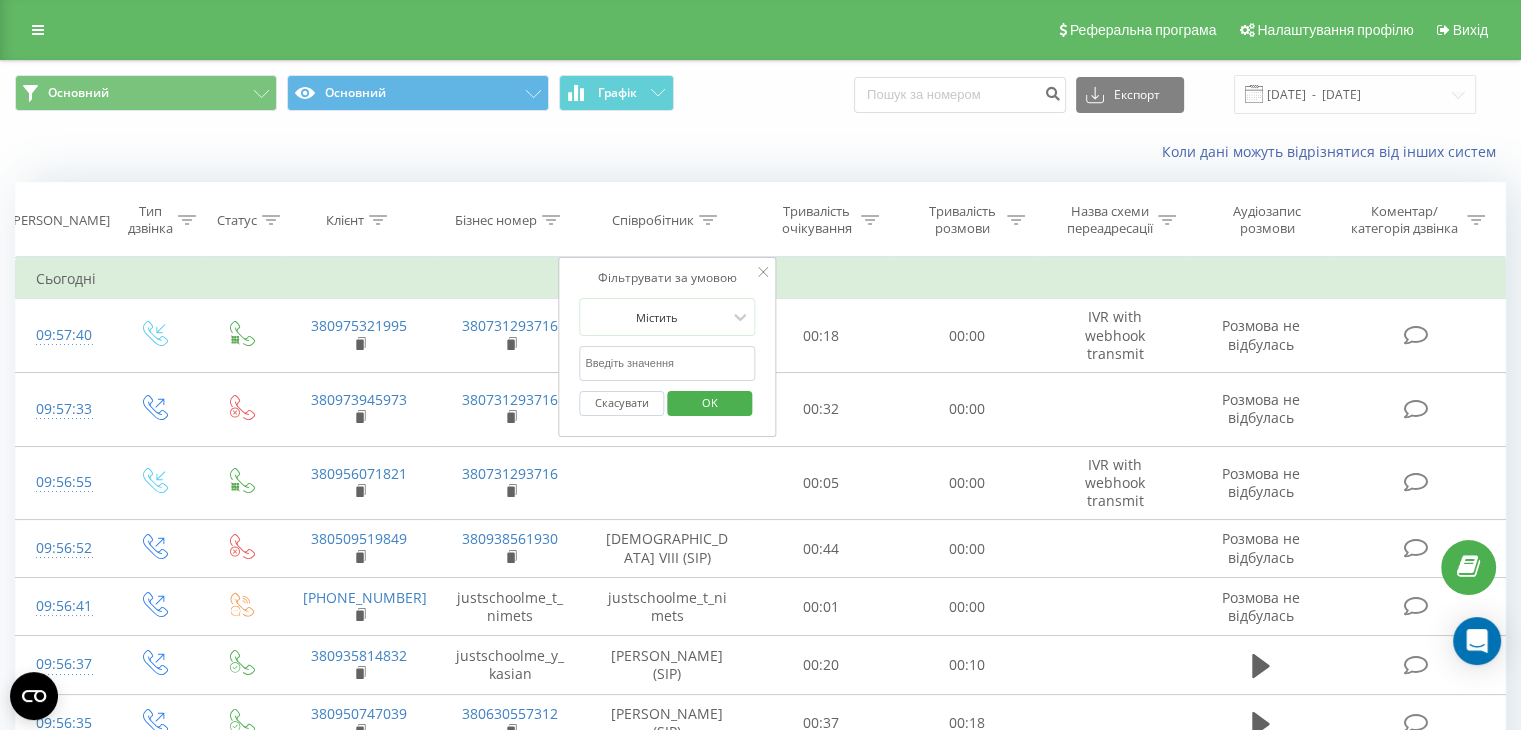 click at bounding box center [667, 363] 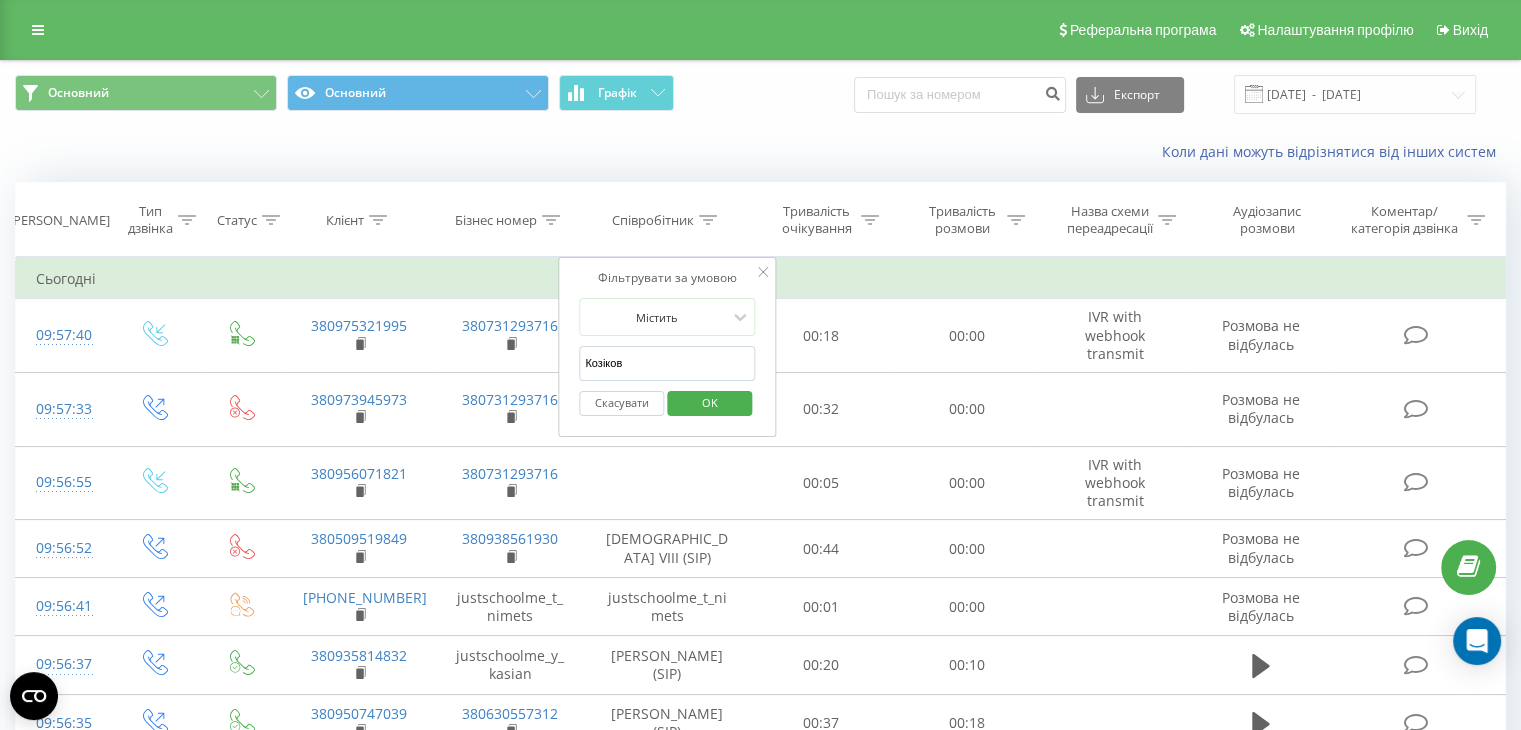 type on "Козіков" 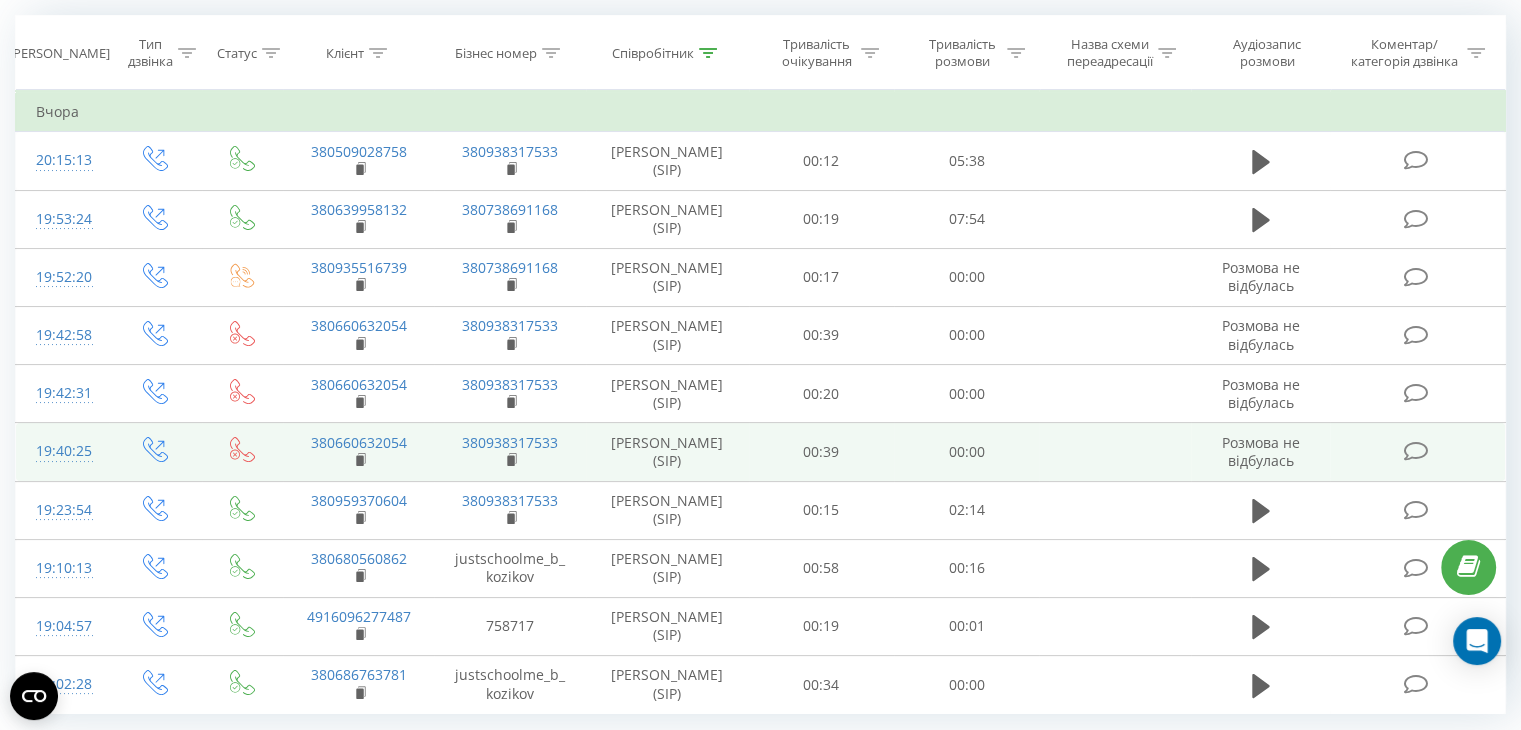 scroll, scrollTop: 223, scrollLeft: 0, axis: vertical 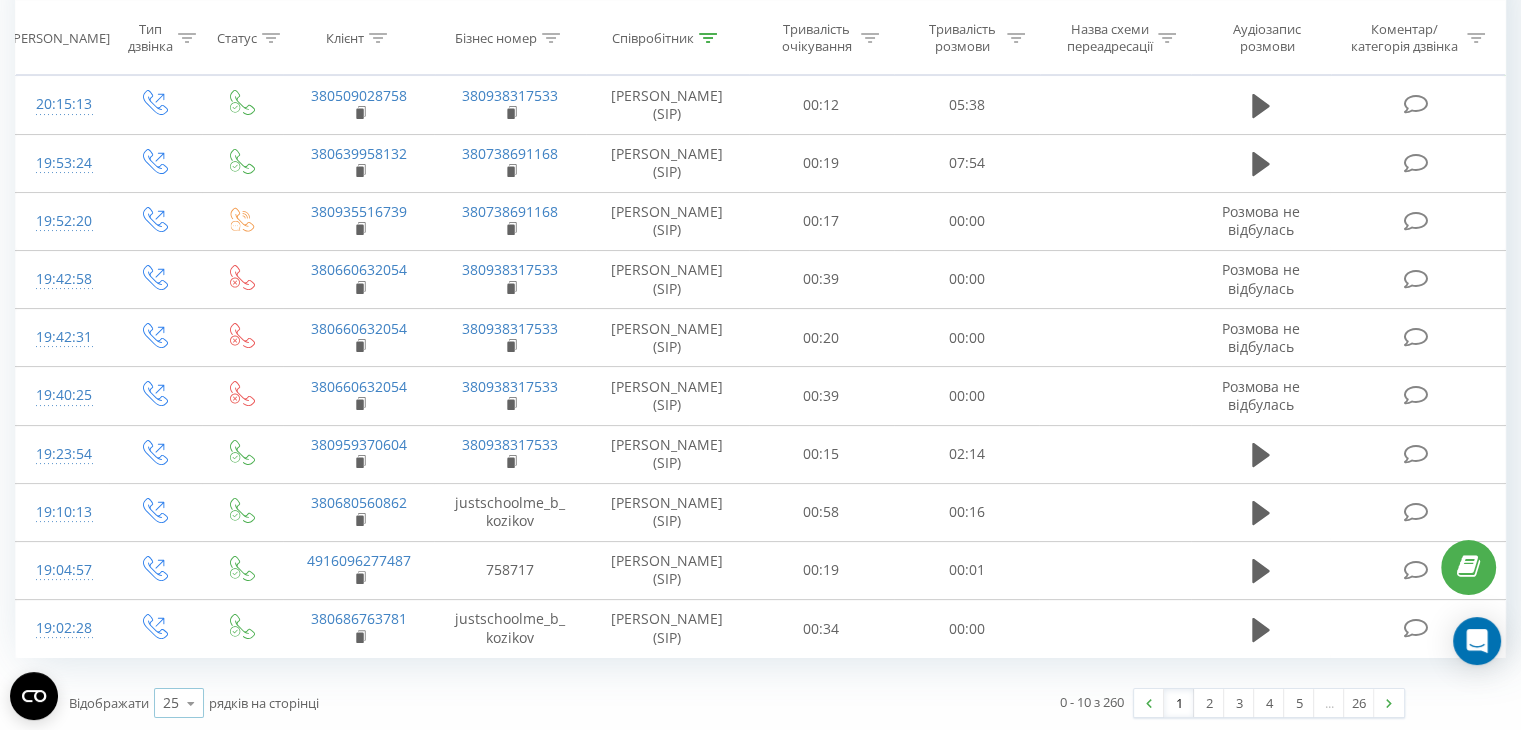 click on "25" at bounding box center (171, 703) 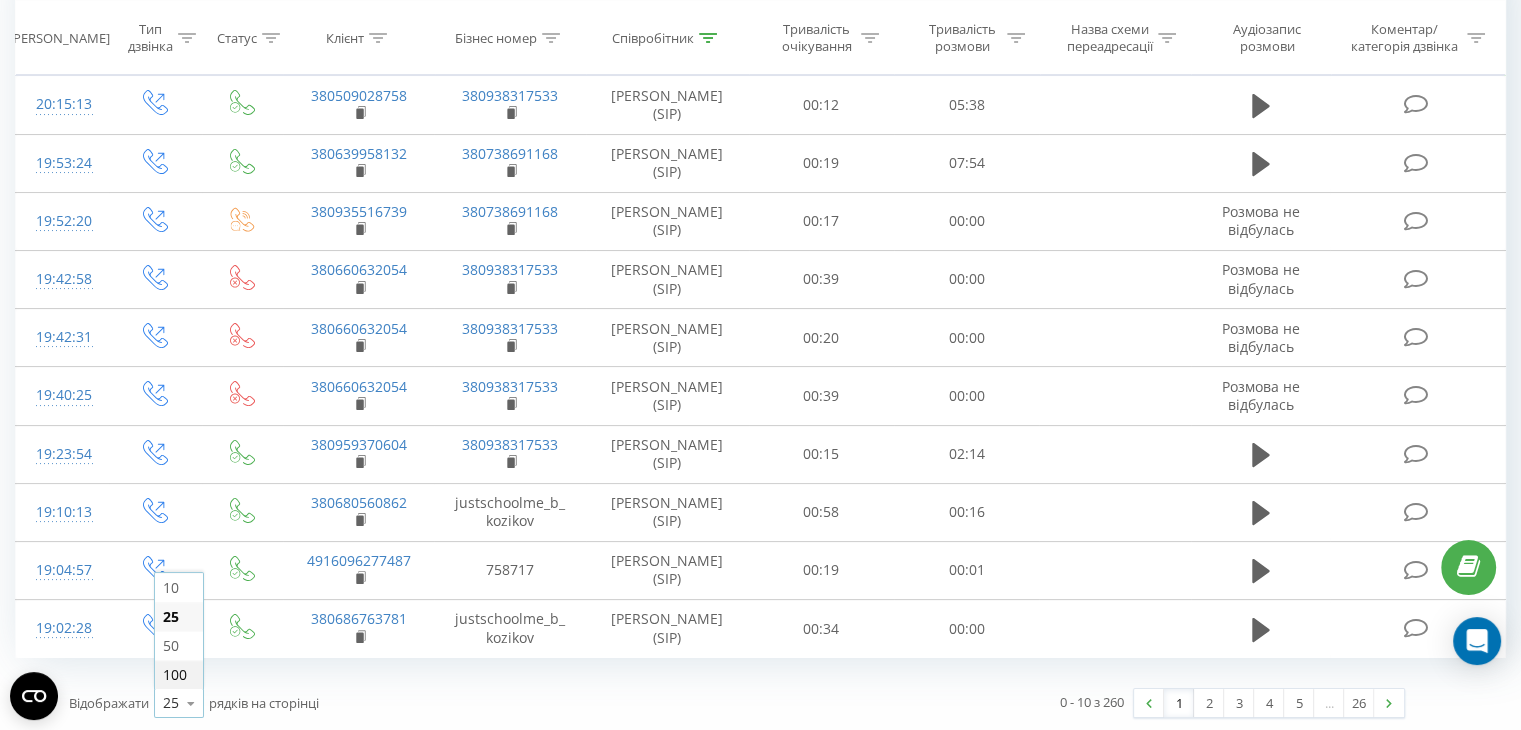 click on "100" at bounding box center (175, 674) 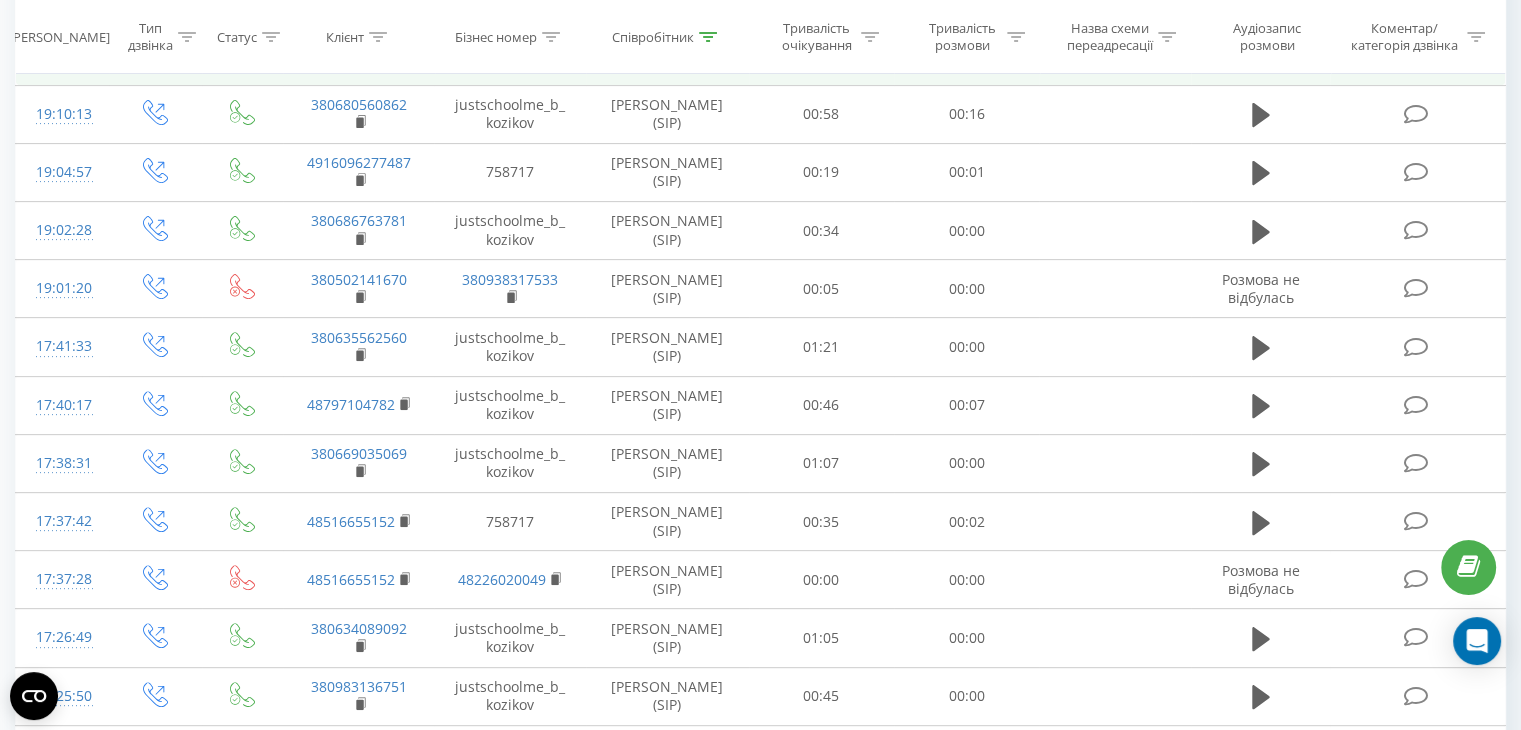 scroll, scrollTop: 623, scrollLeft: 0, axis: vertical 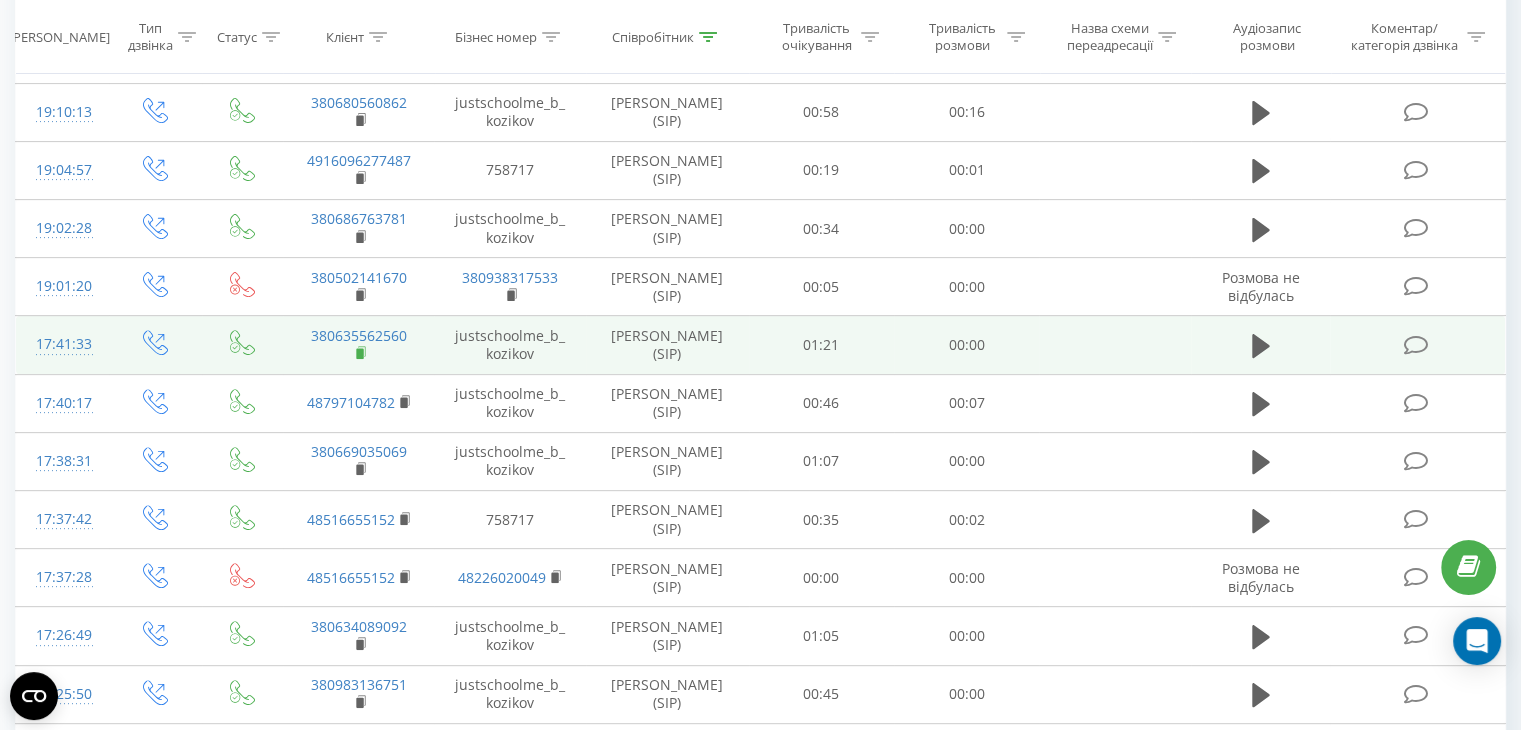 click 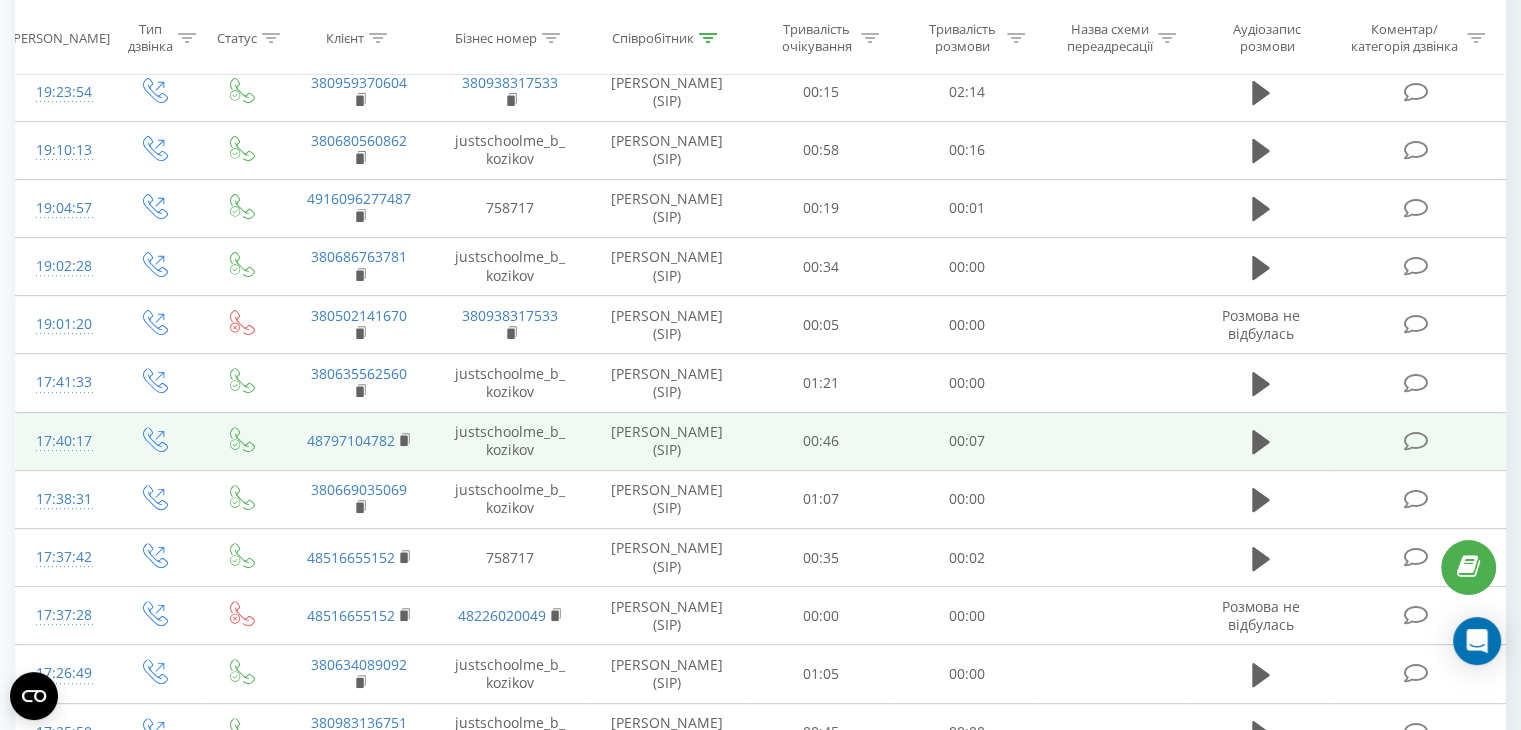 scroll, scrollTop: 623, scrollLeft: 0, axis: vertical 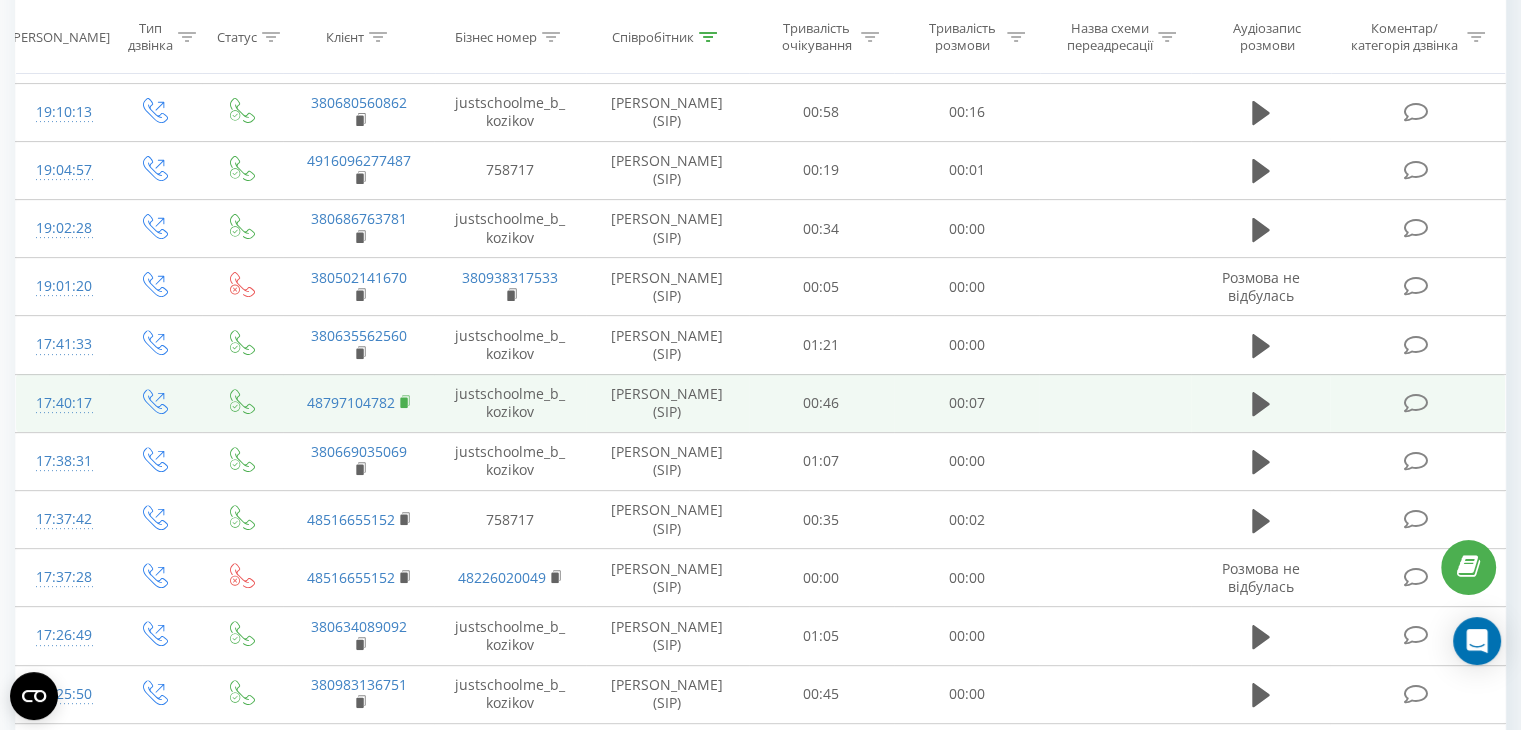 click 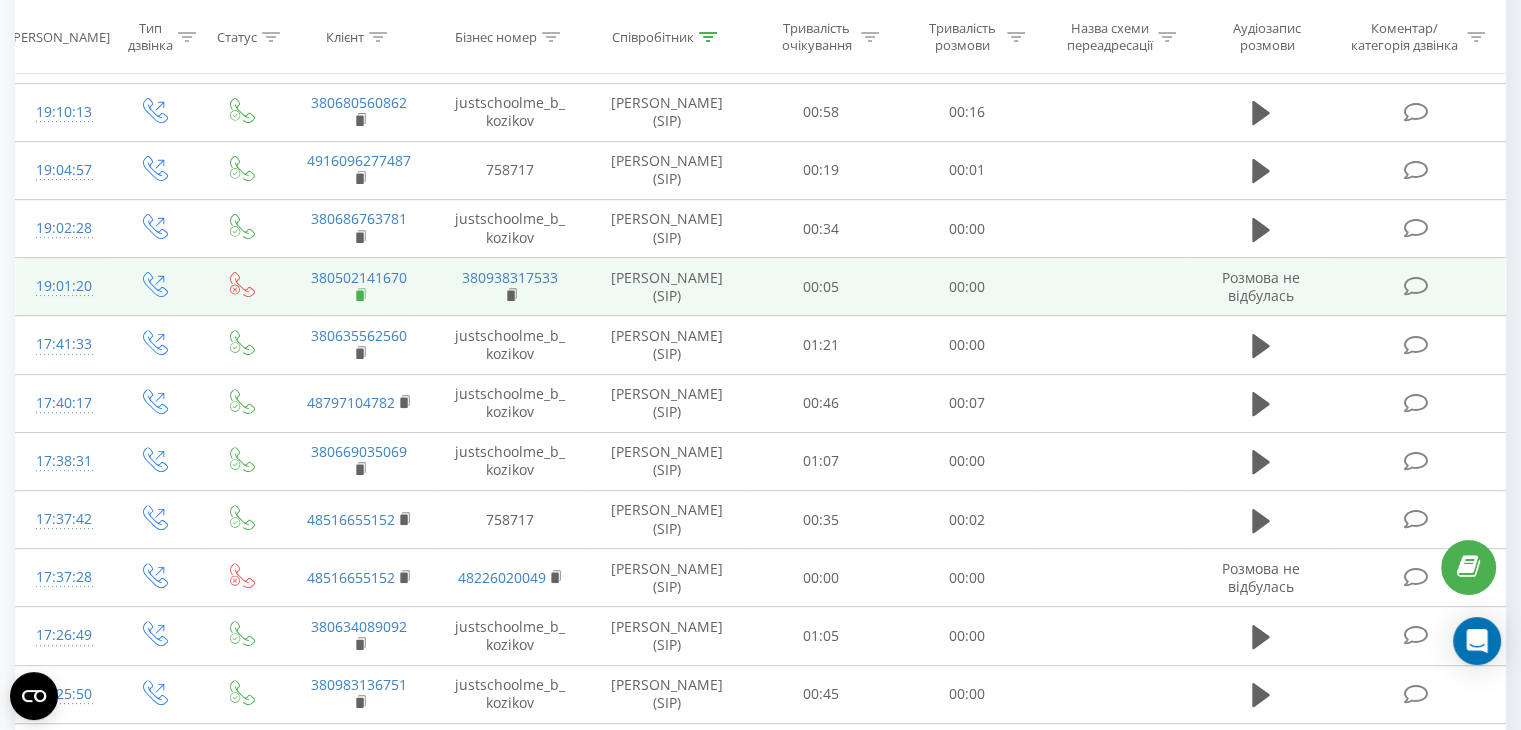 click 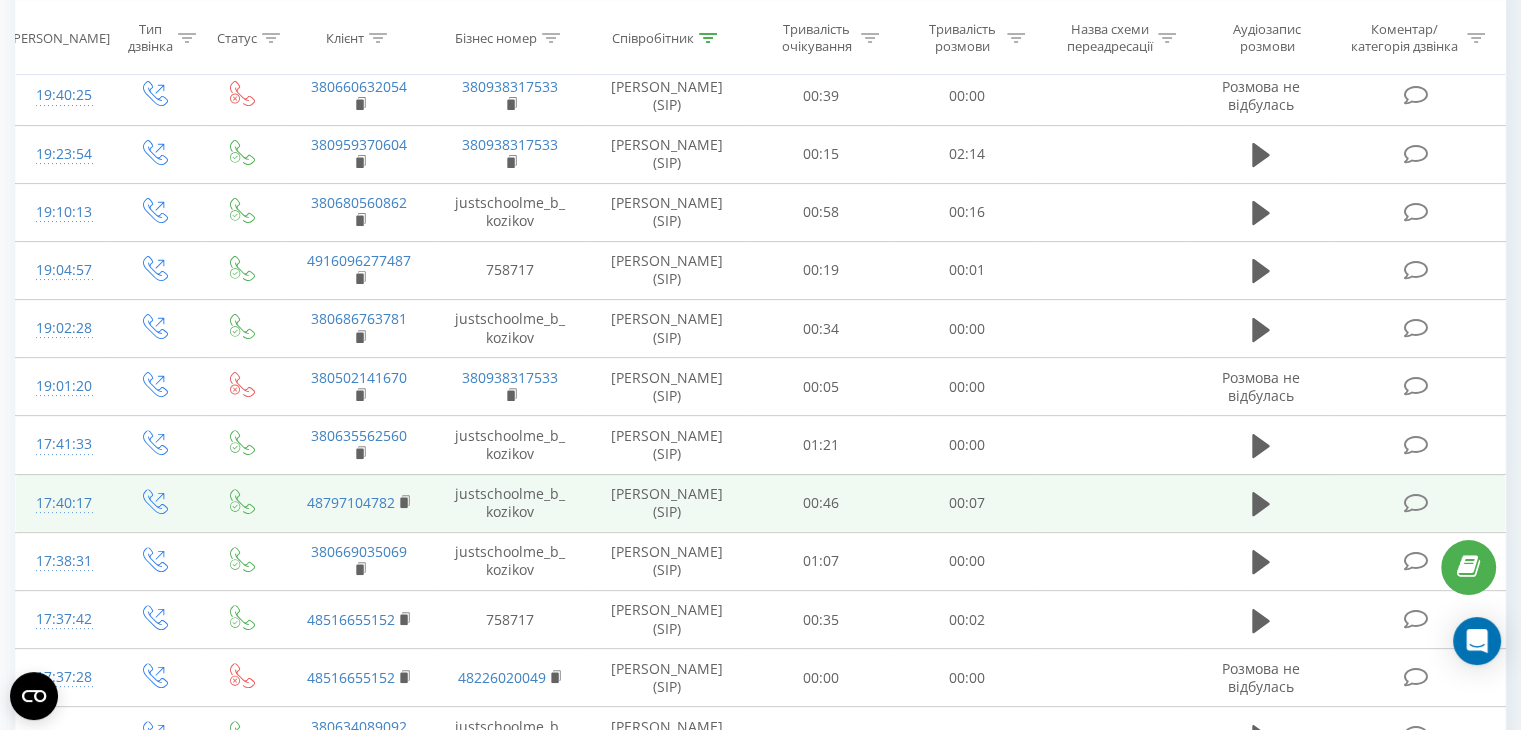 scroll, scrollTop: 623, scrollLeft: 0, axis: vertical 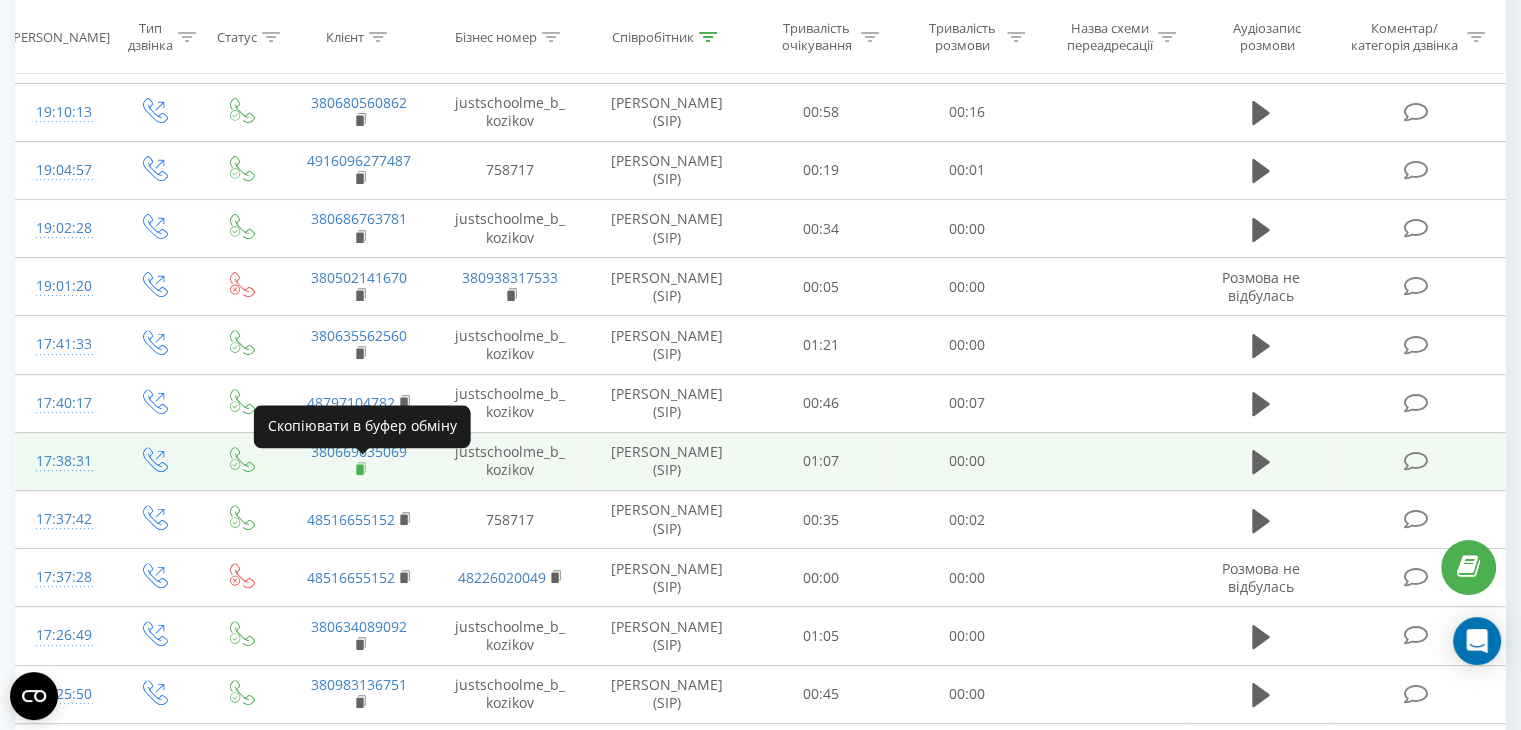 click 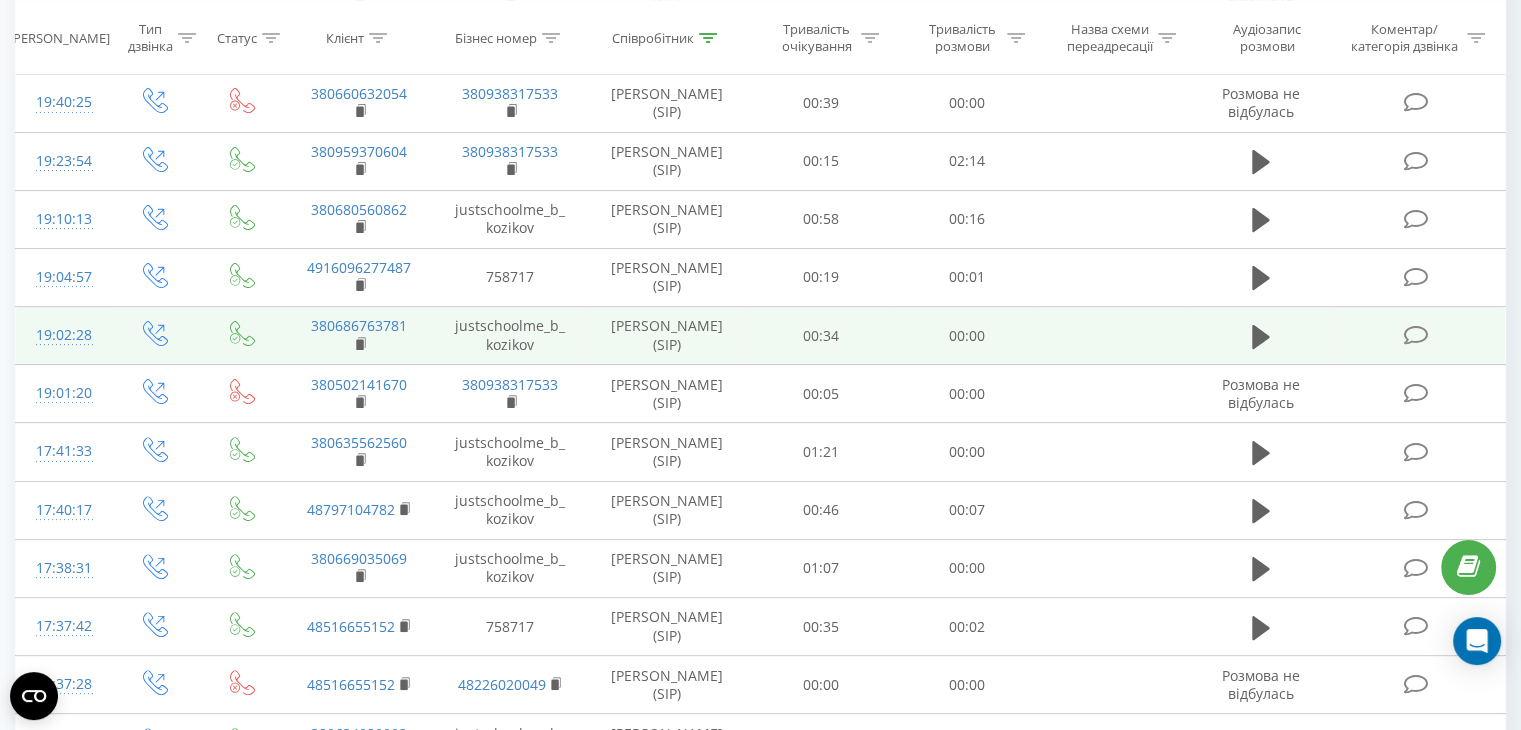 scroll, scrollTop: 623, scrollLeft: 0, axis: vertical 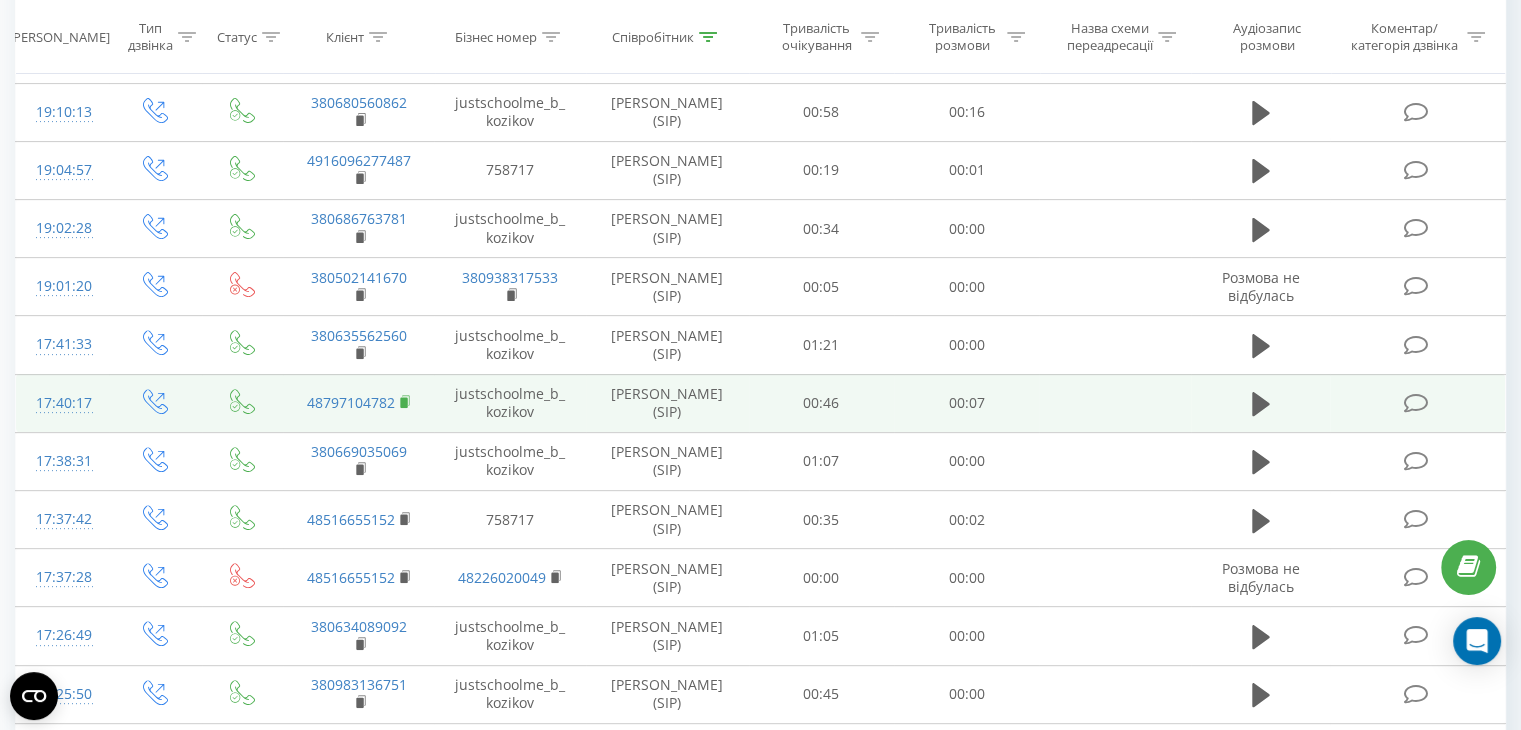 click 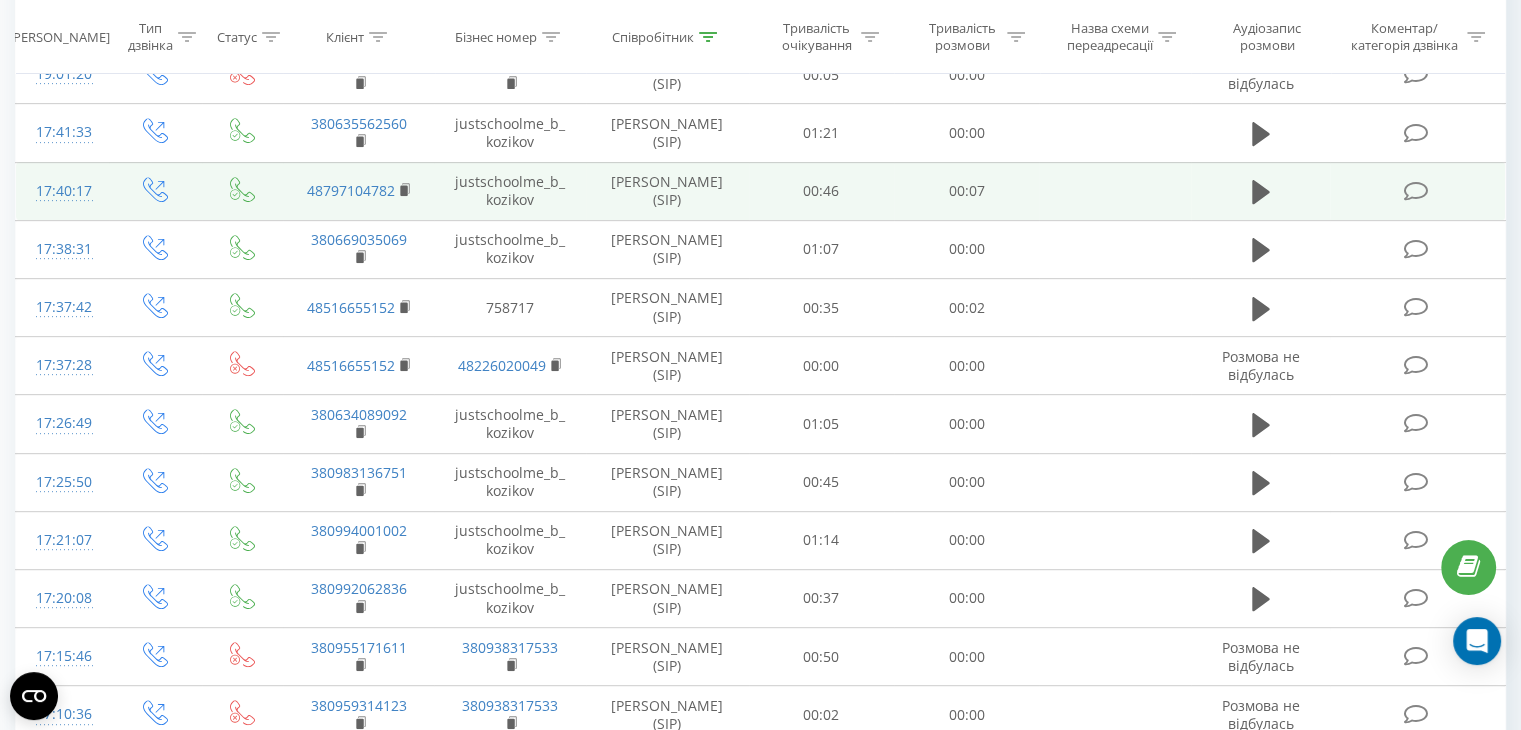scroll, scrollTop: 923, scrollLeft: 0, axis: vertical 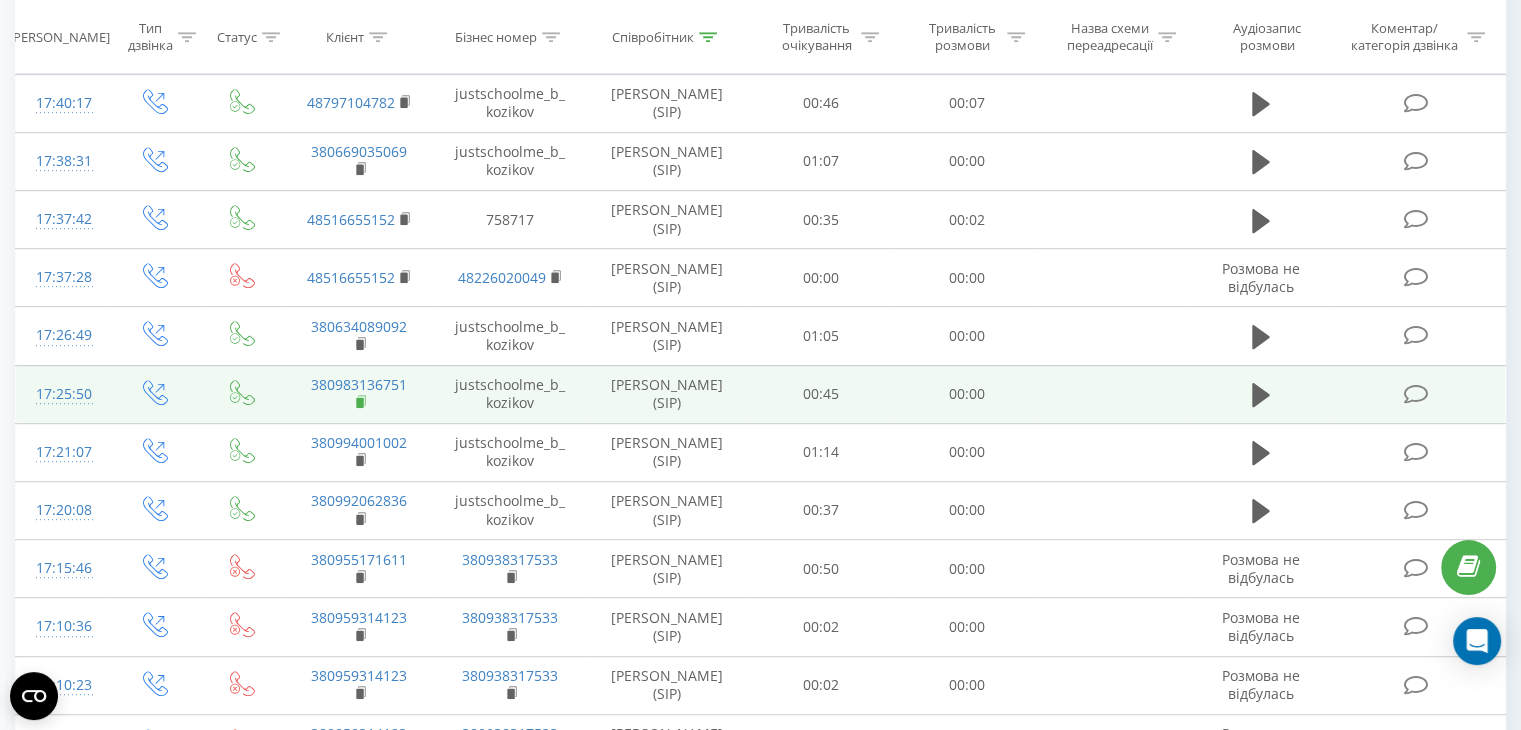 click 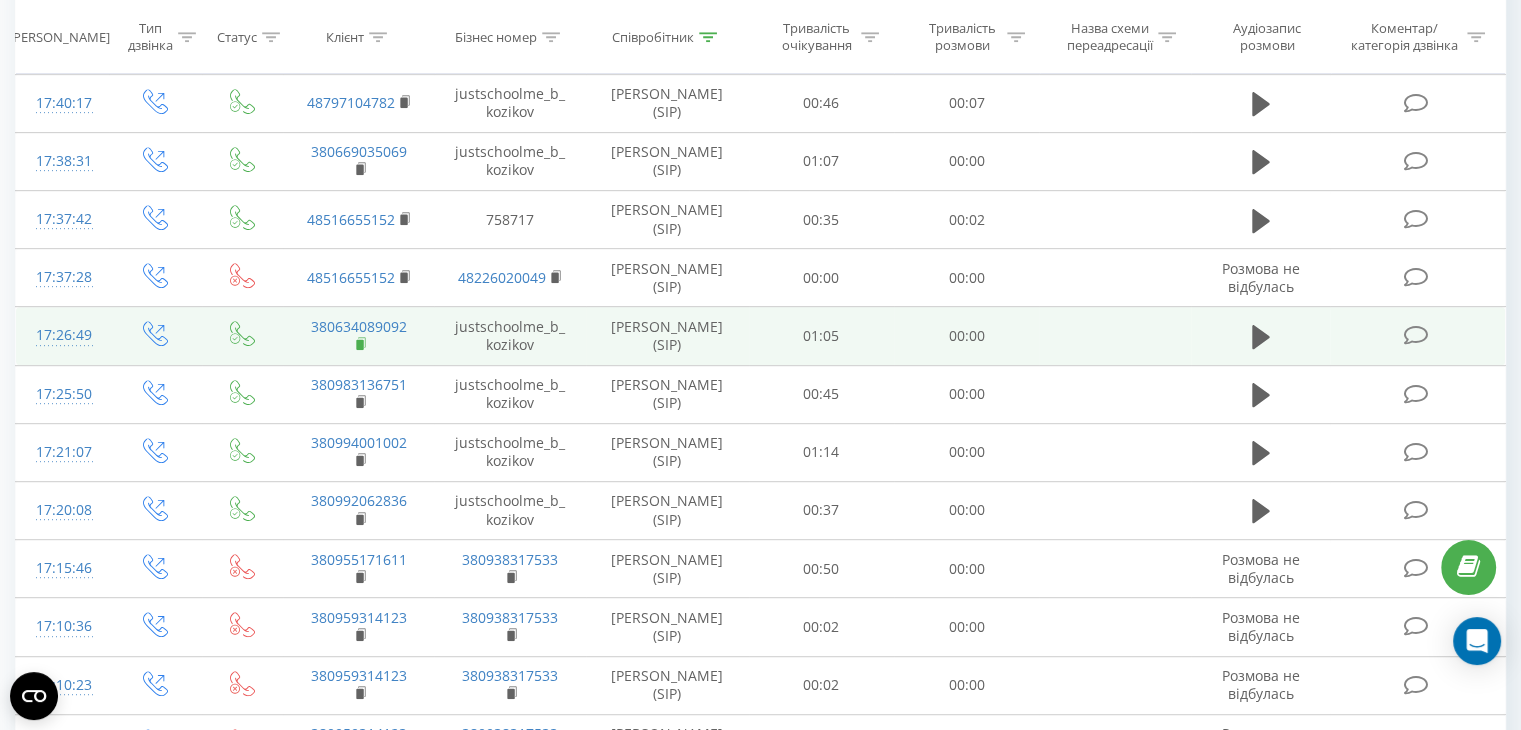 click 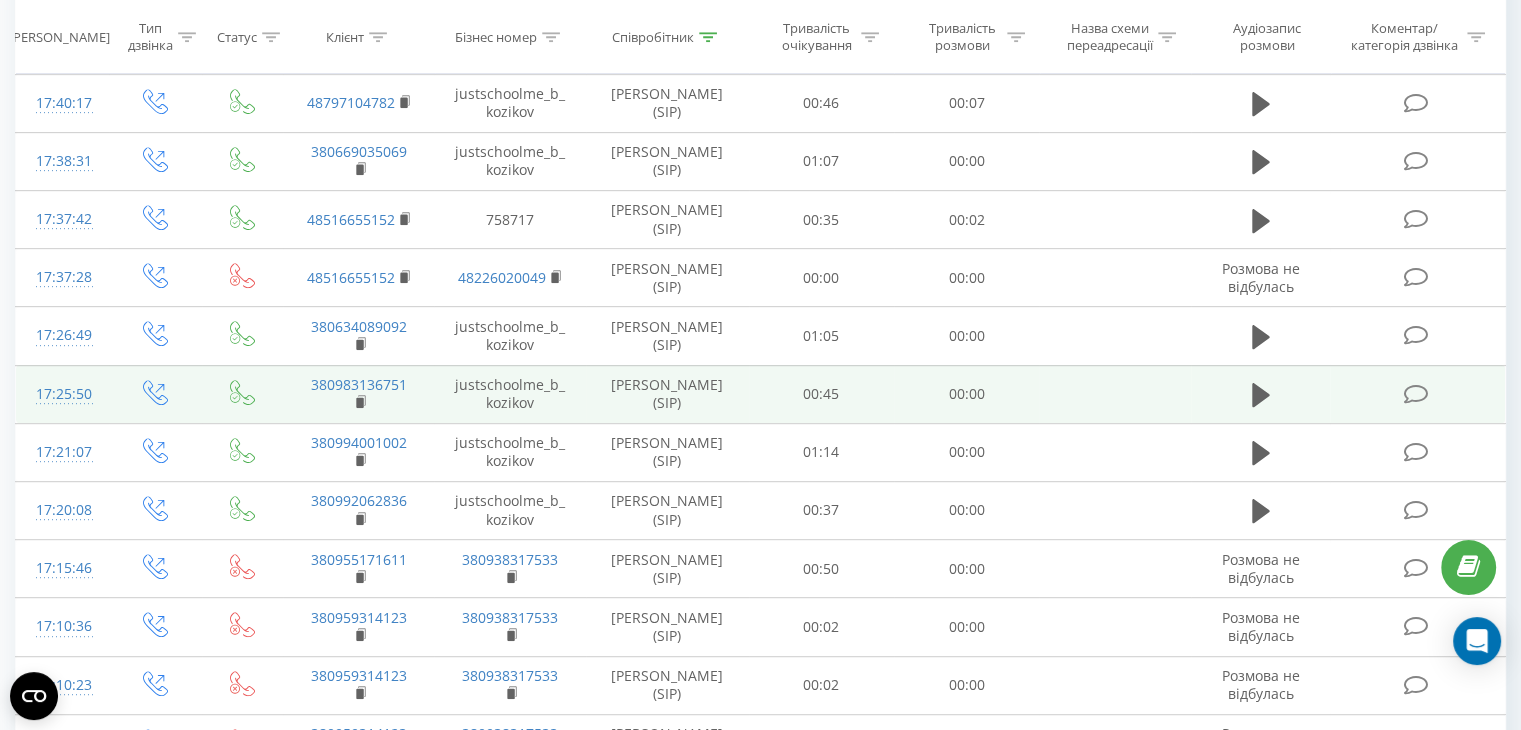 click on "380983136751" at bounding box center [358, 394] 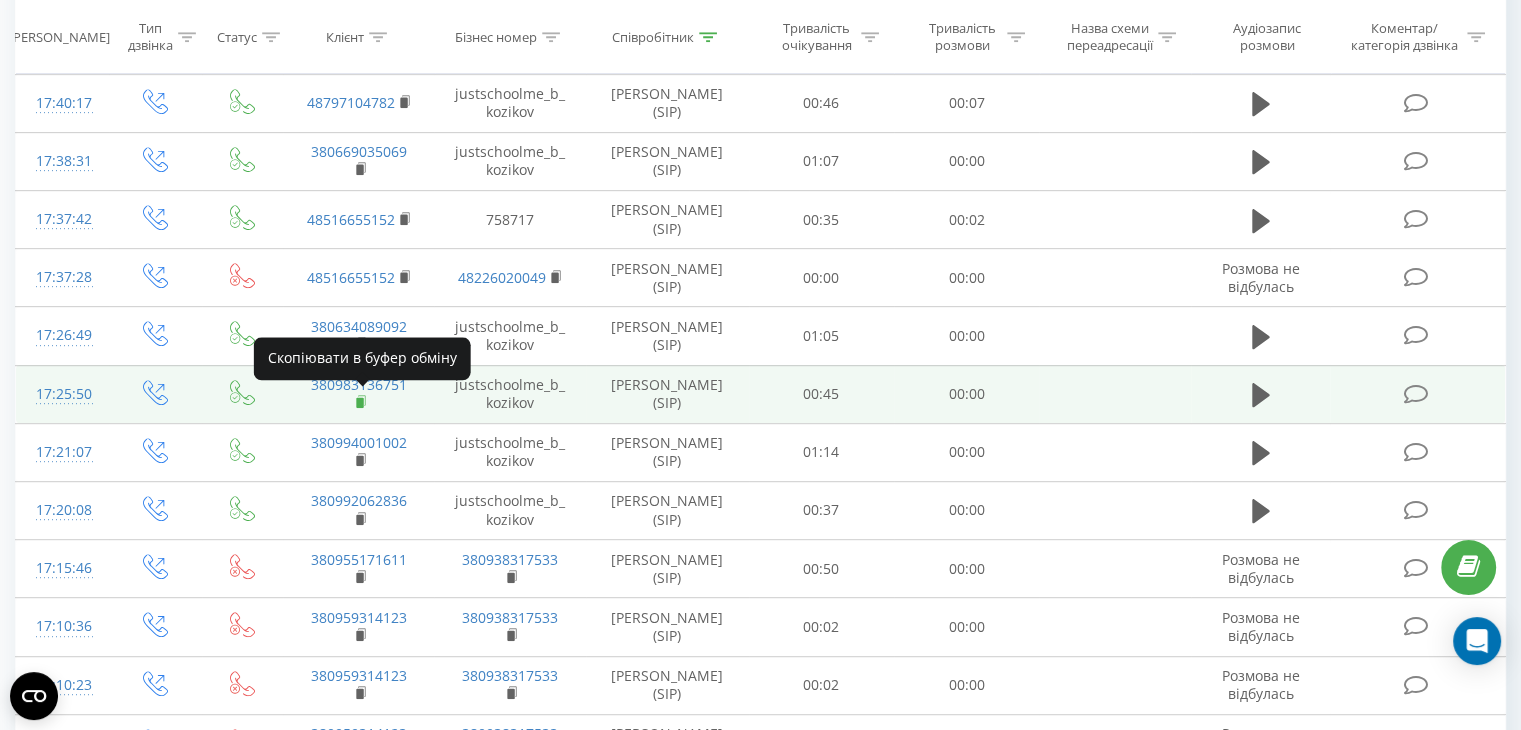 click 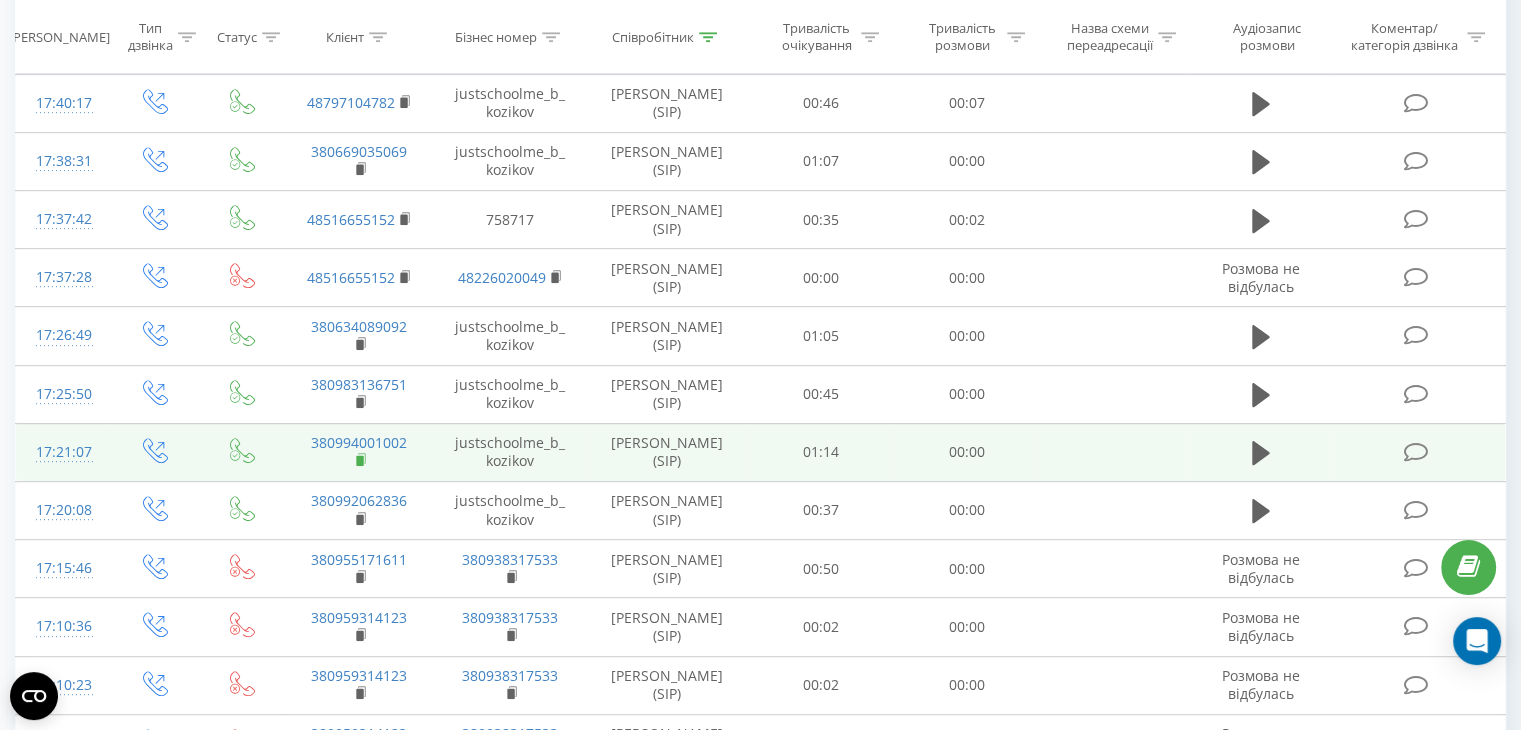 click 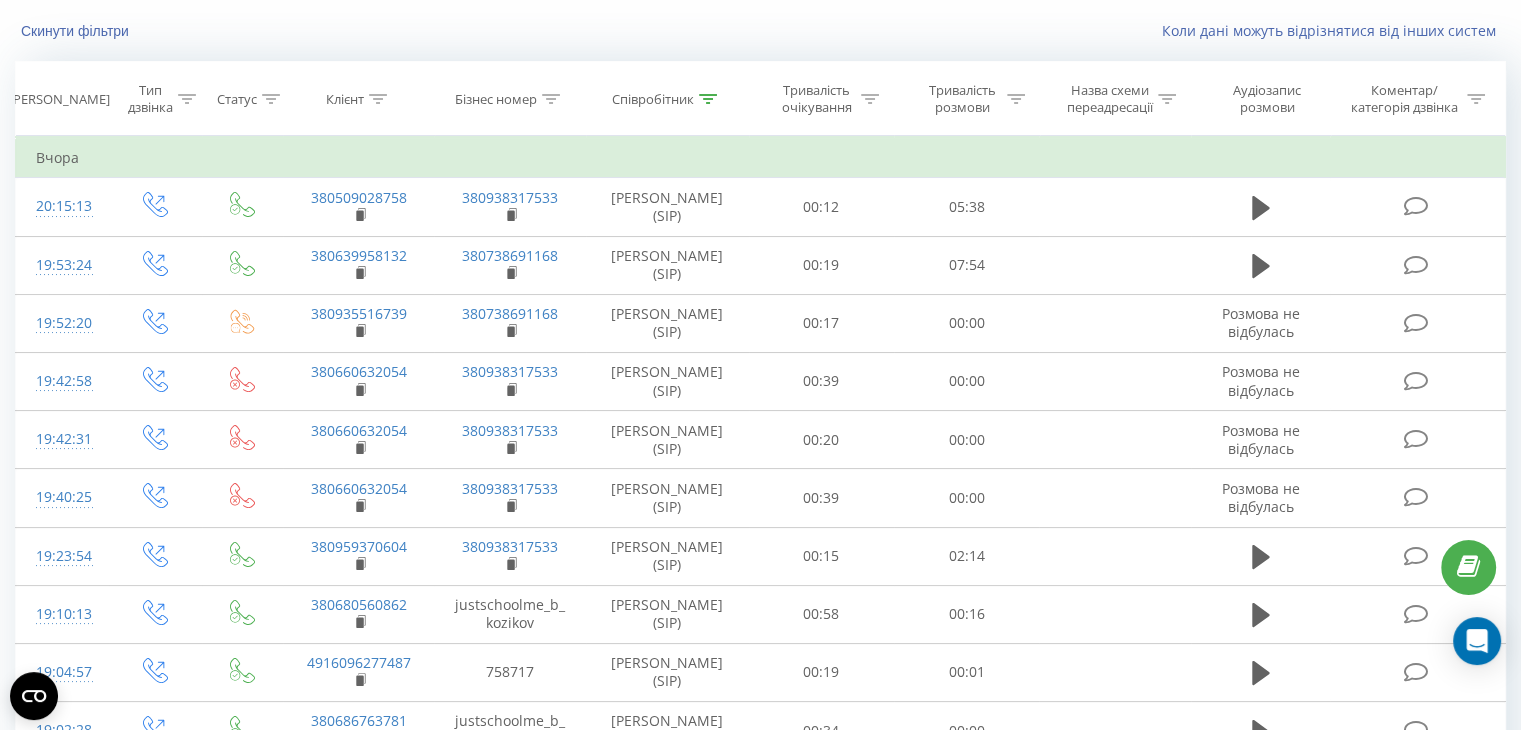 scroll, scrollTop: 0, scrollLeft: 0, axis: both 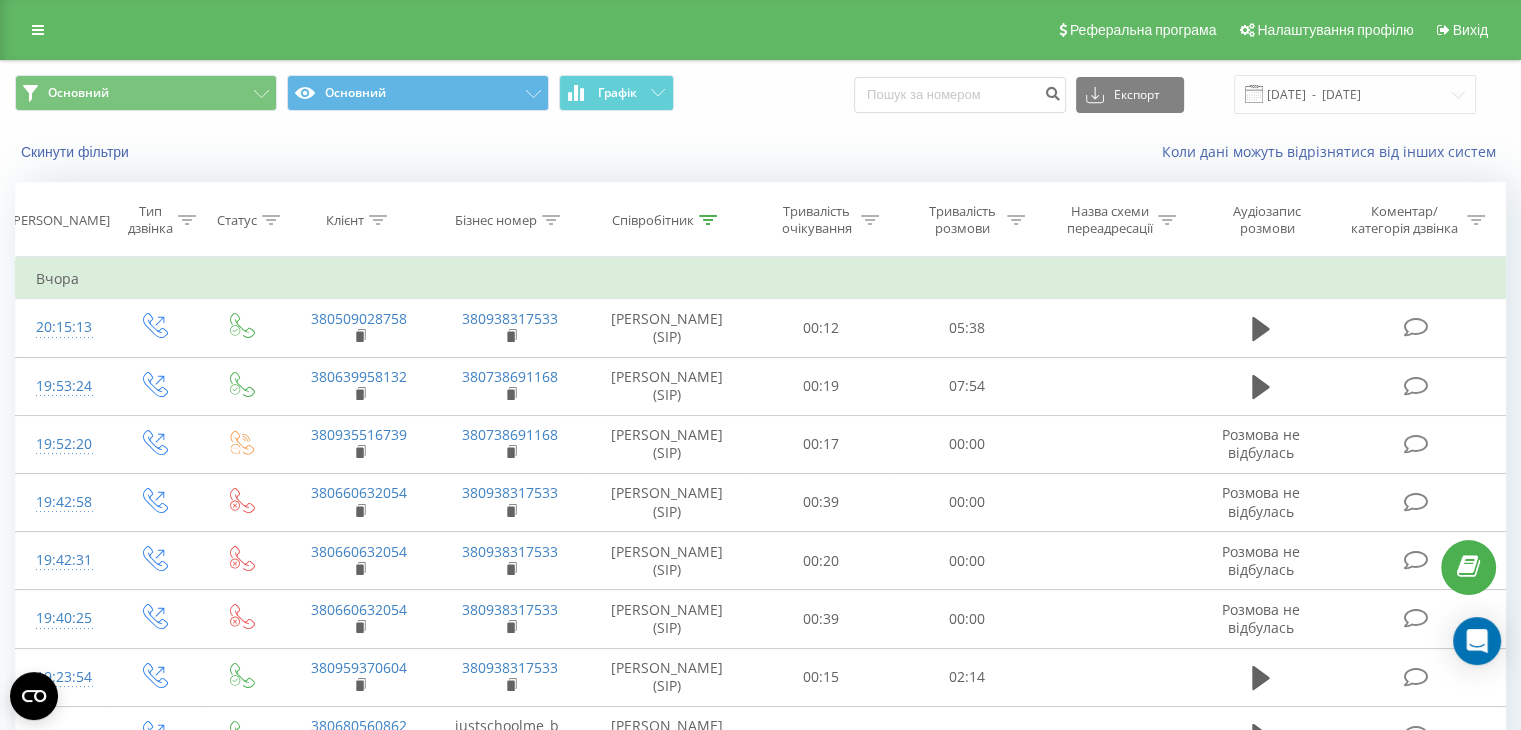 click 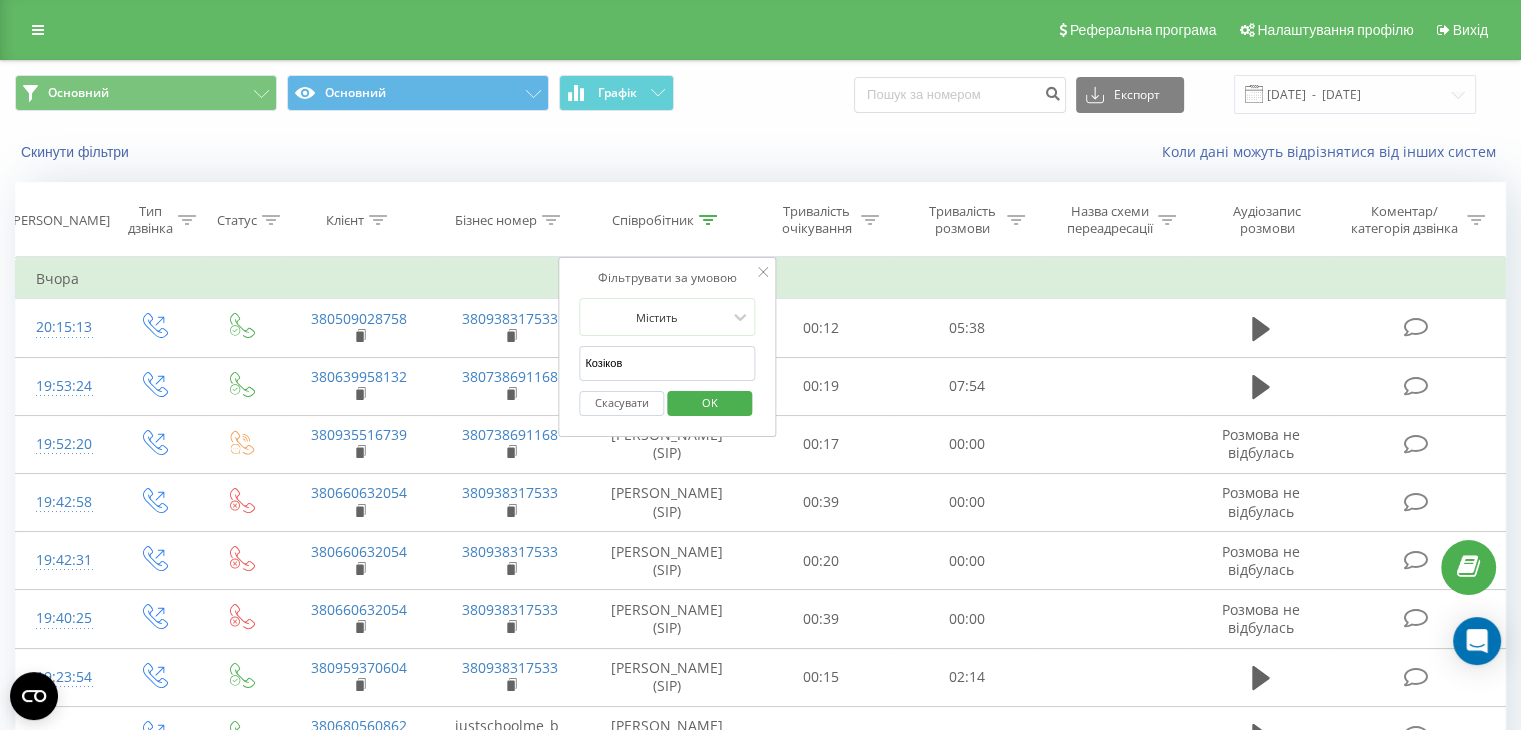 click on "Козіков" at bounding box center [667, 363] 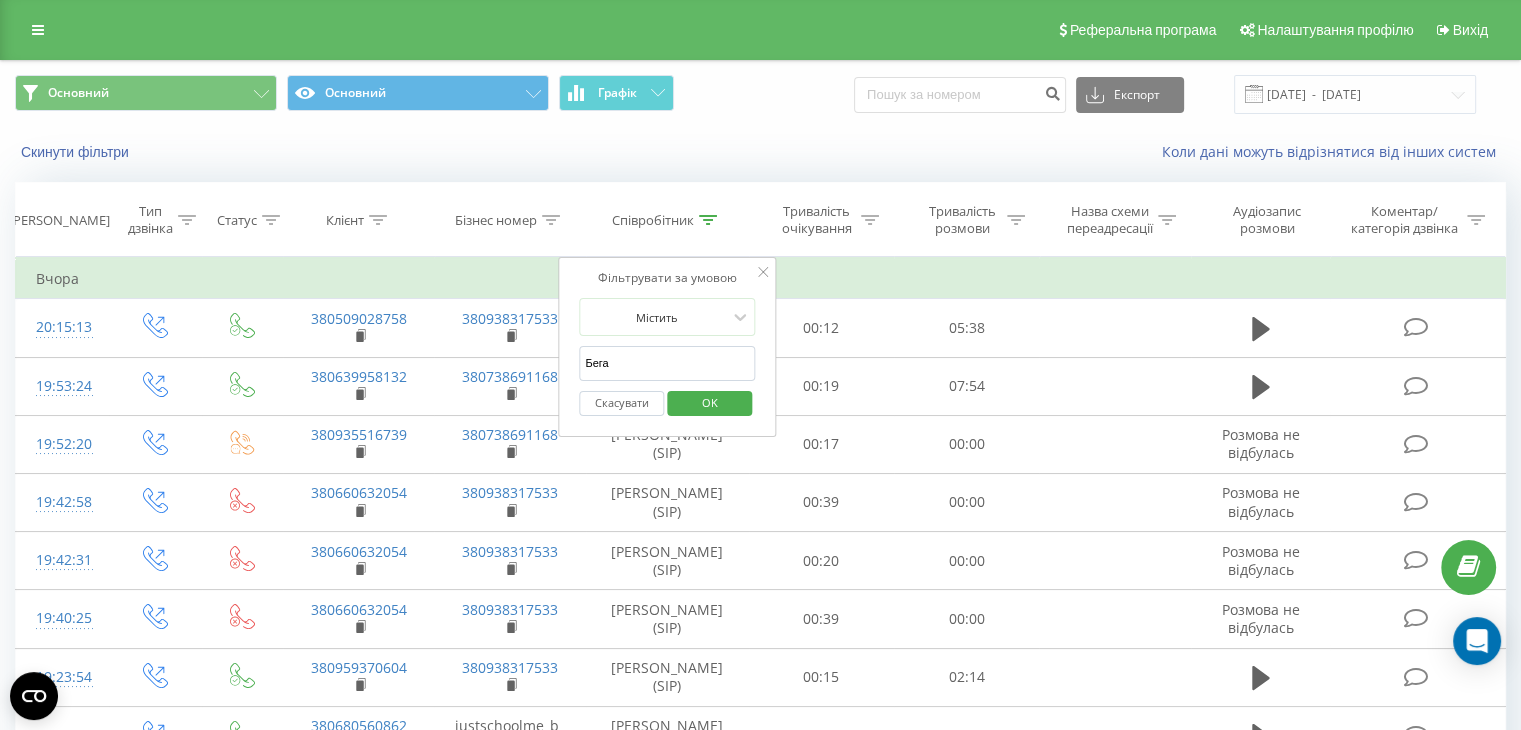 type on "Бега" 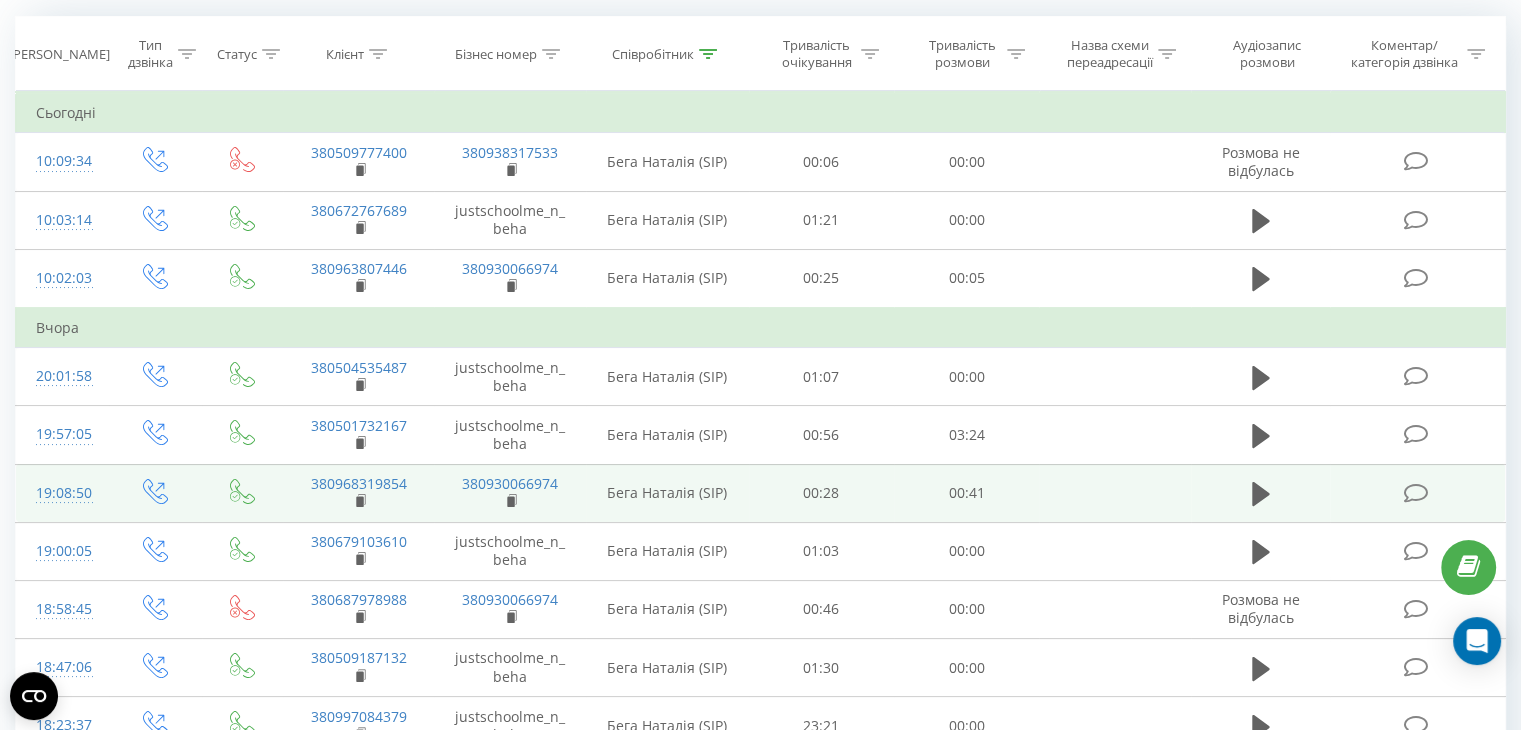 scroll, scrollTop: 200, scrollLeft: 0, axis: vertical 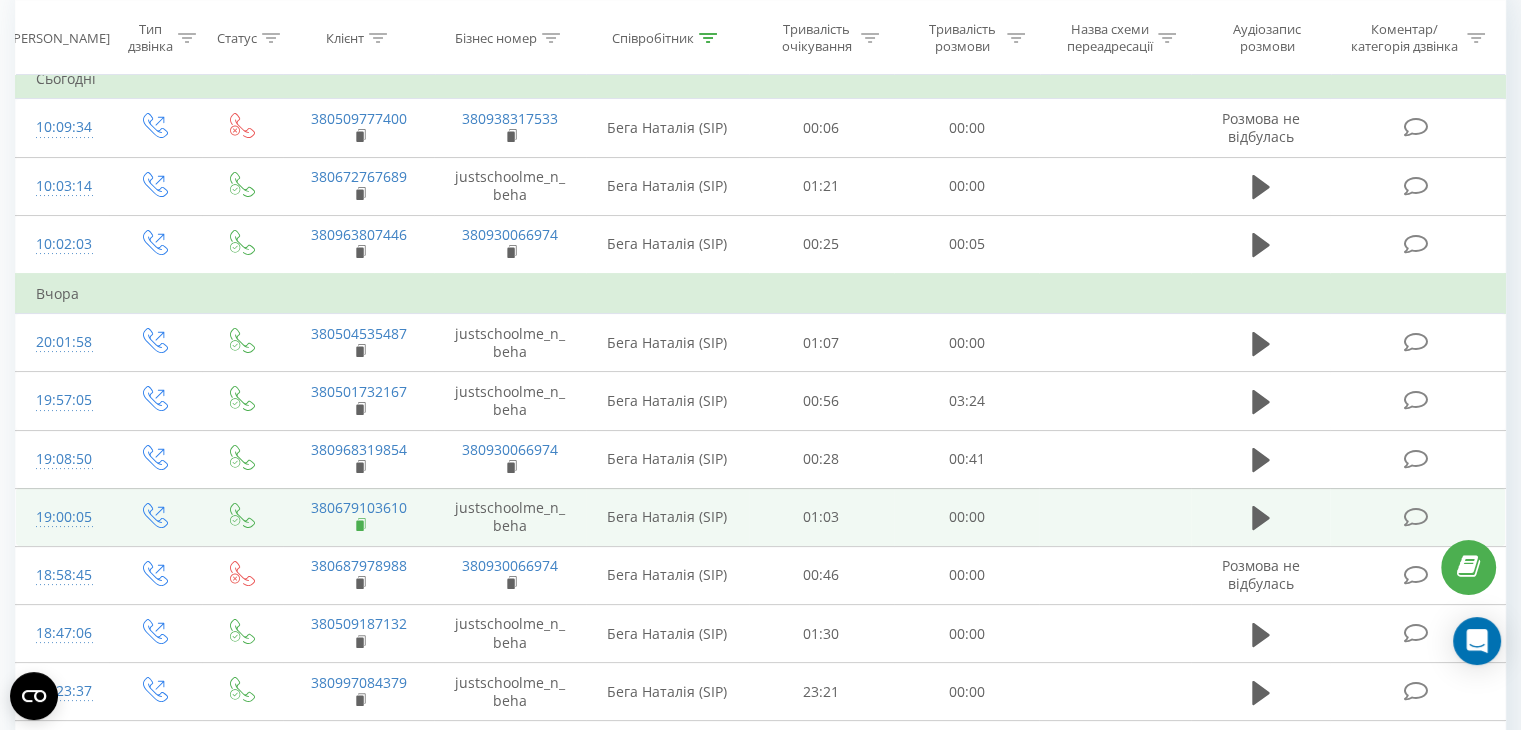 click 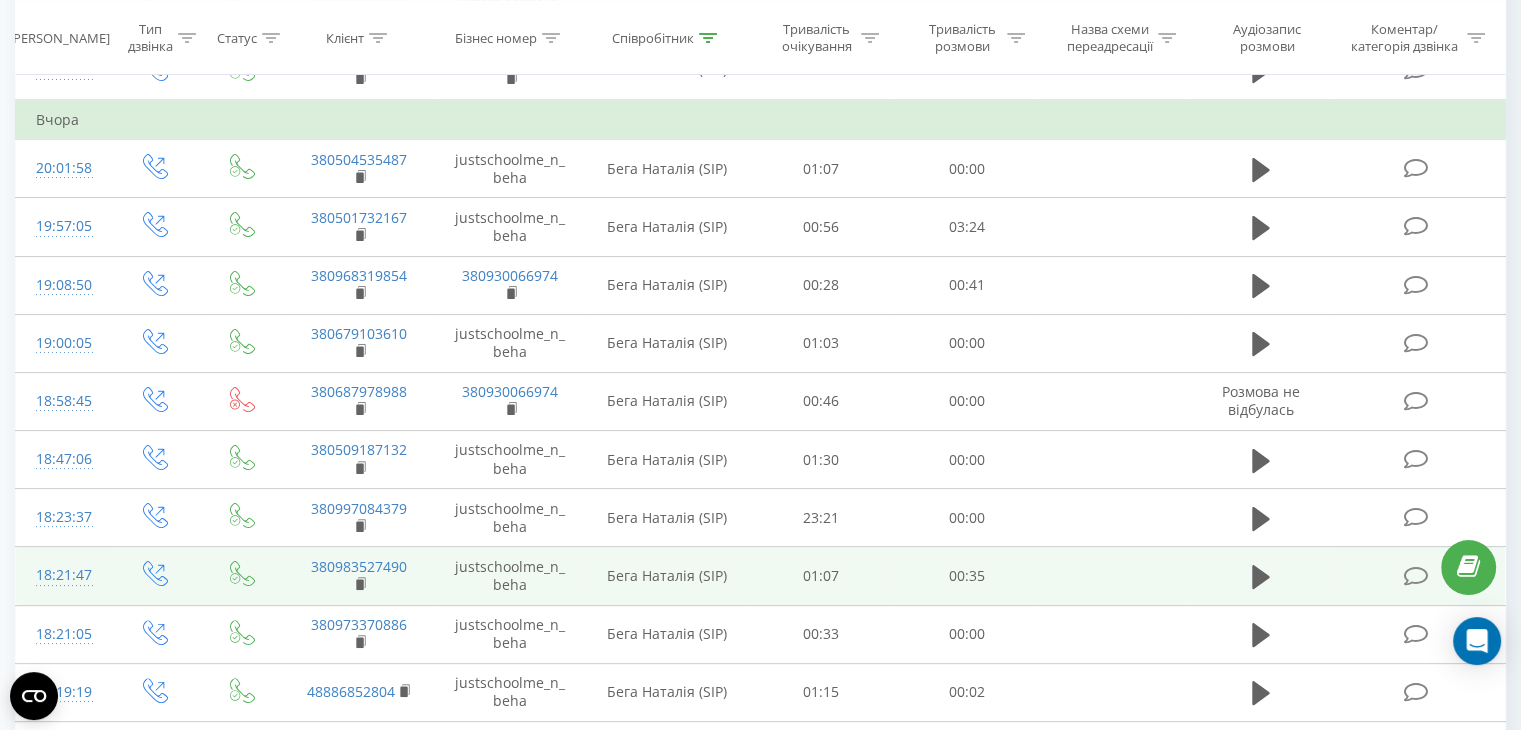 scroll, scrollTop: 400, scrollLeft: 0, axis: vertical 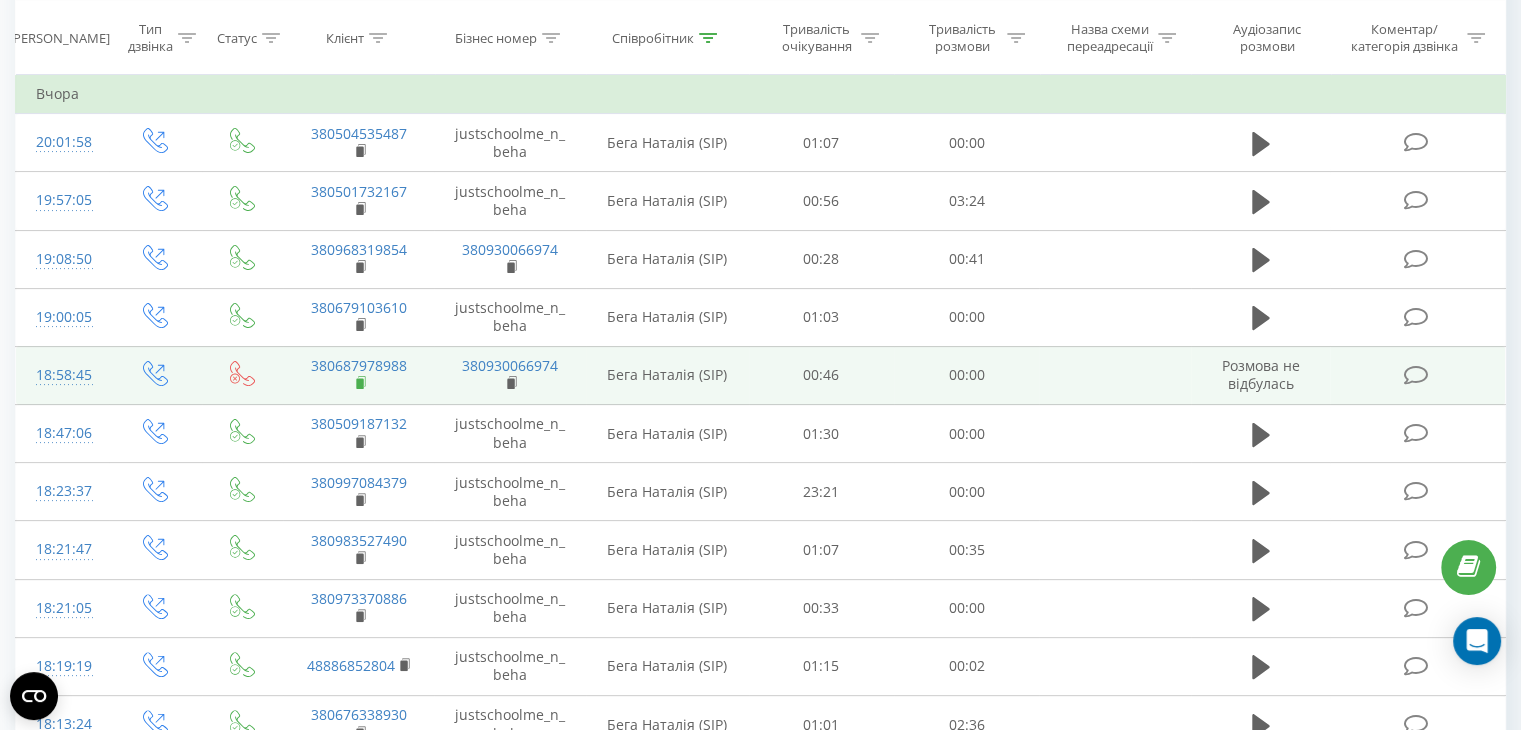 click 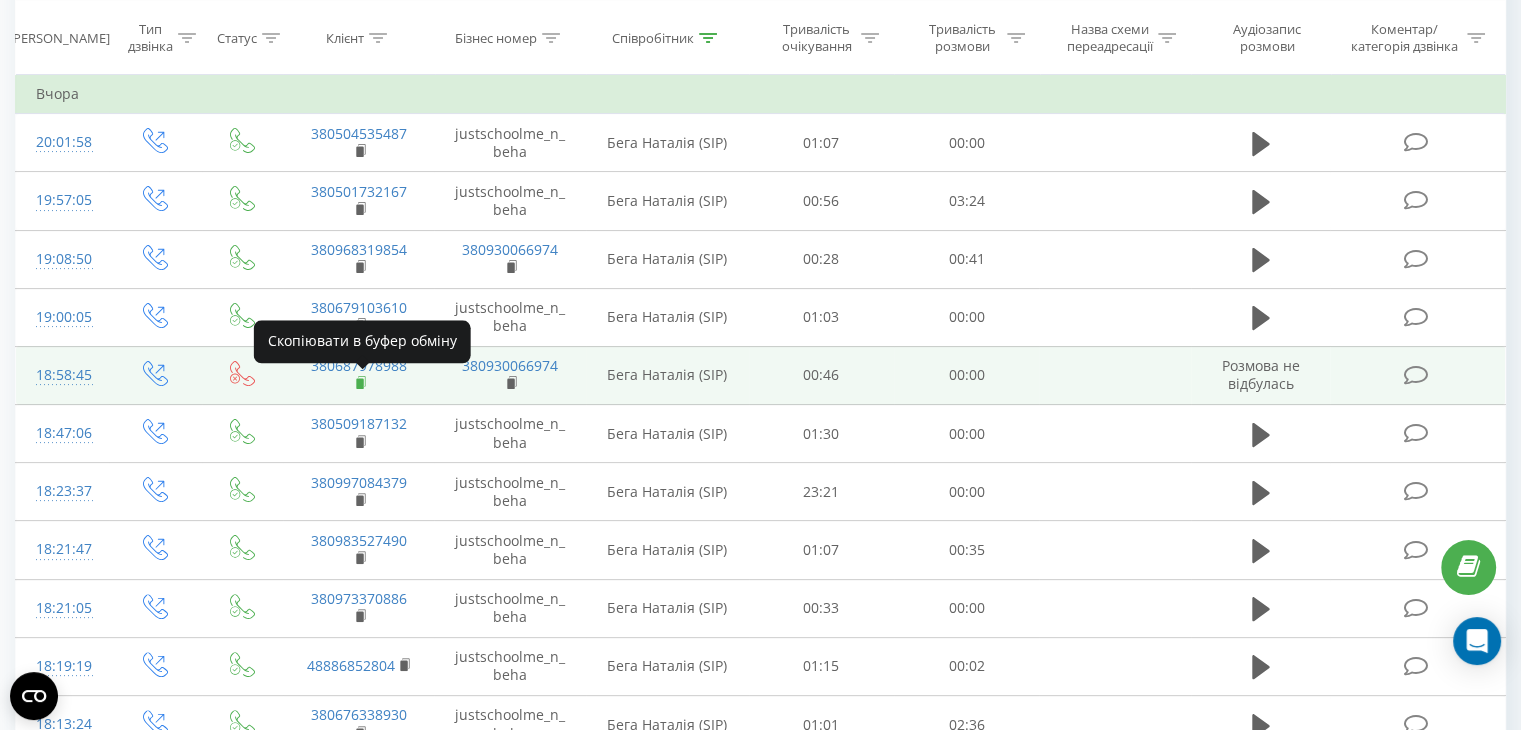 click 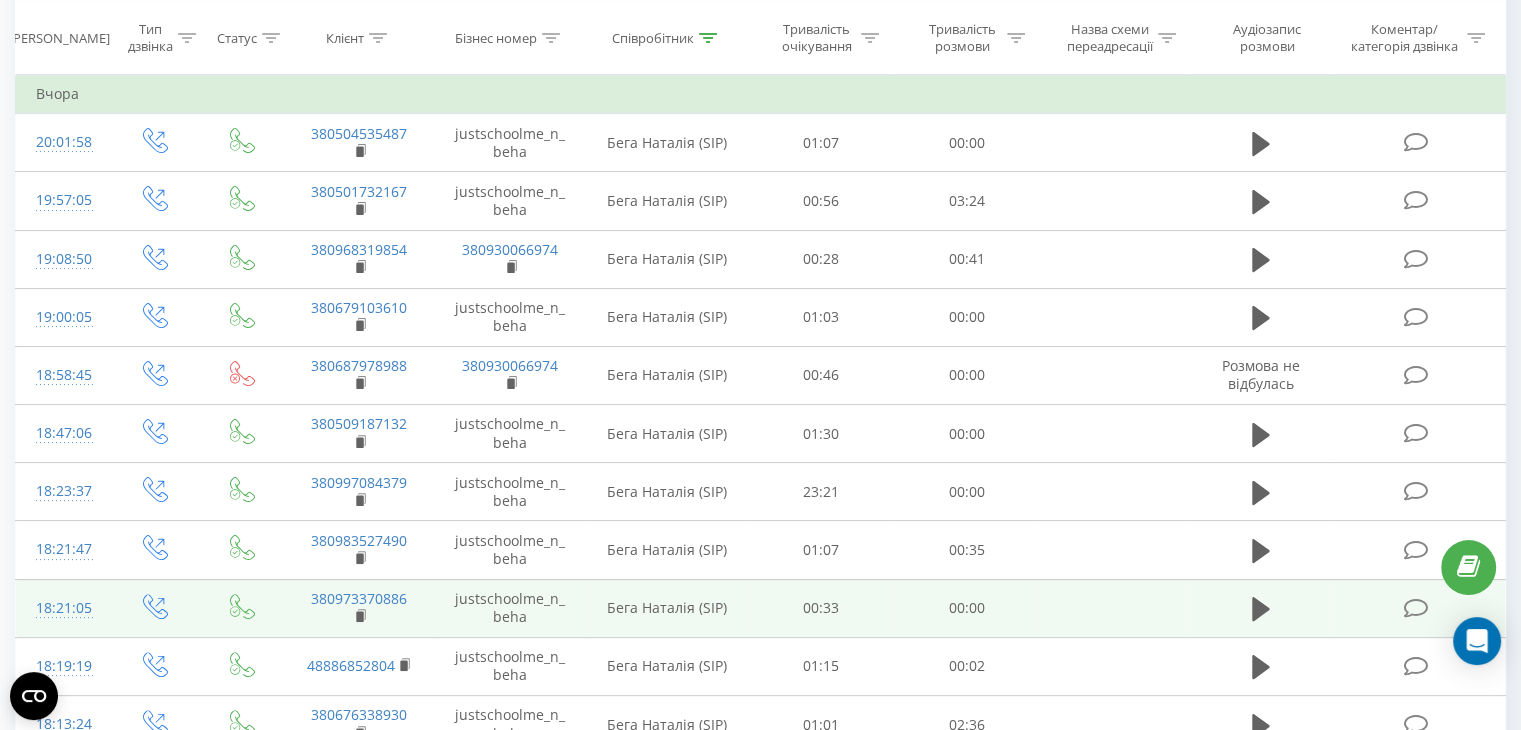 scroll, scrollTop: 500, scrollLeft: 0, axis: vertical 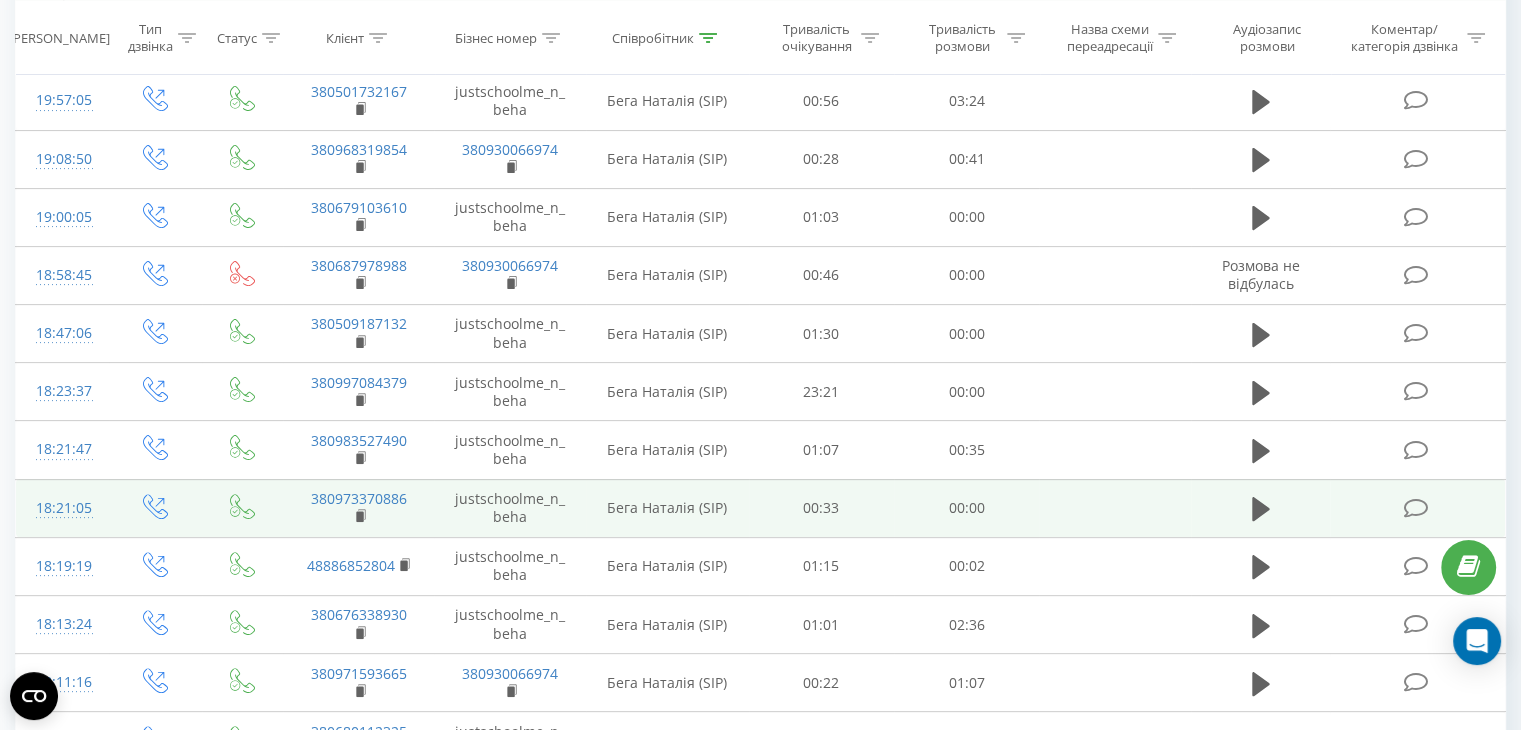 click on "380973370886" at bounding box center (358, 508) 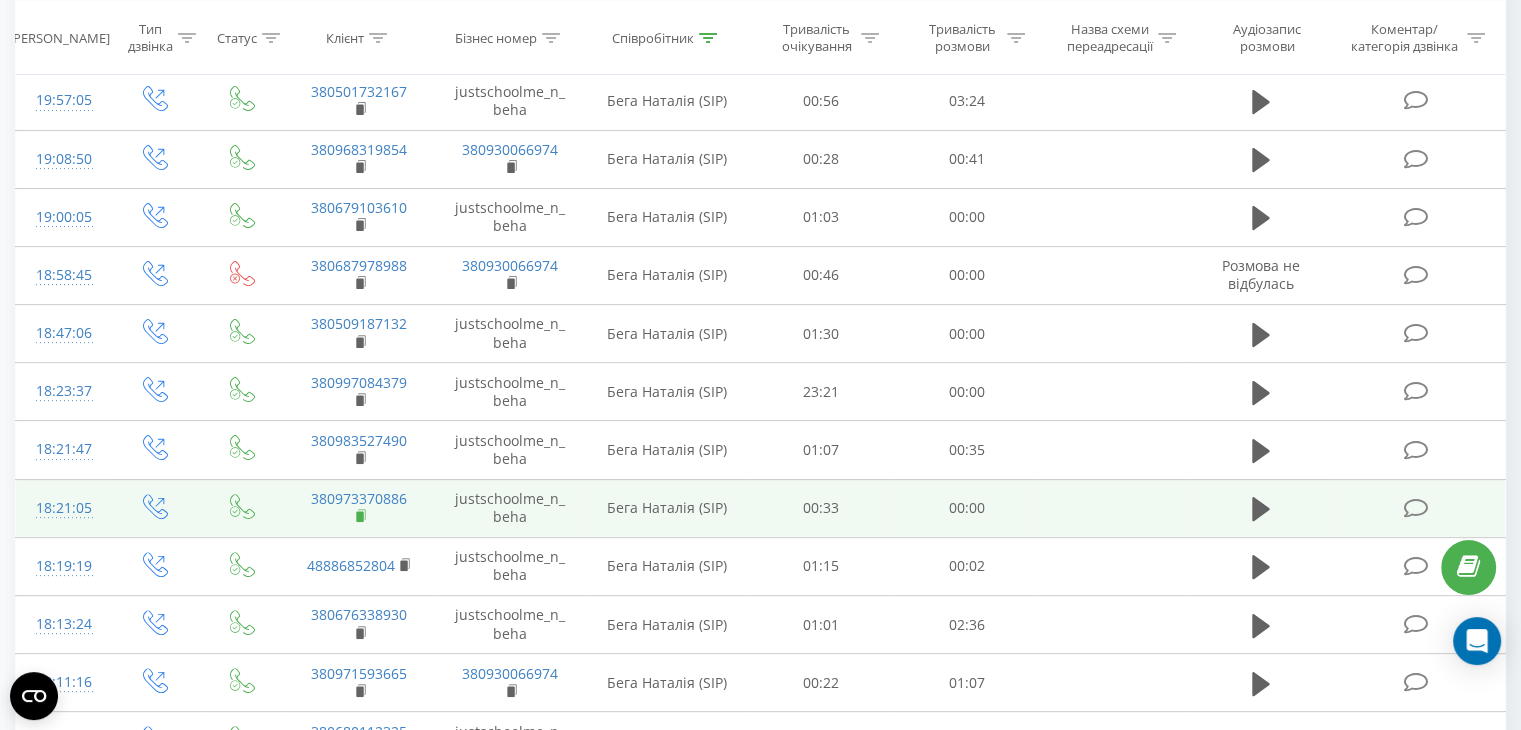 click 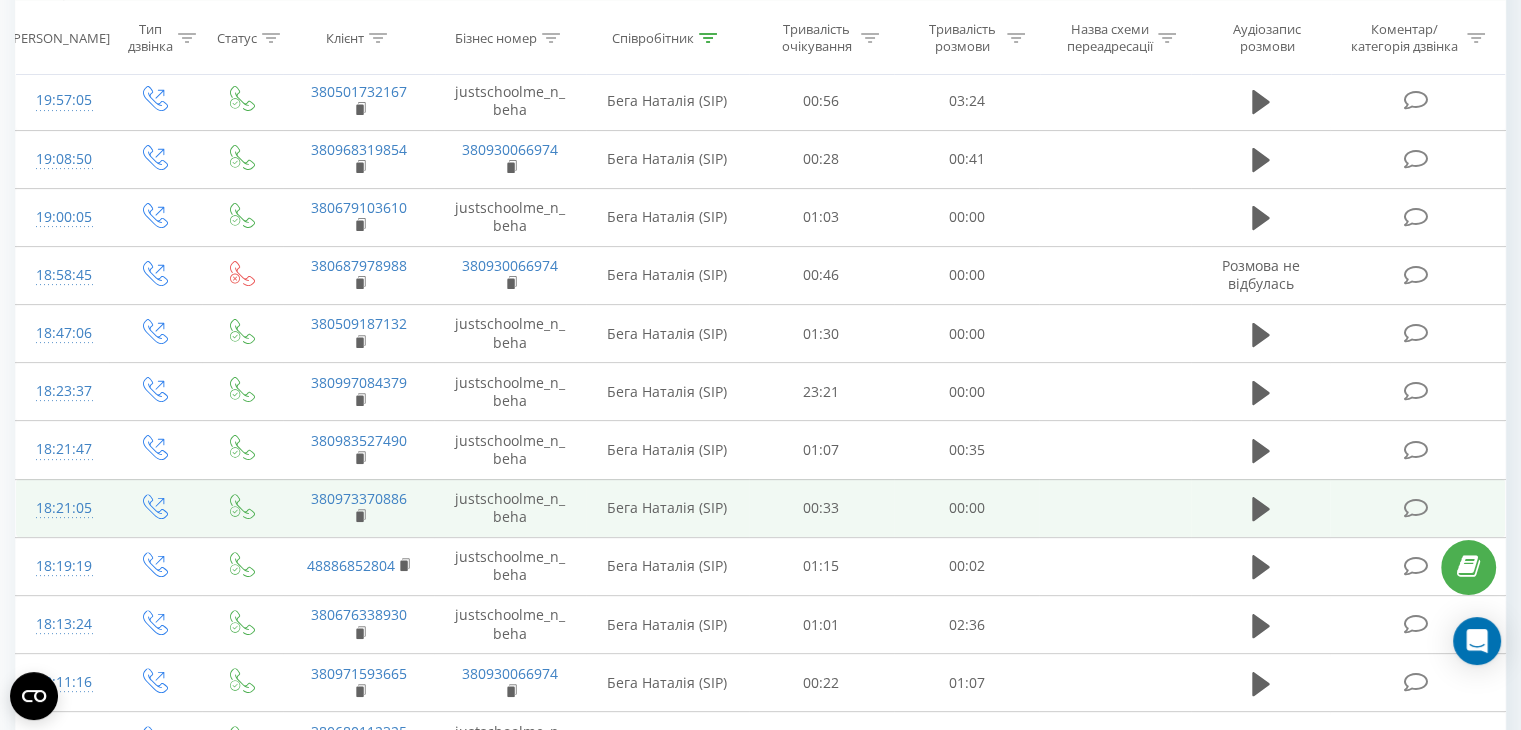 scroll, scrollTop: 300, scrollLeft: 0, axis: vertical 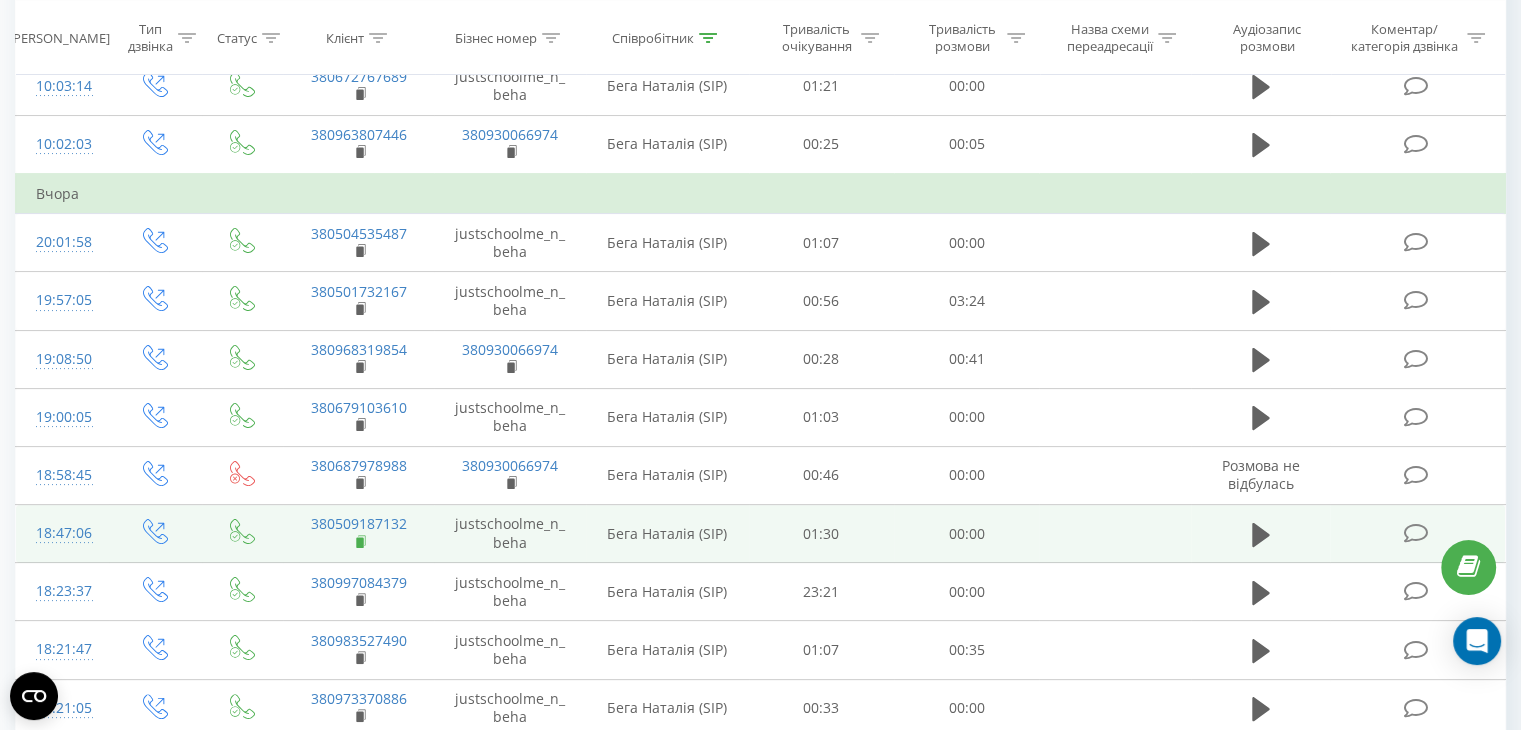 click 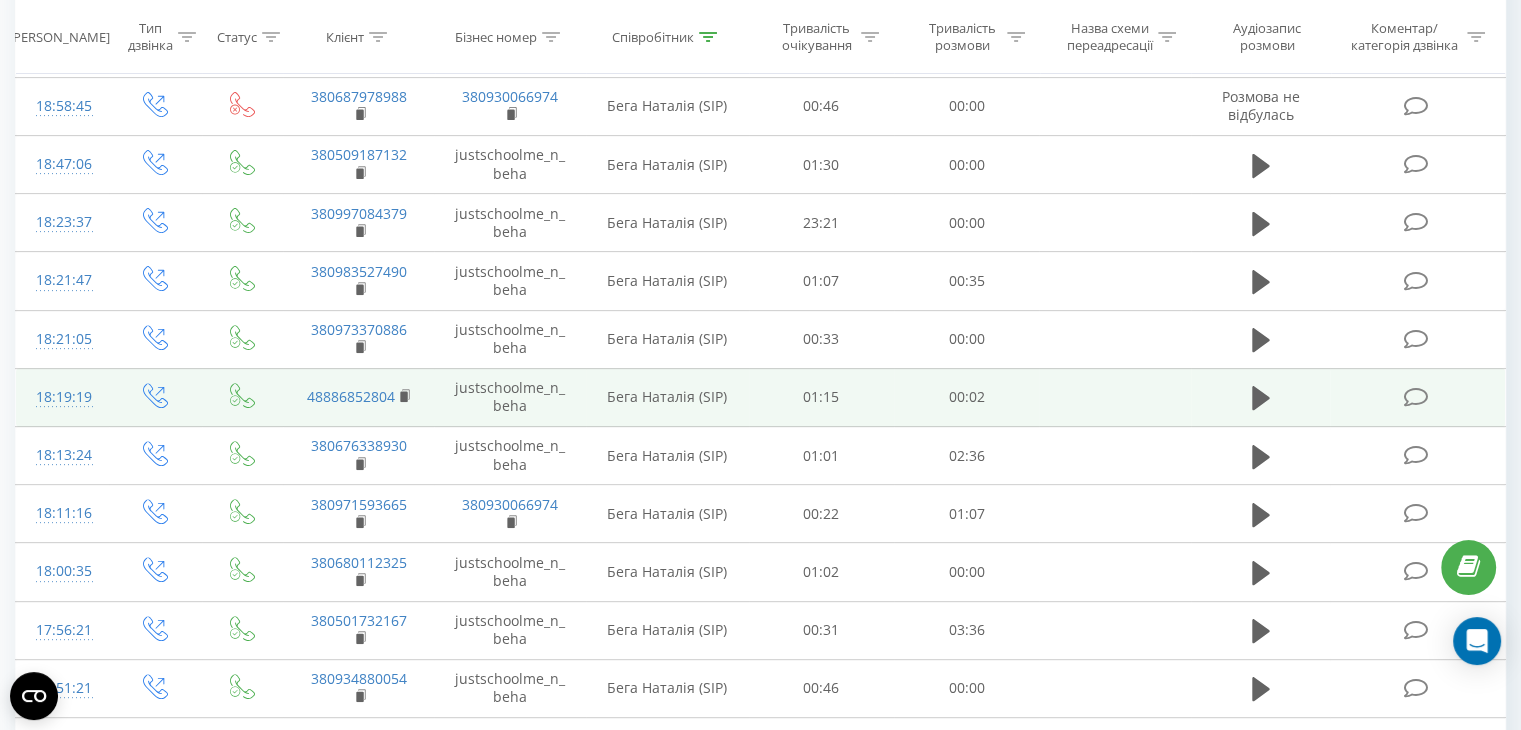 scroll, scrollTop: 700, scrollLeft: 0, axis: vertical 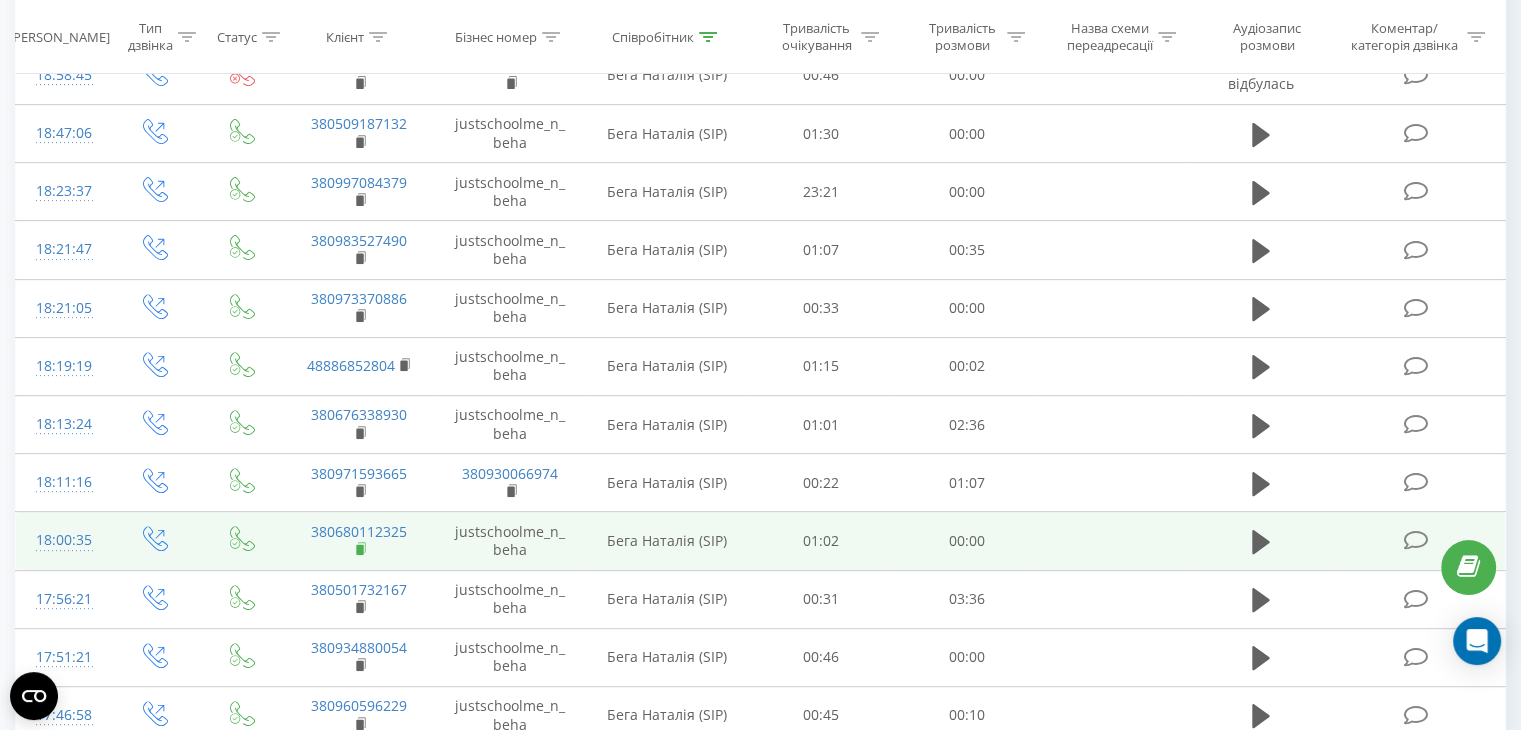 click 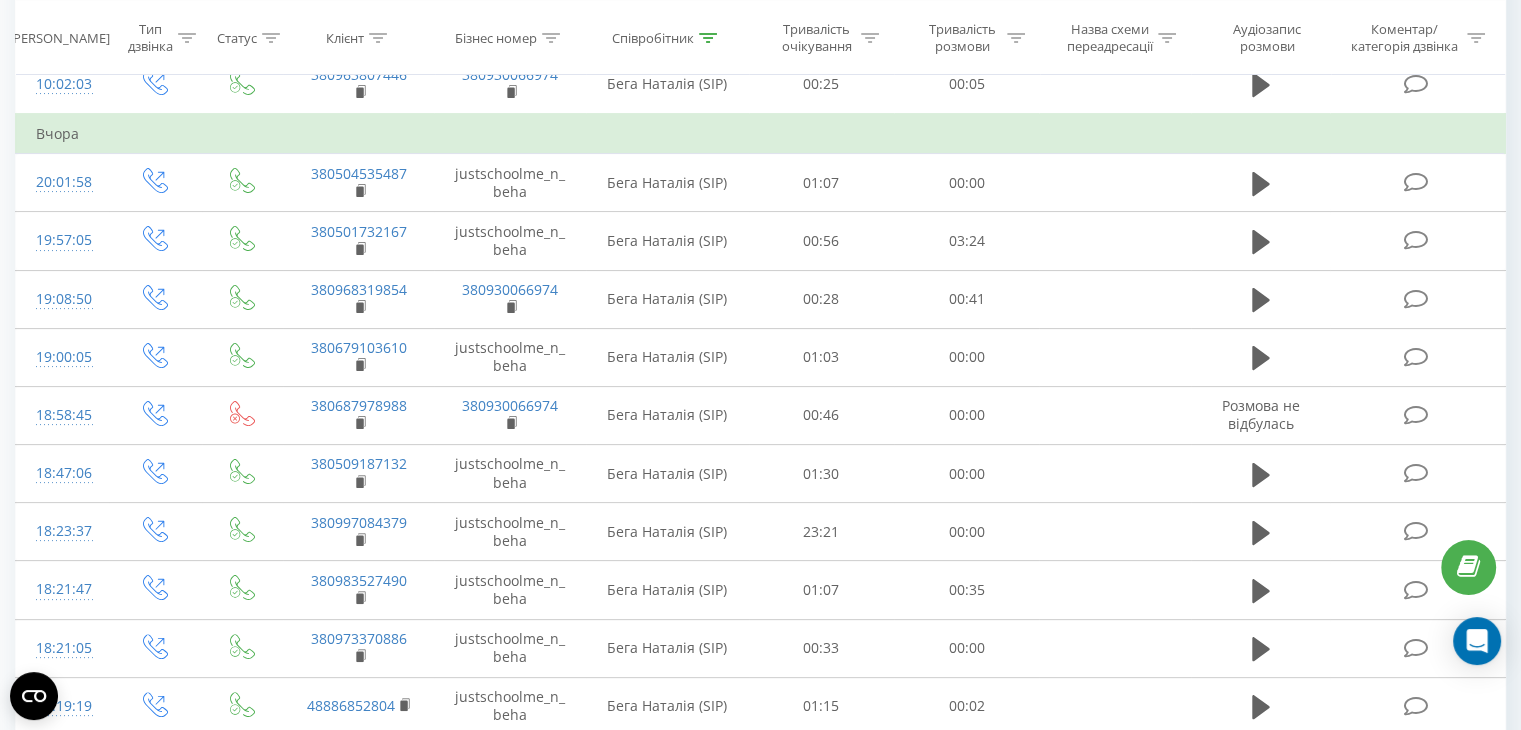 scroll, scrollTop: 0, scrollLeft: 0, axis: both 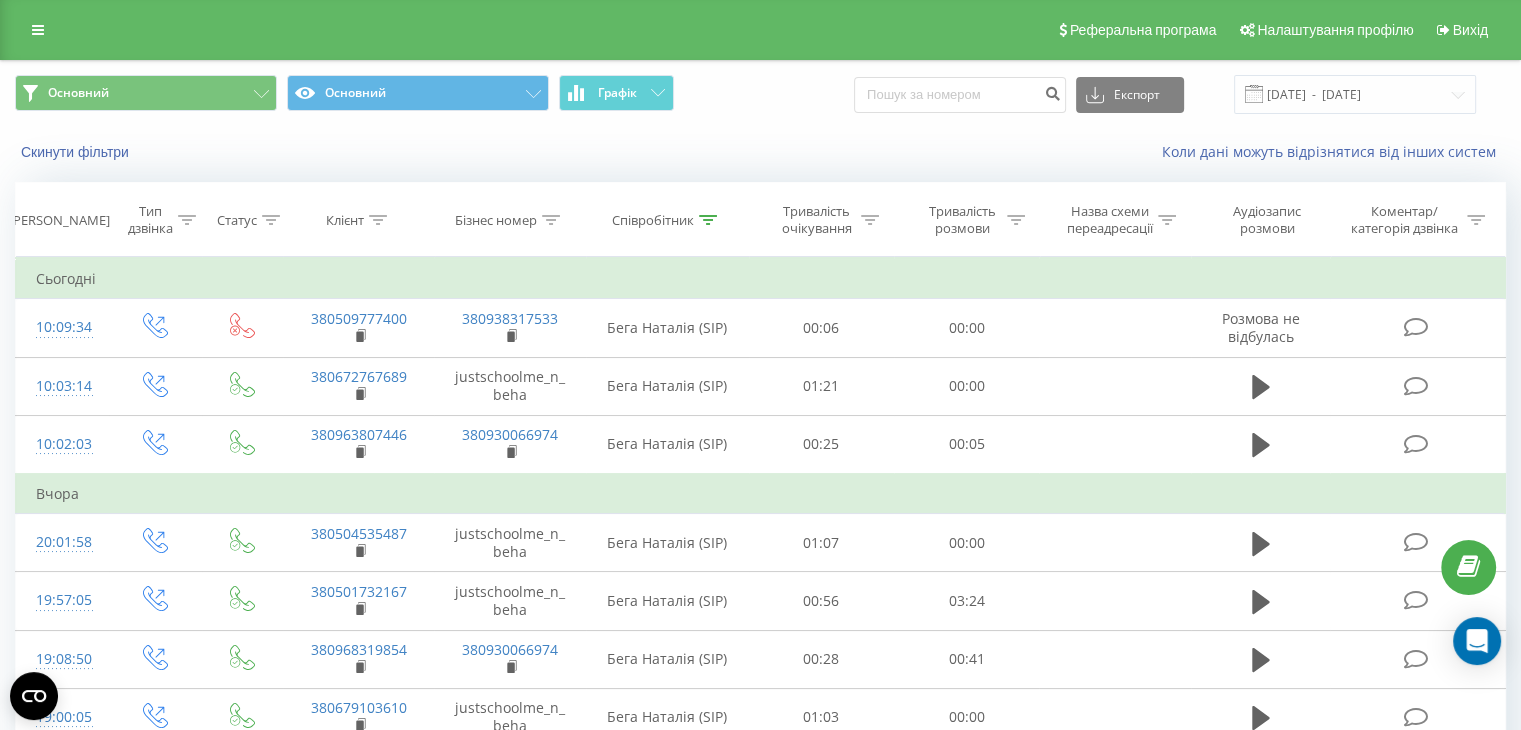 click at bounding box center (708, 220) 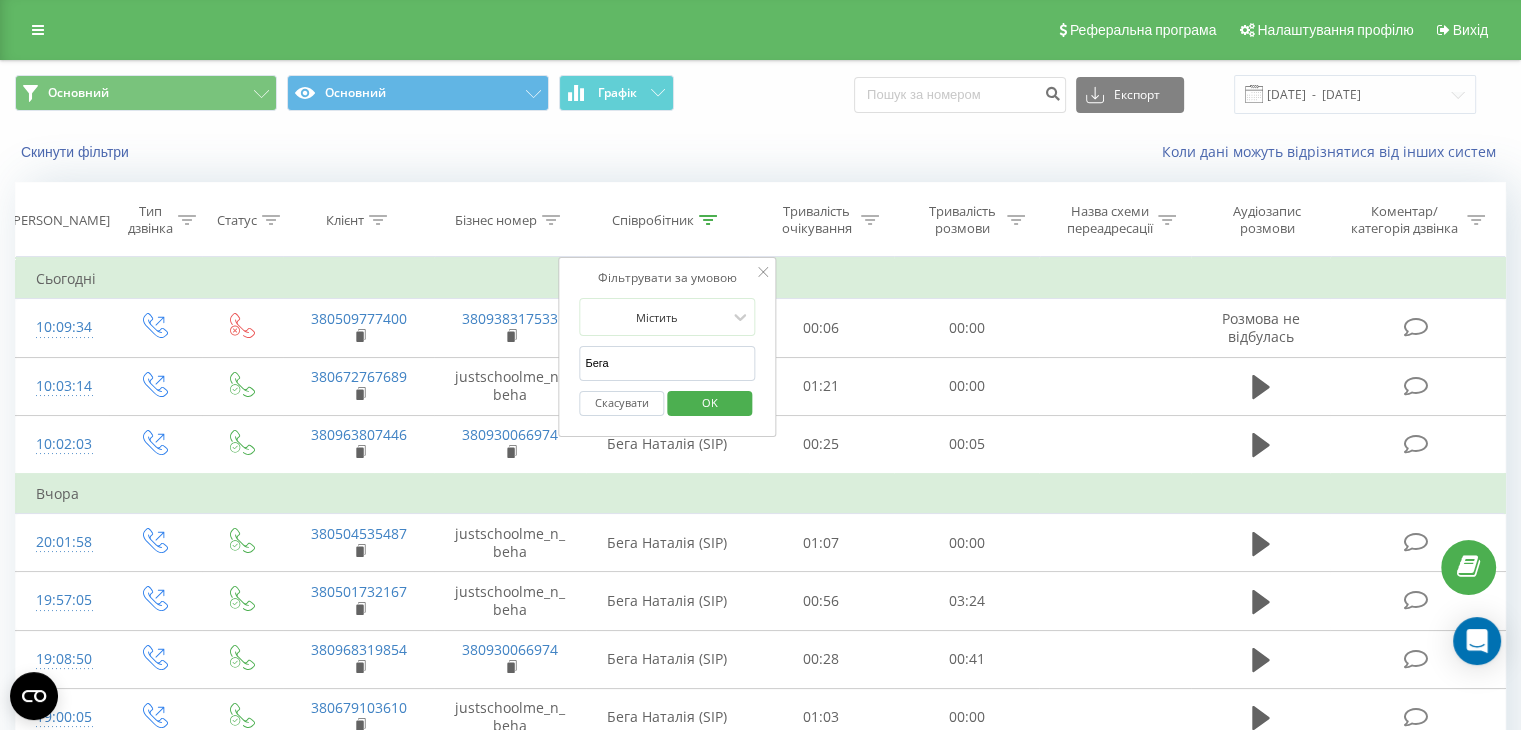 click on "Бега" at bounding box center (667, 363) 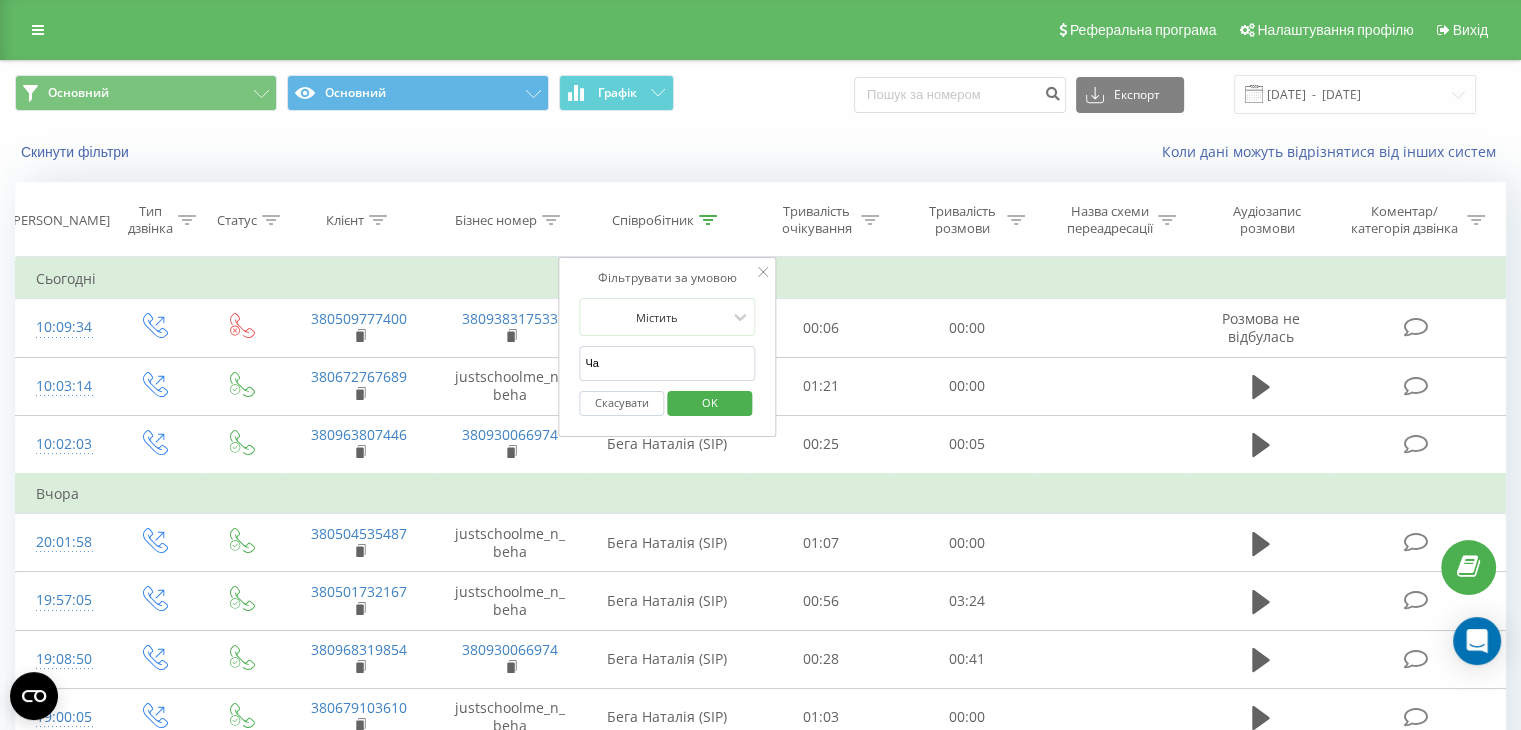 type on "Ч" 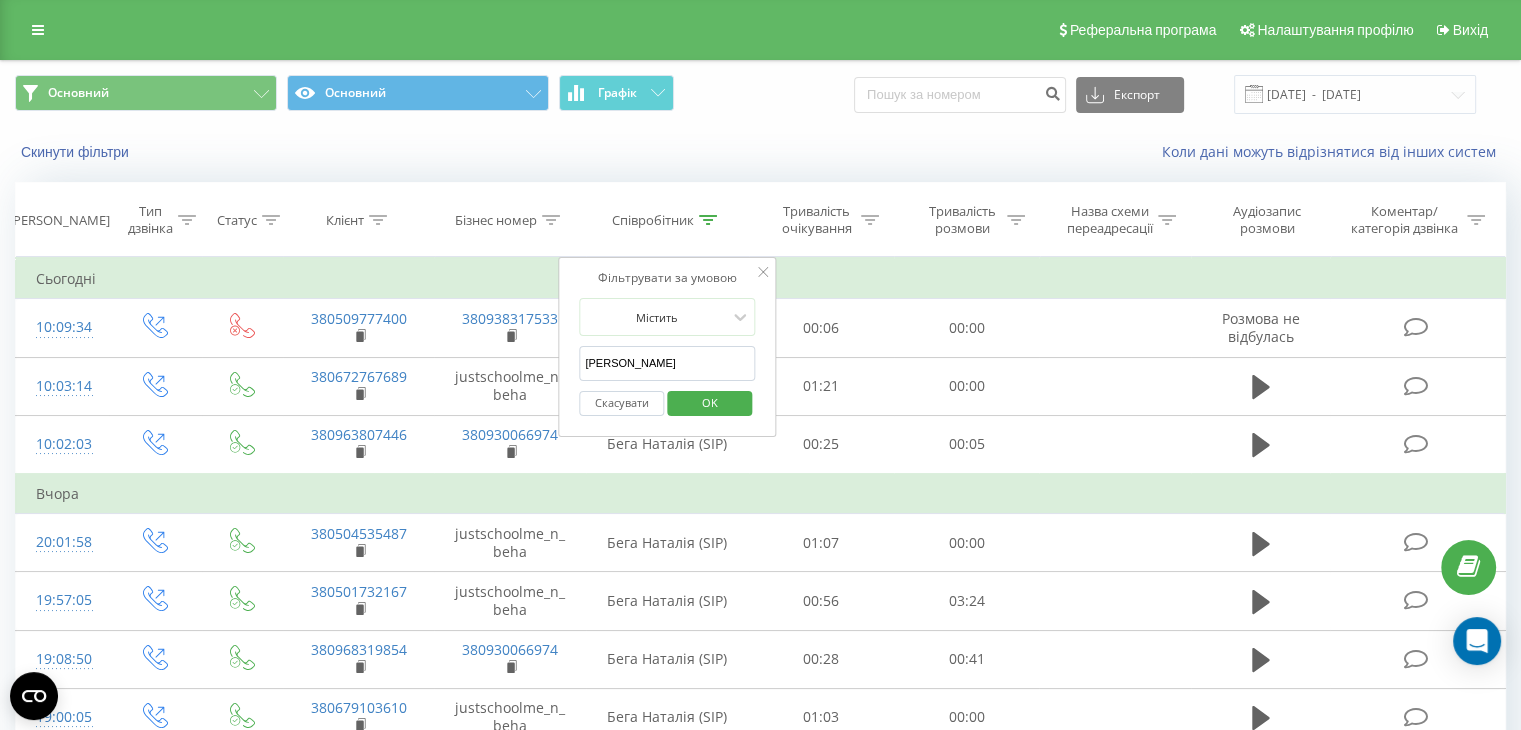 type on "[PERSON_NAME]" 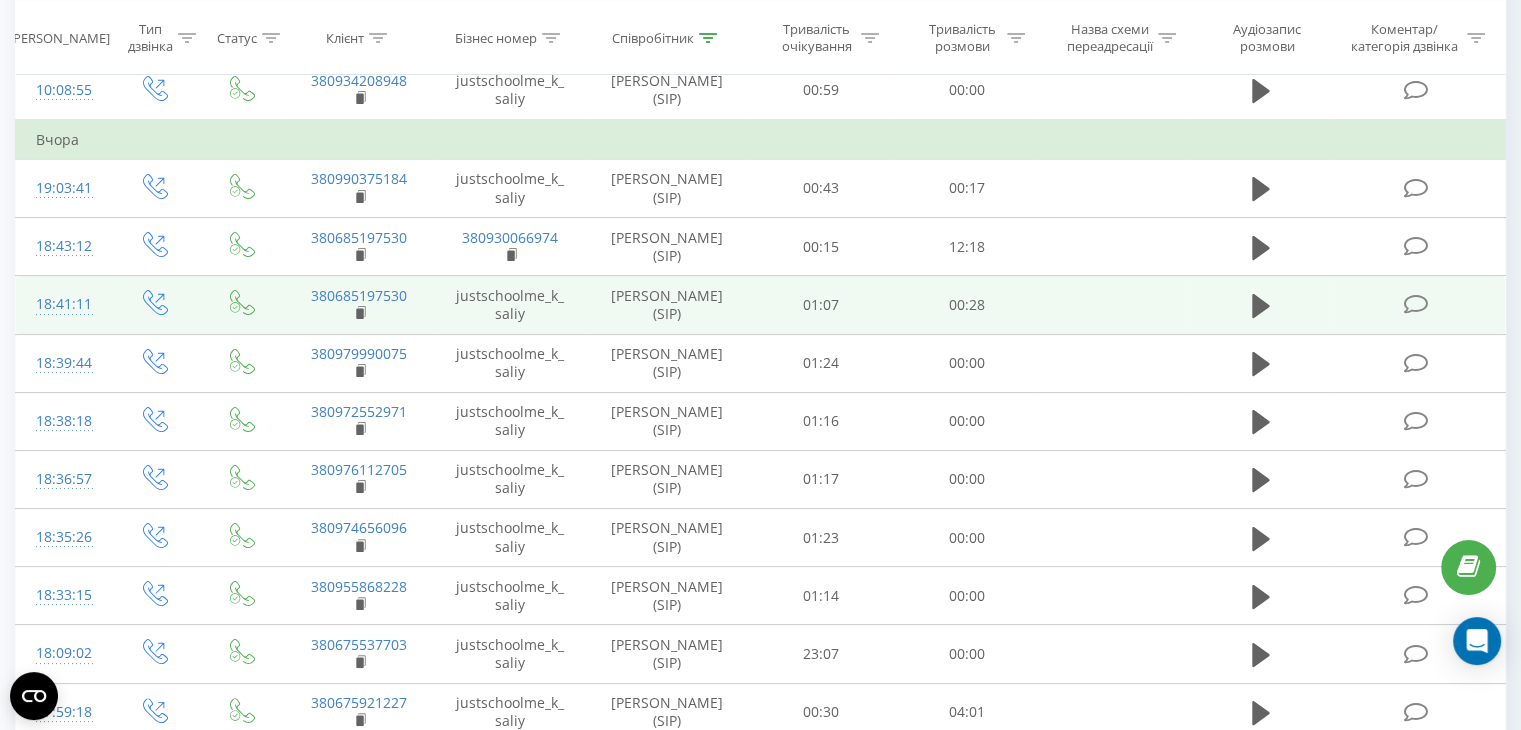 scroll, scrollTop: 300, scrollLeft: 0, axis: vertical 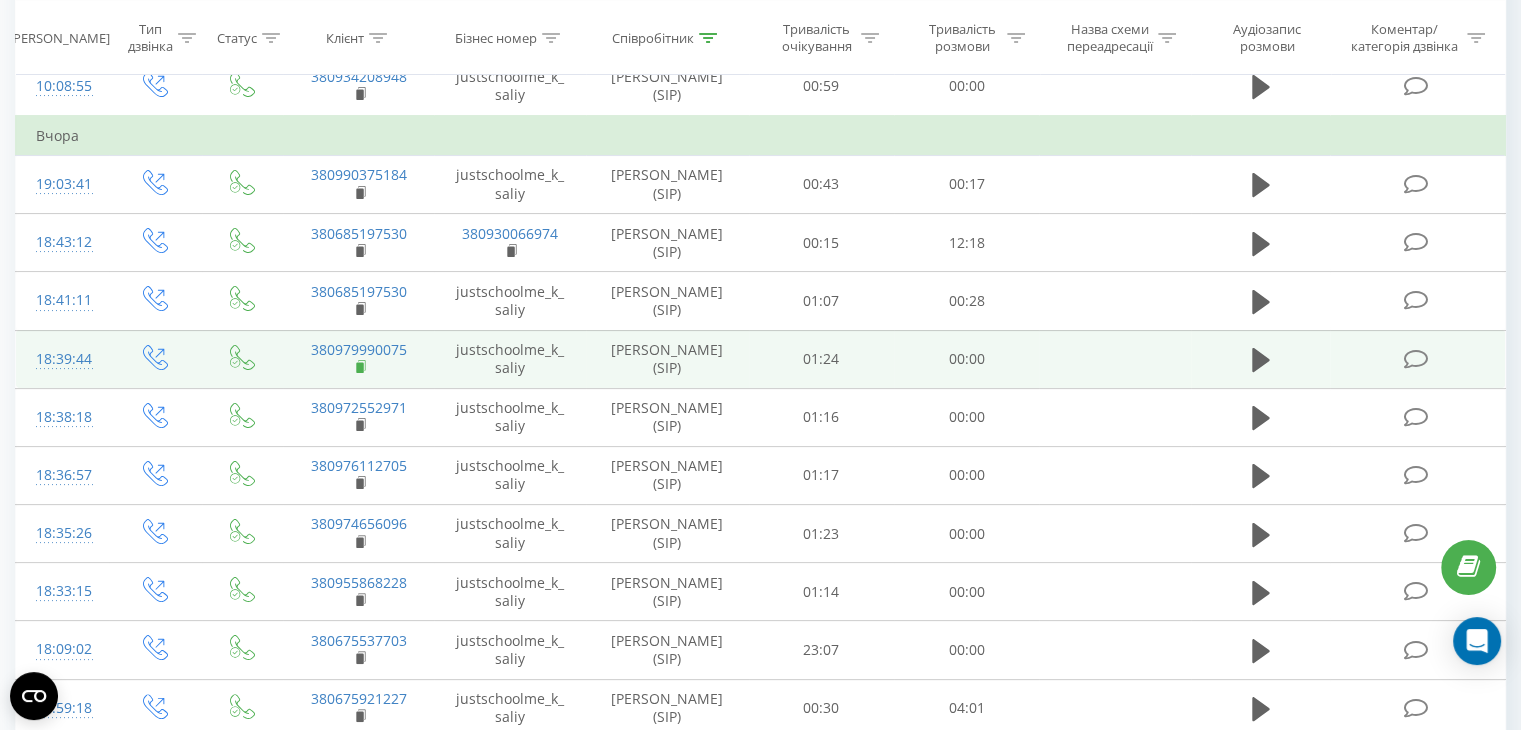 click 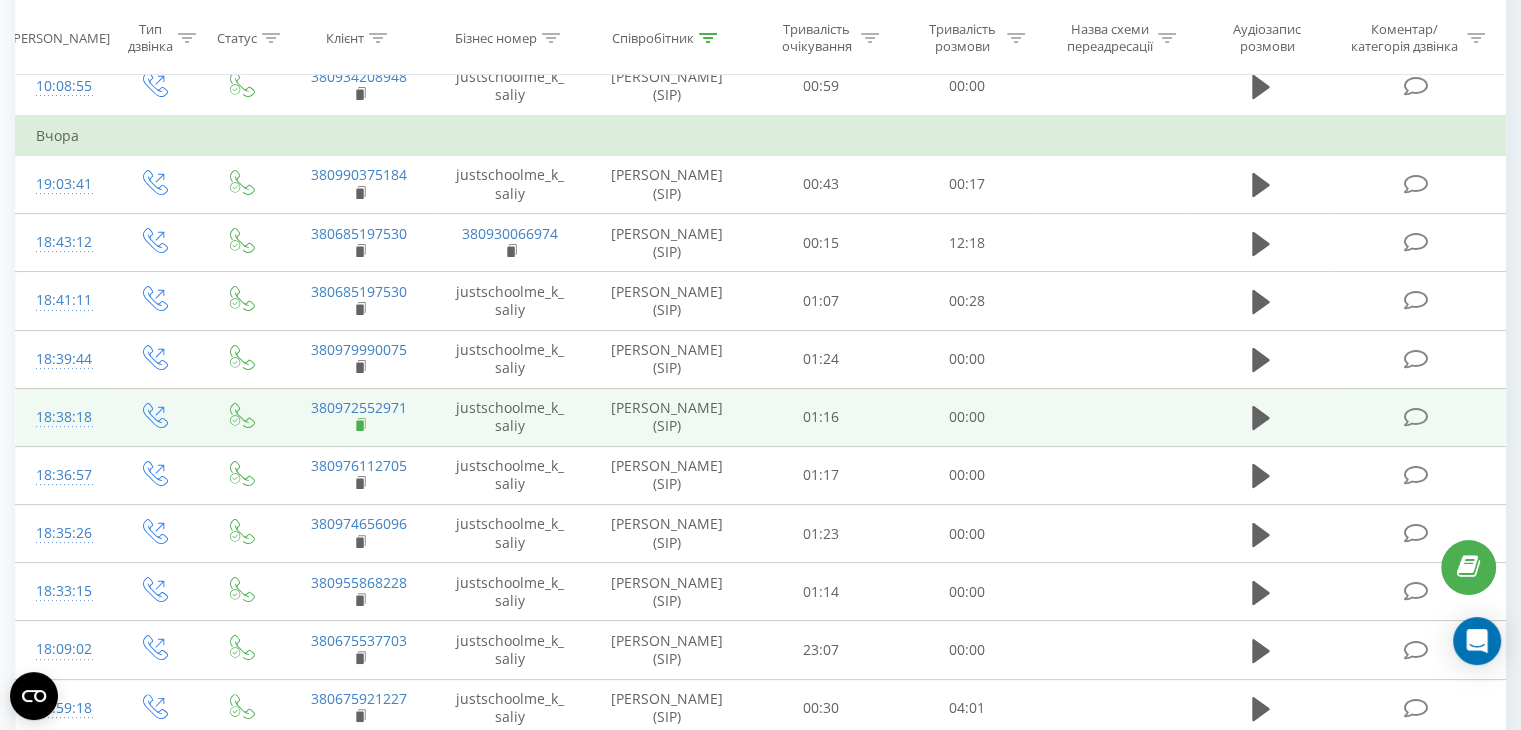 click 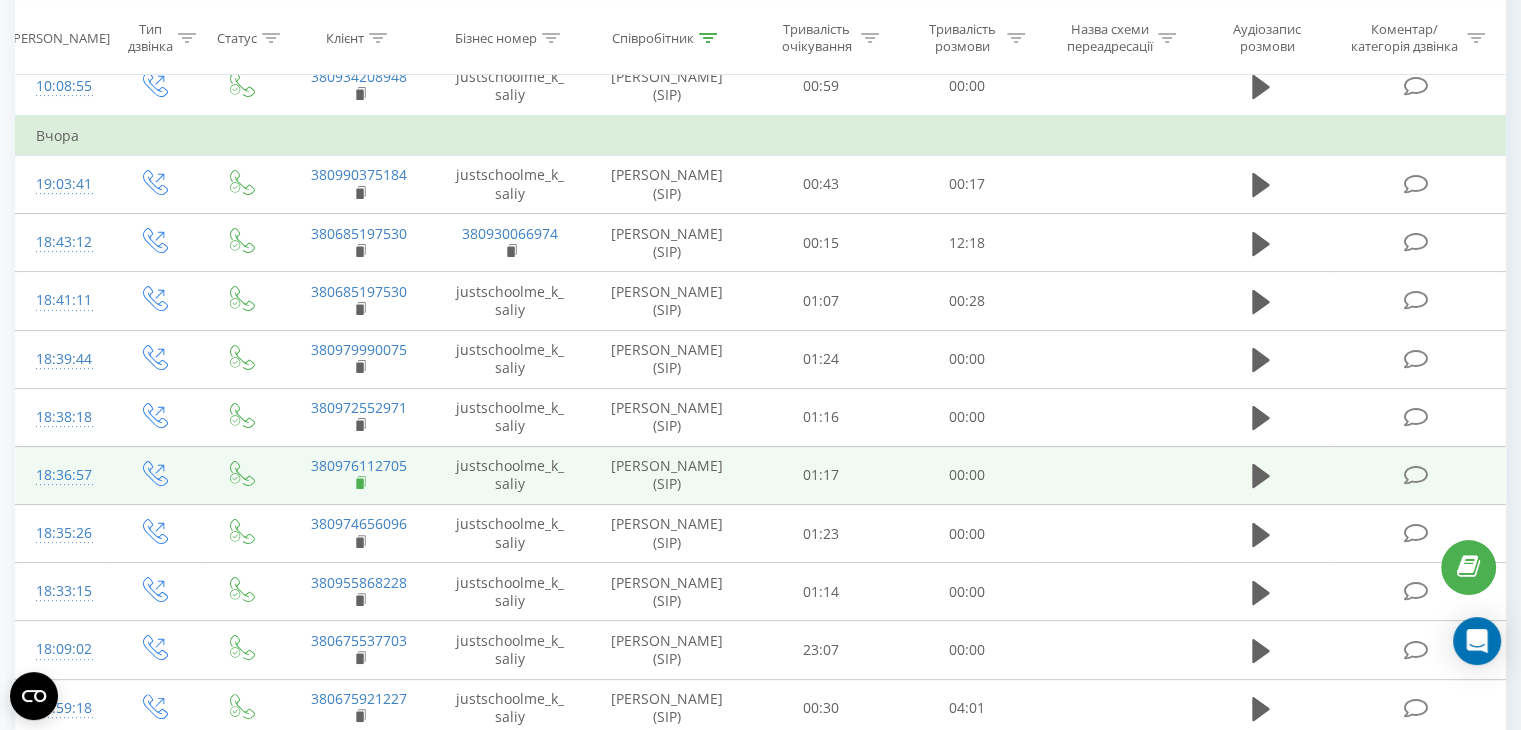 click 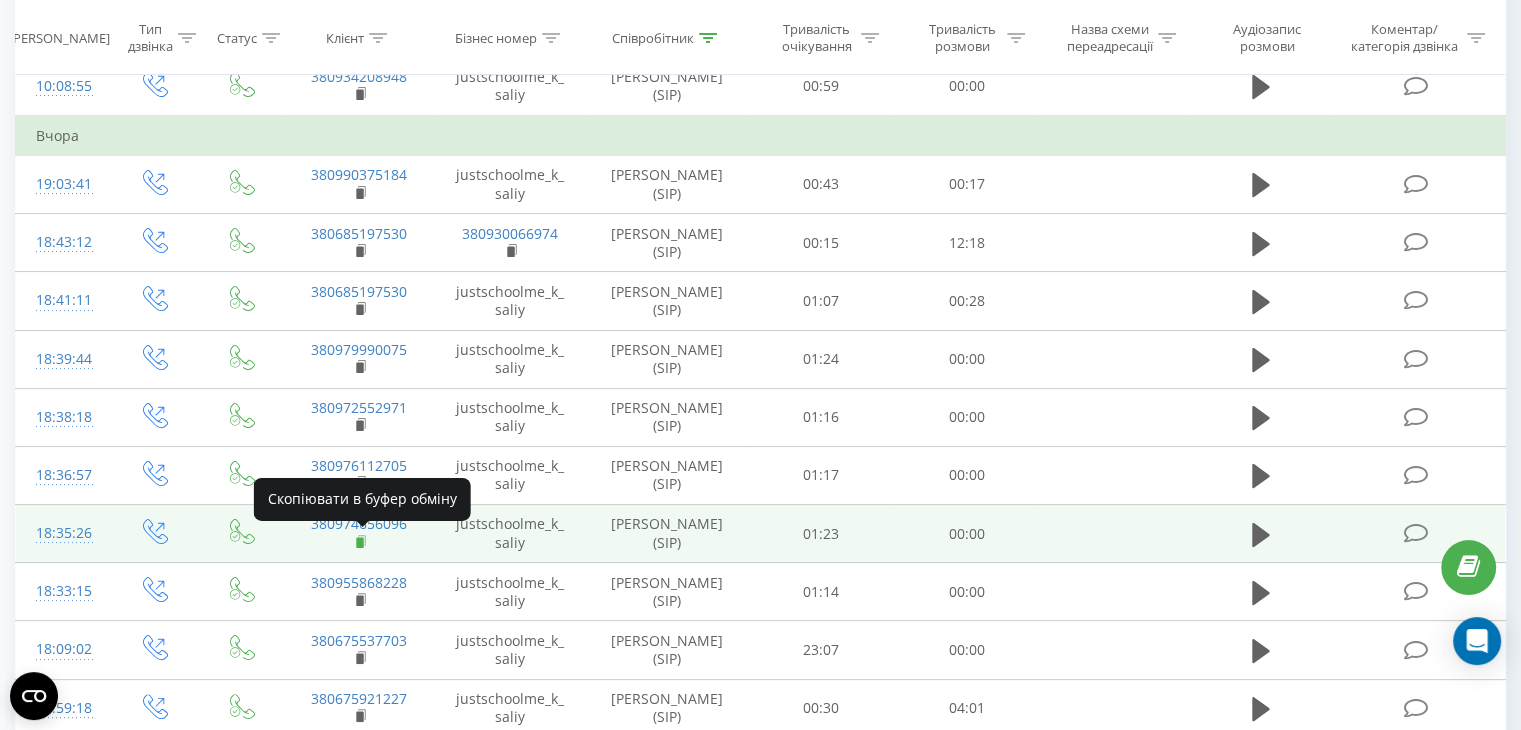 click 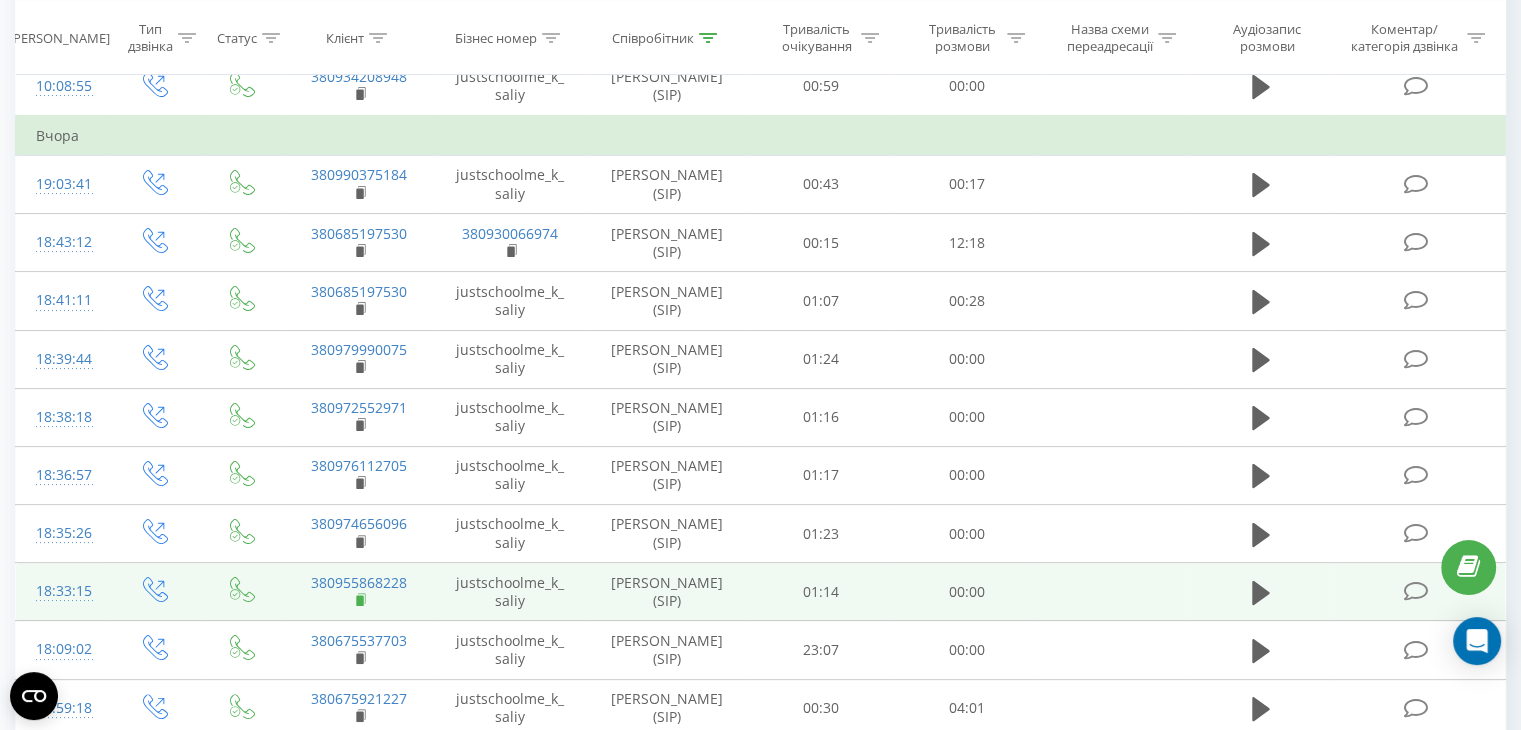 click 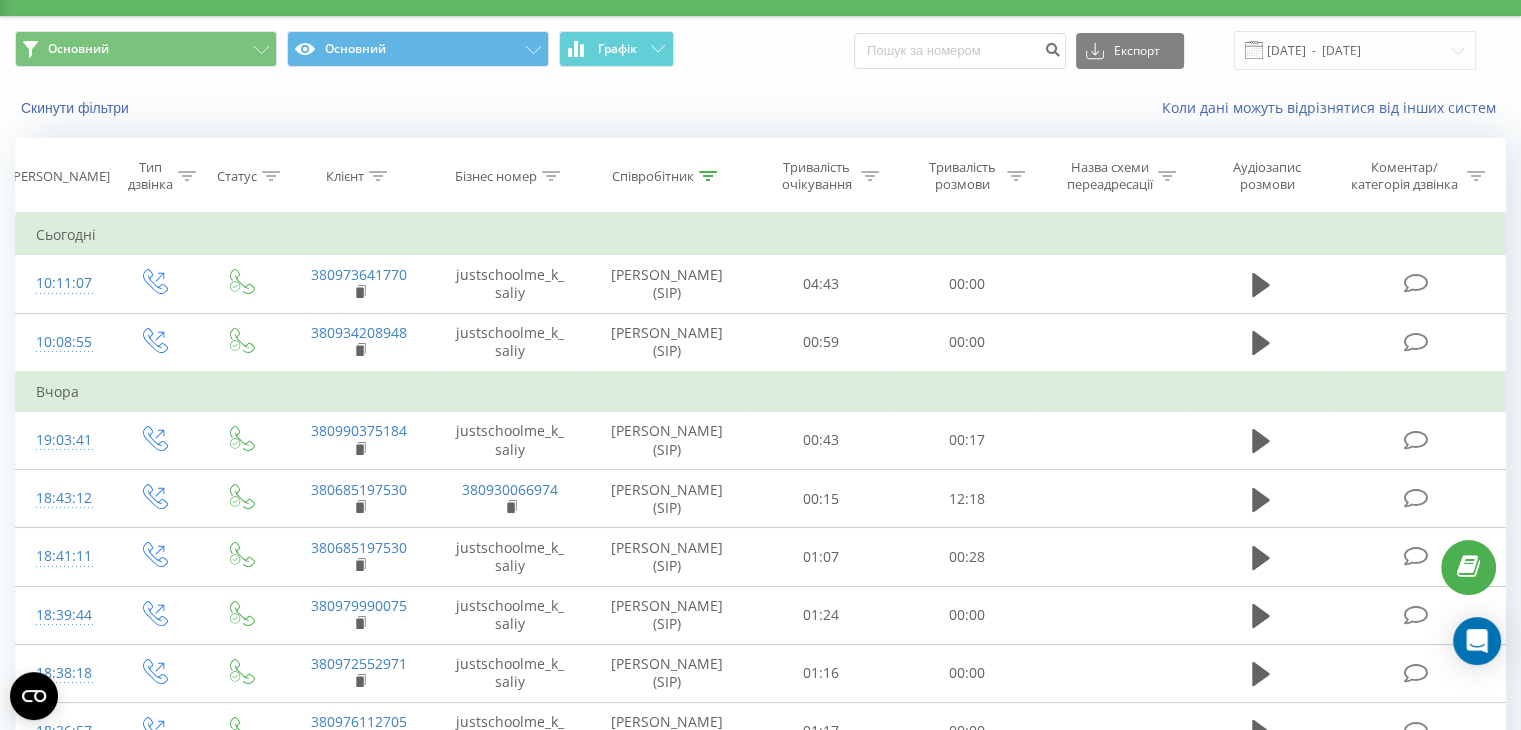 scroll, scrollTop: 0, scrollLeft: 0, axis: both 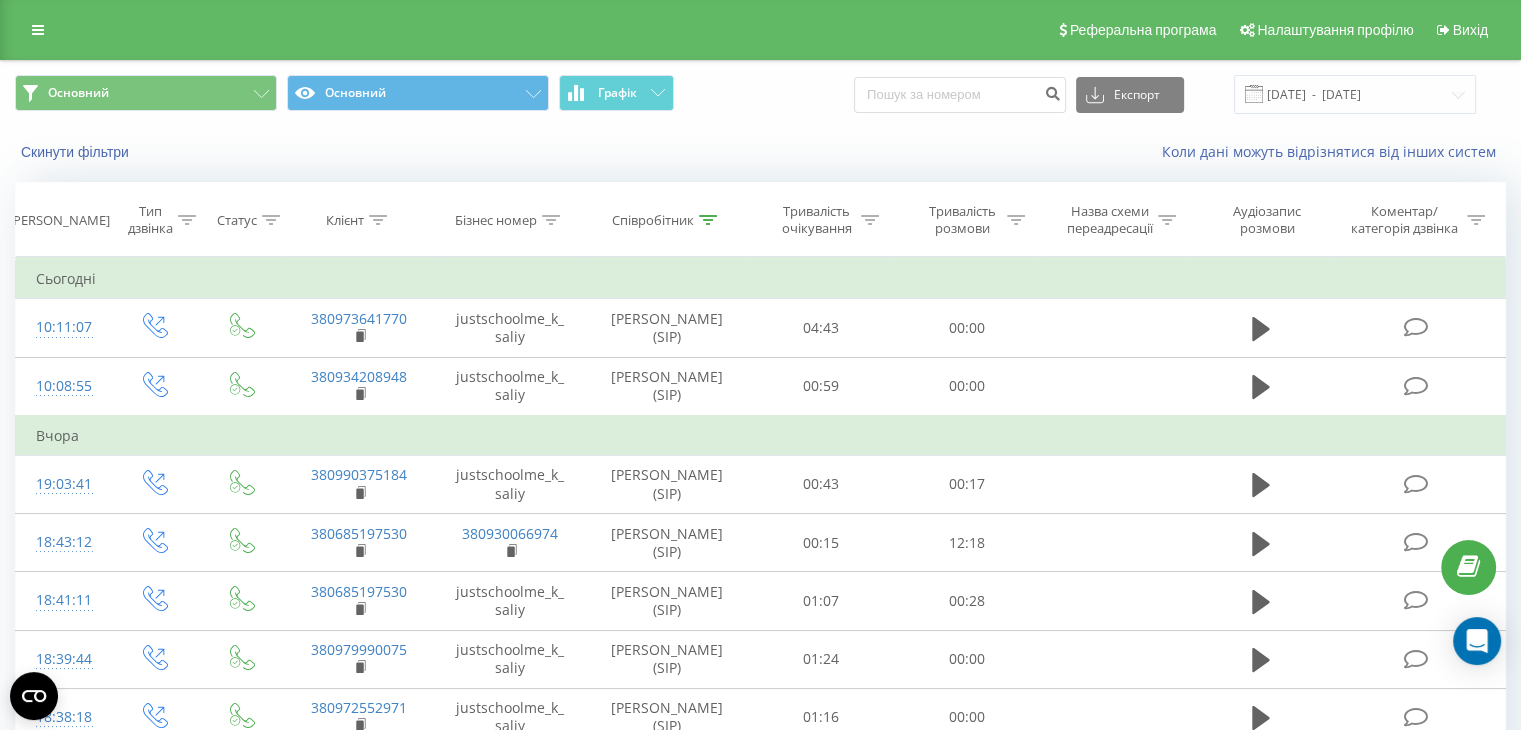 click 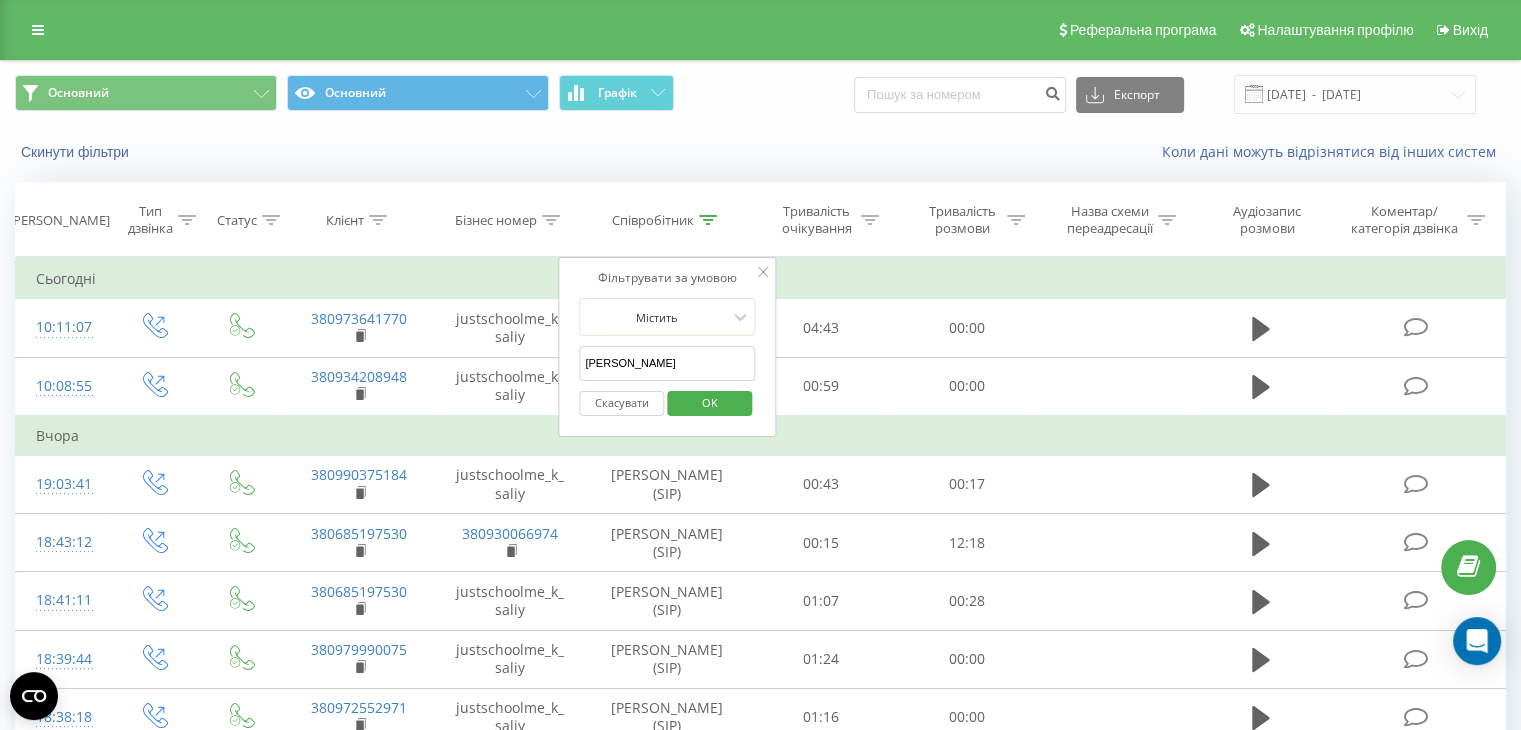 click on "[PERSON_NAME]" at bounding box center (667, 363) 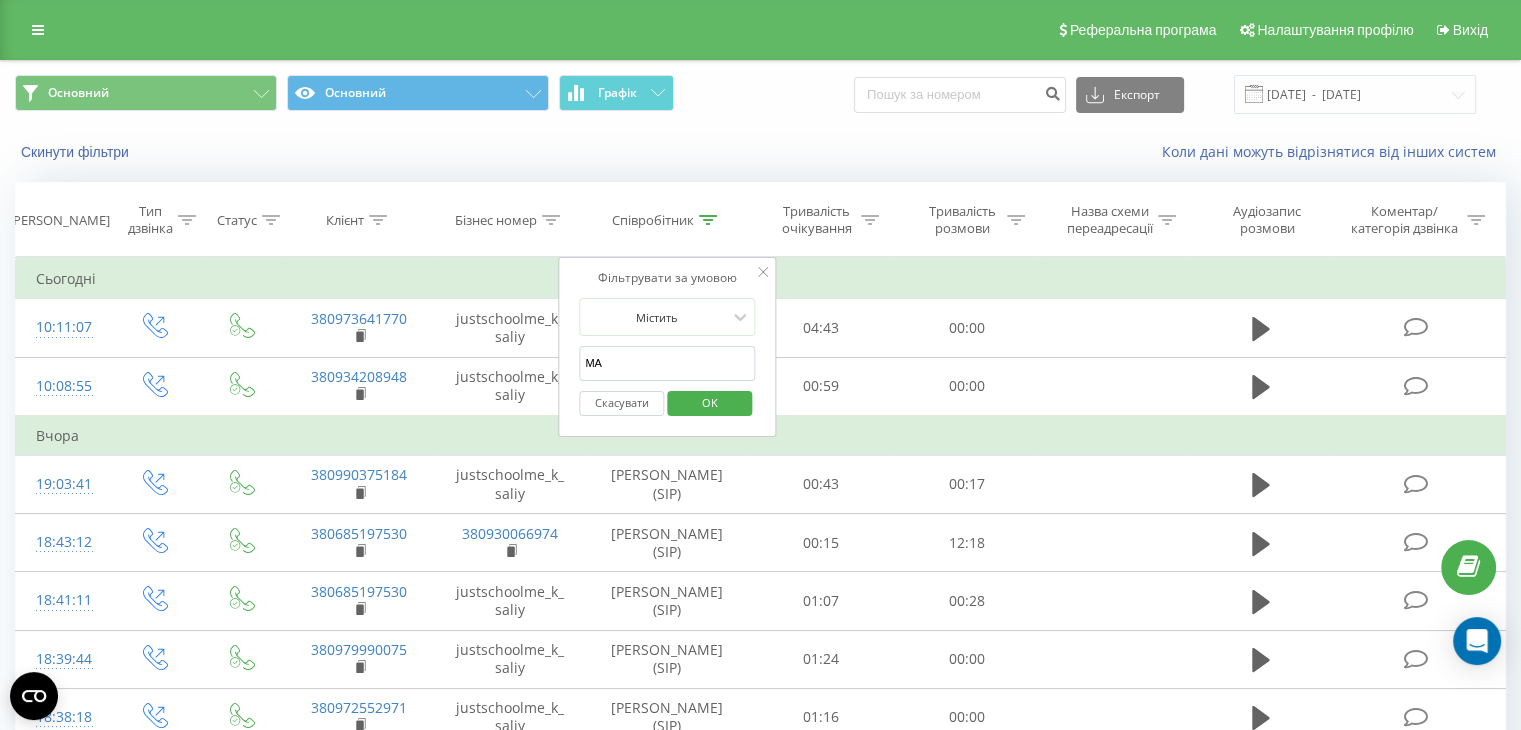 type on "М" 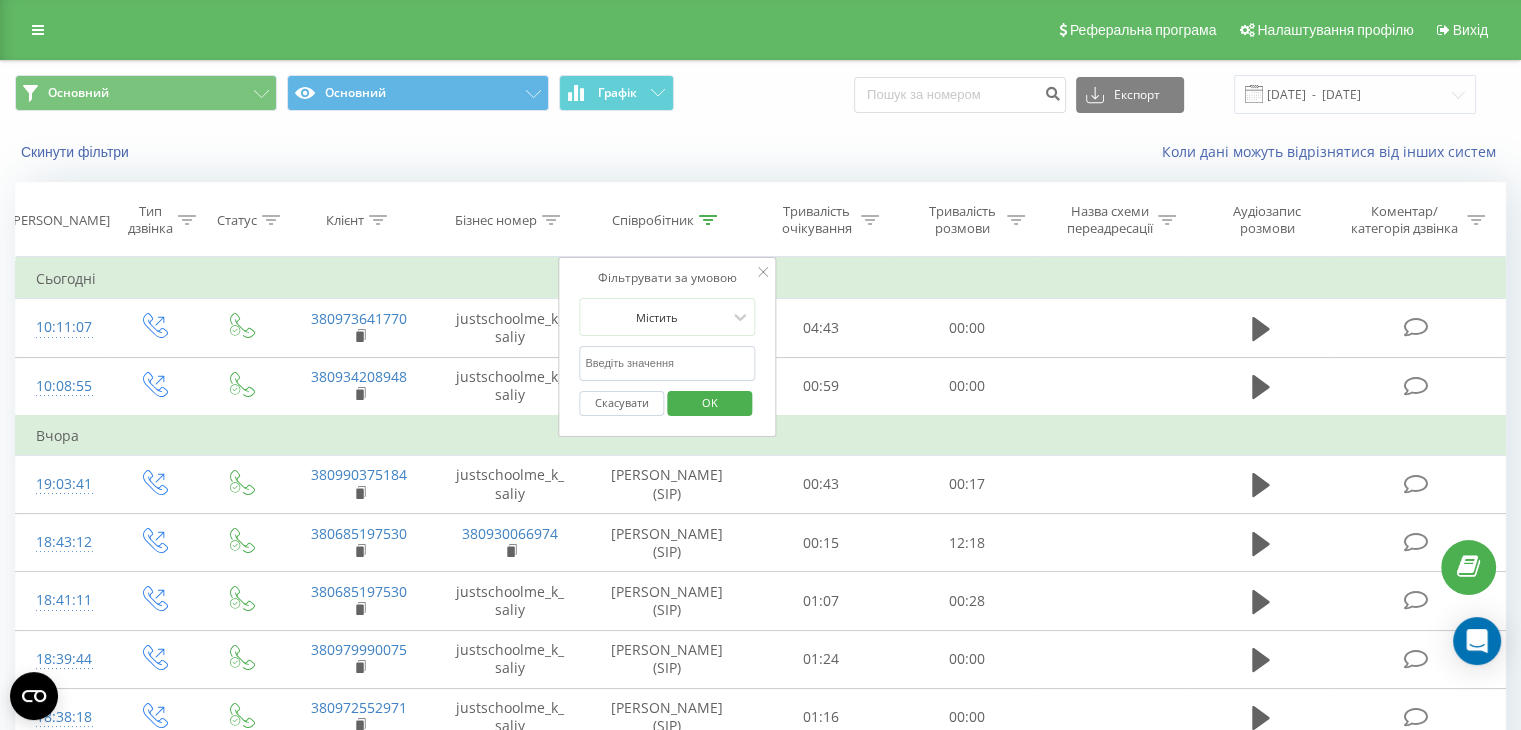 type on "[PERSON_NAME]" 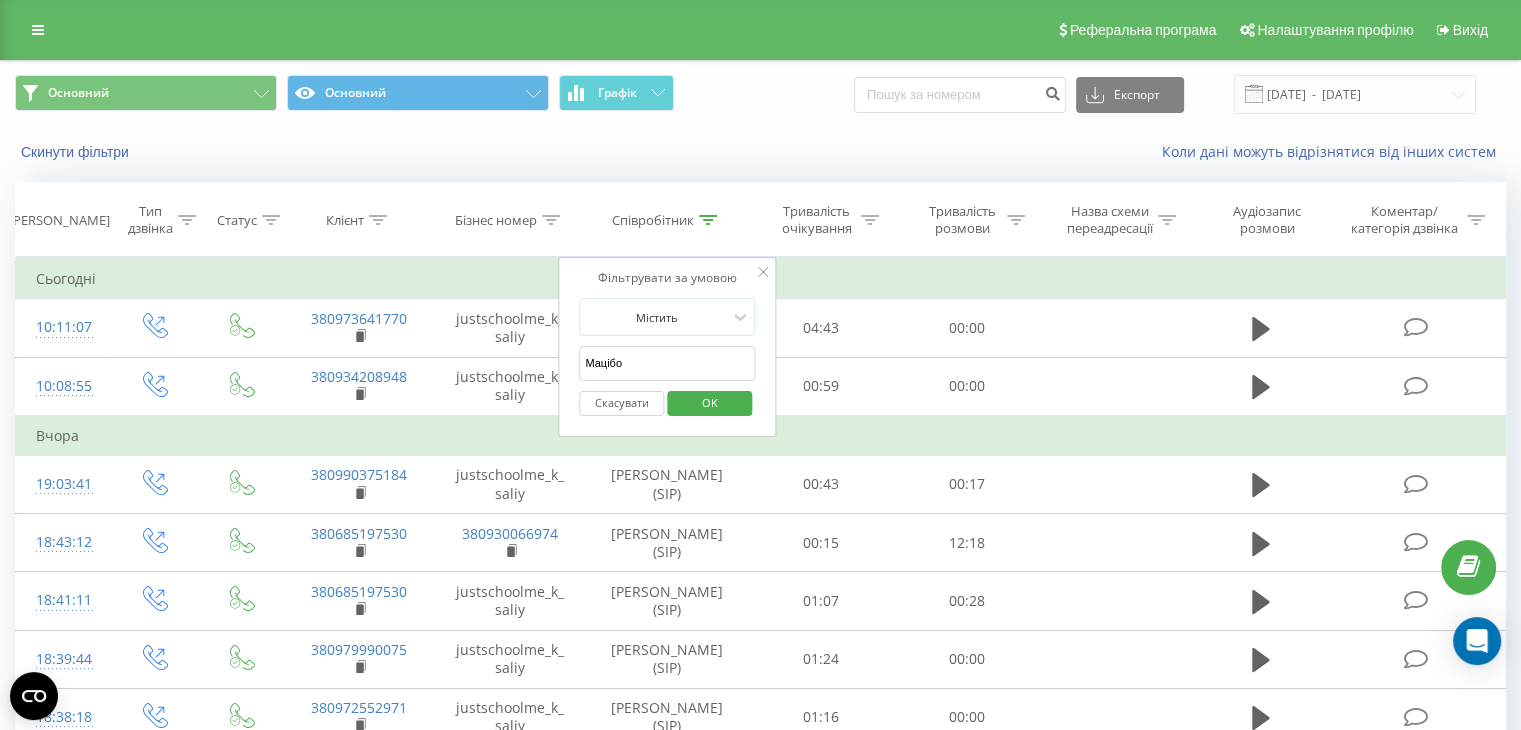 type on "Маціборко" 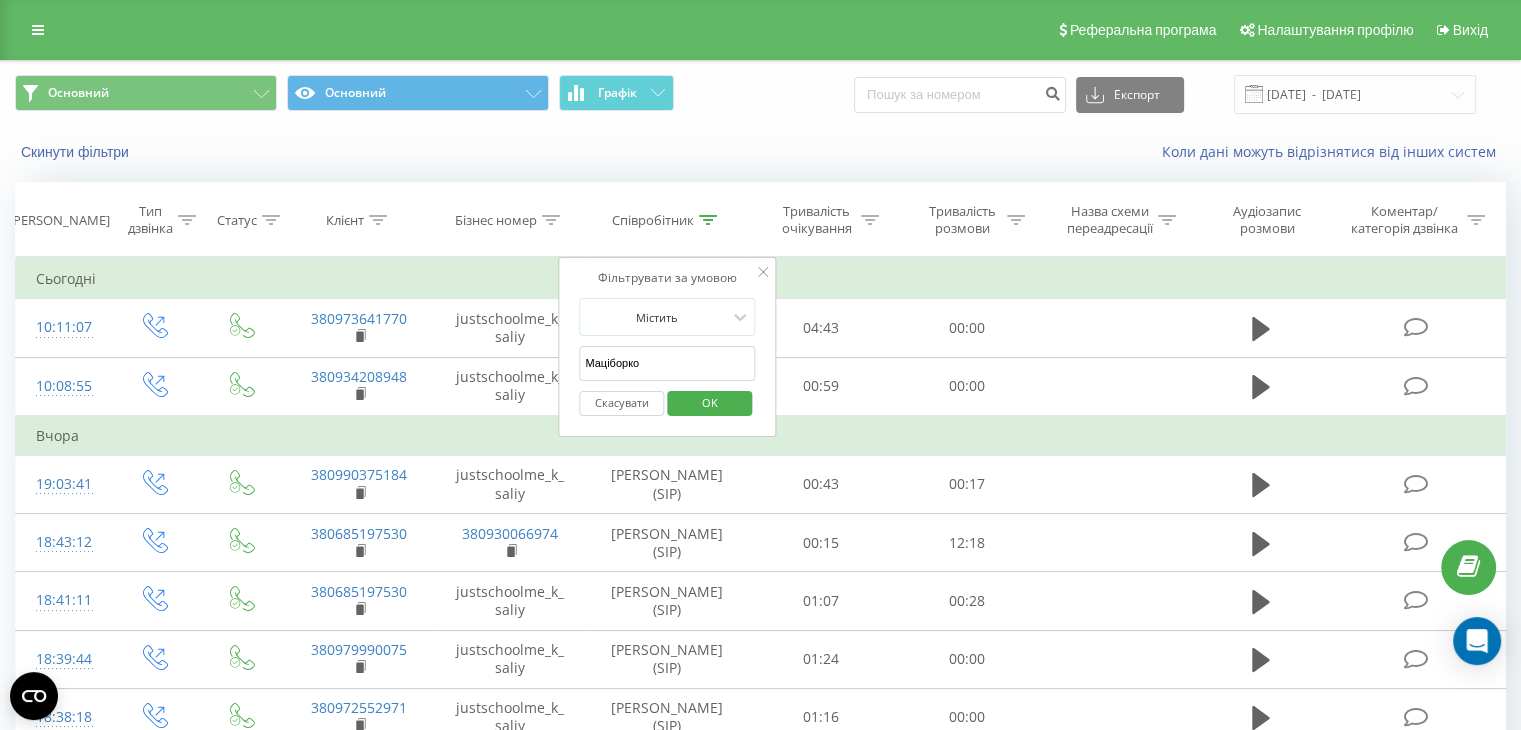 click on "OK" at bounding box center (710, 402) 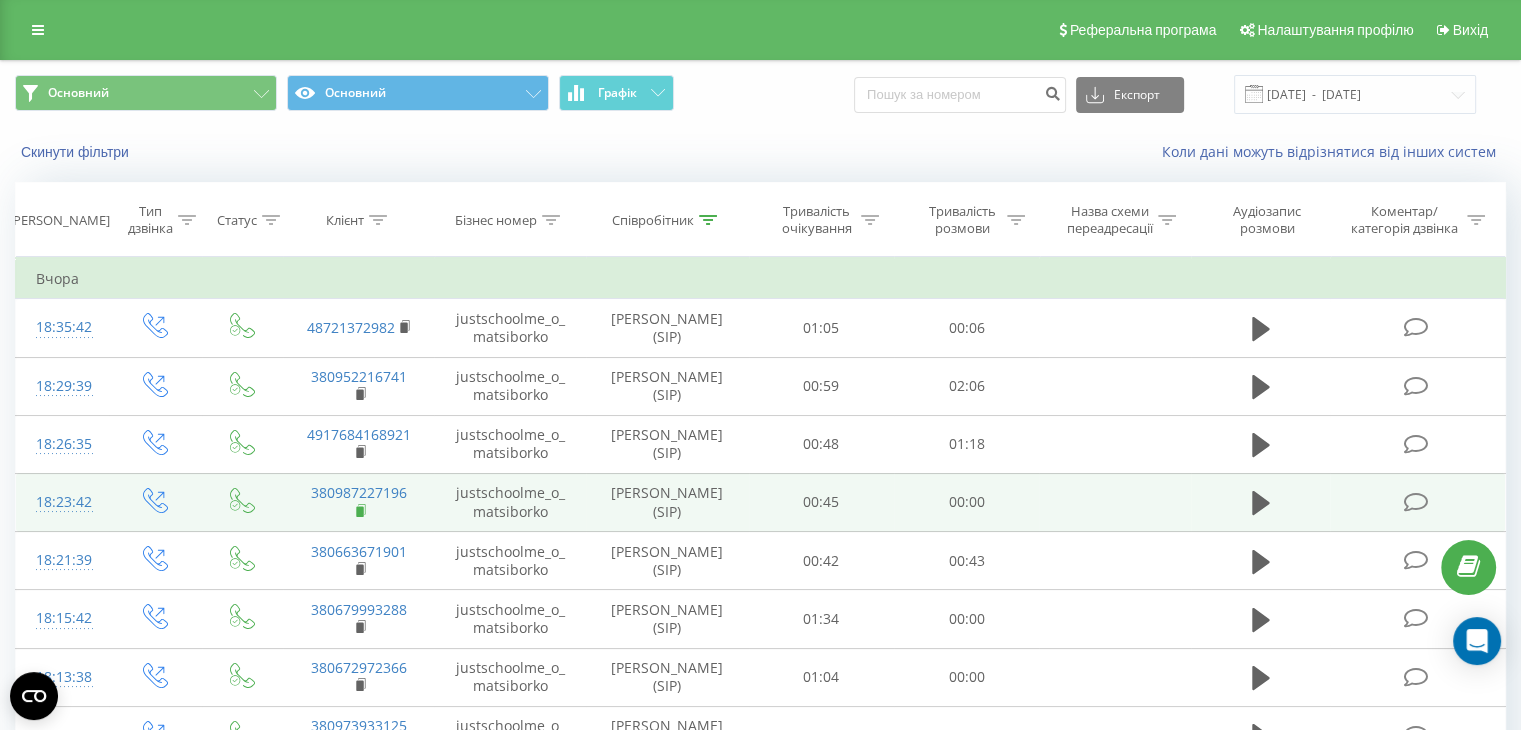 click 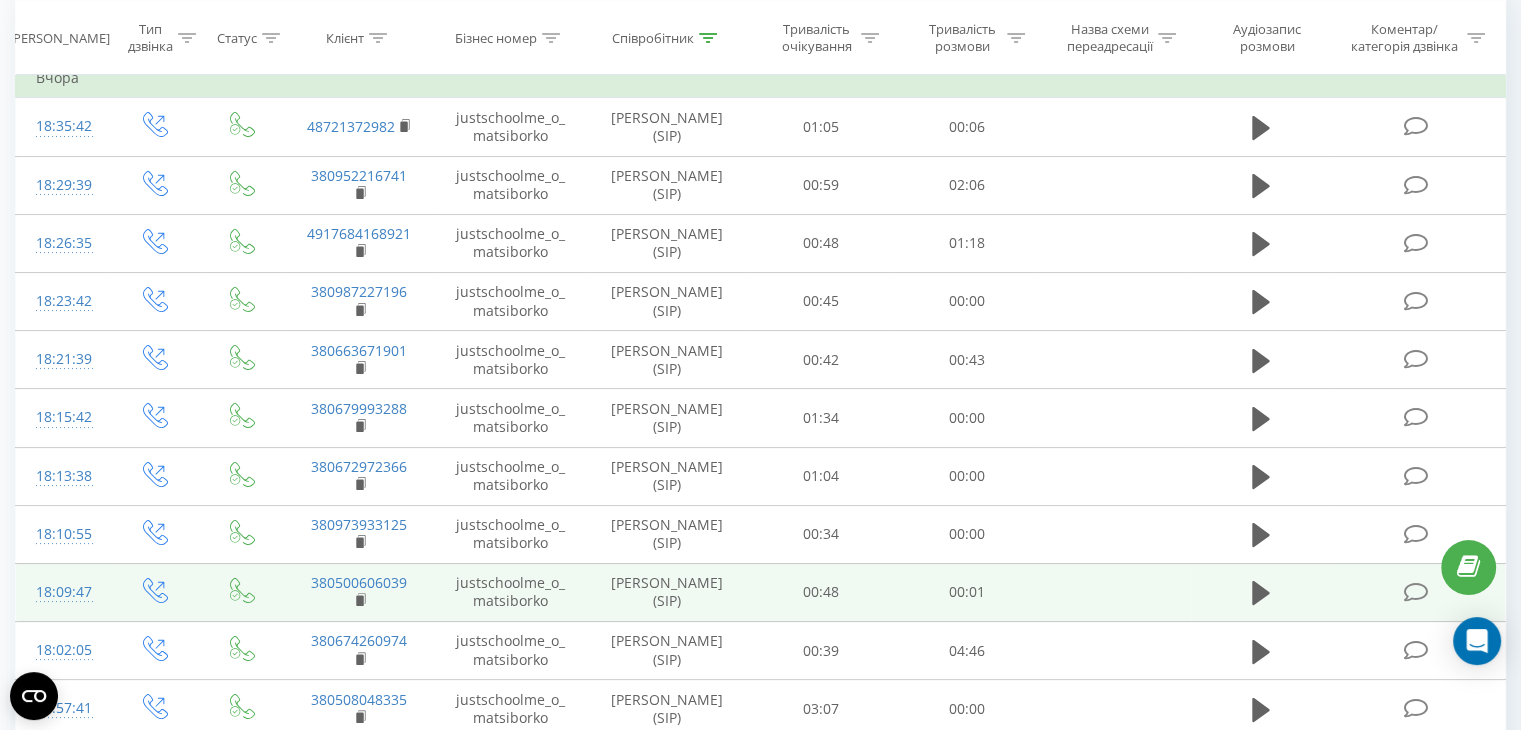 scroll, scrollTop: 300, scrollLeft: 0, axis: vertical 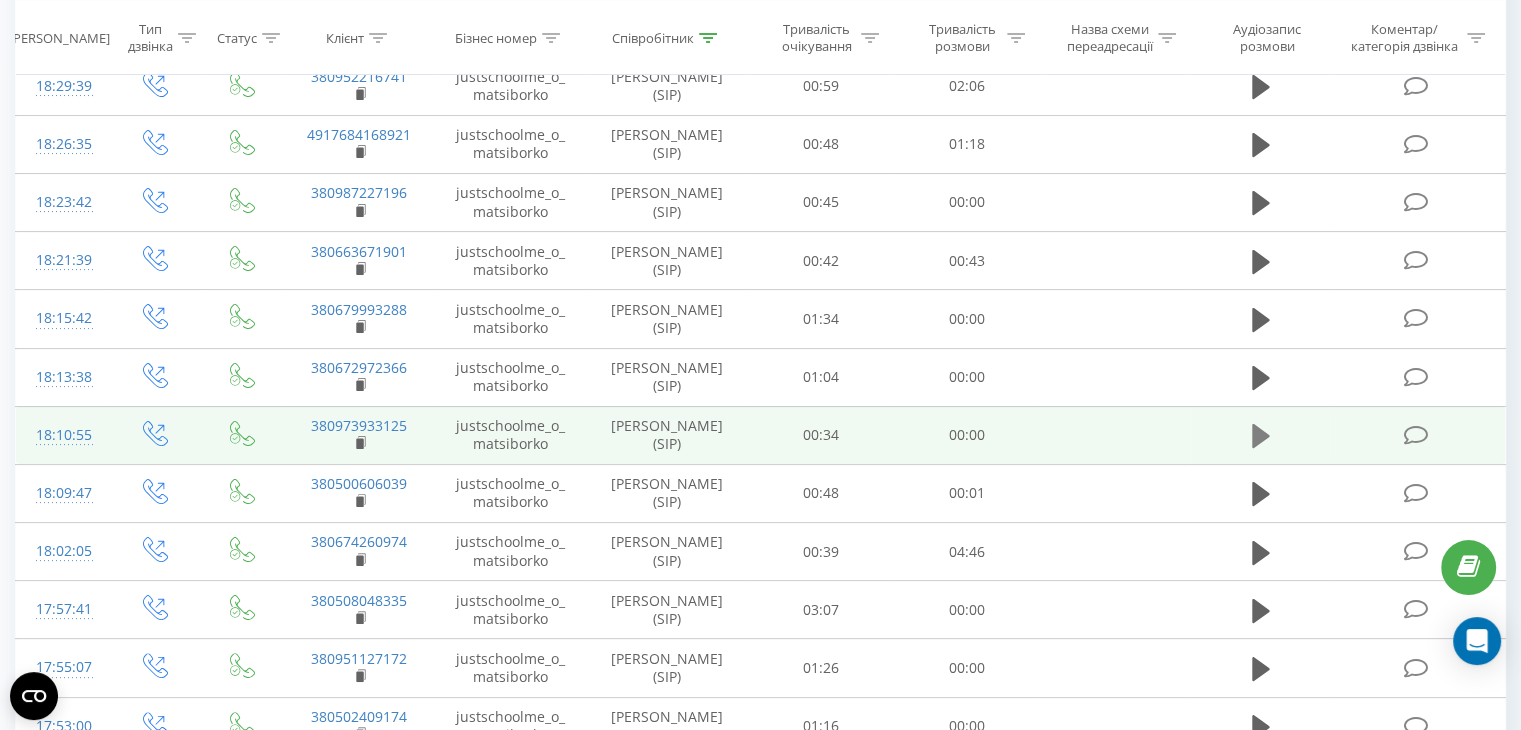 click 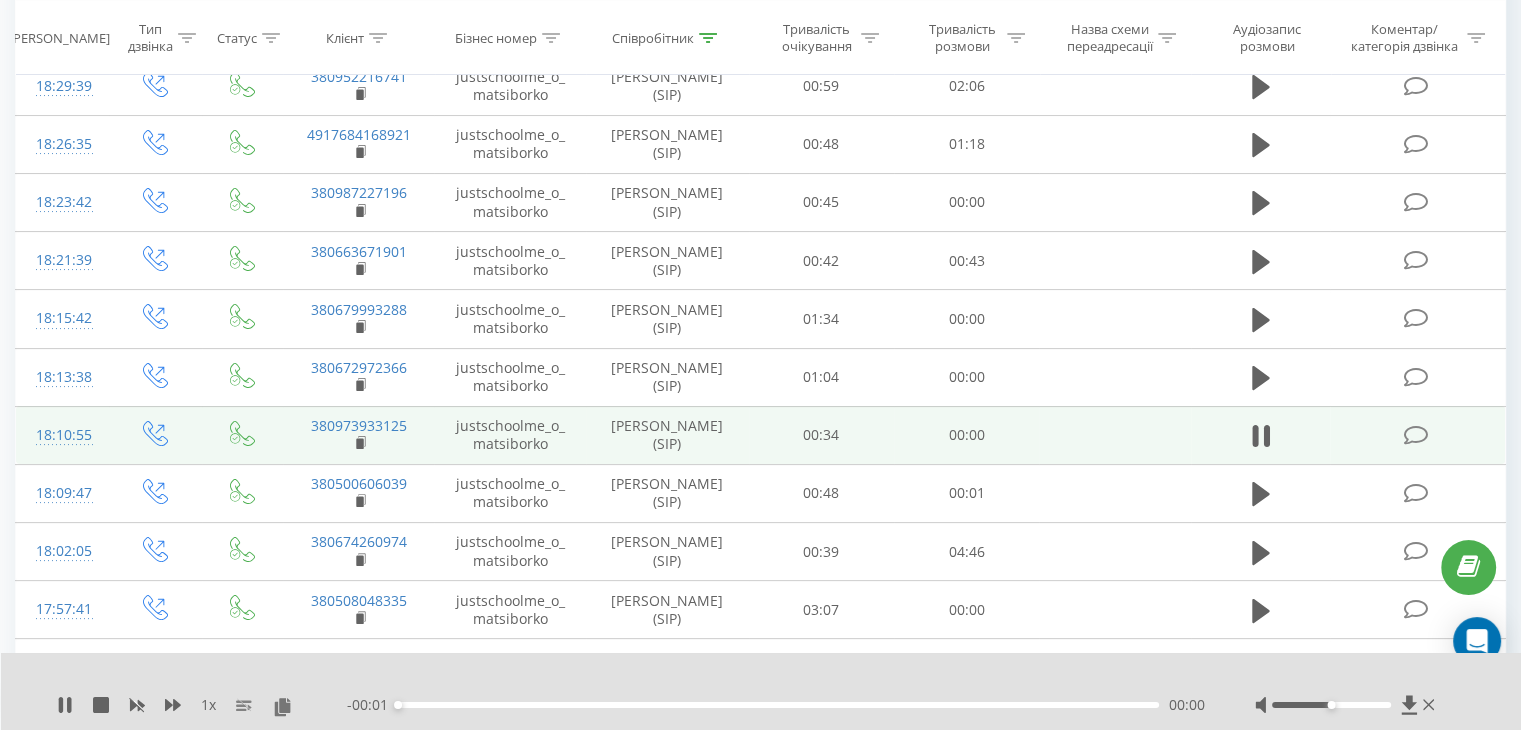 click on "00:00" at bounding box center [778, 705] 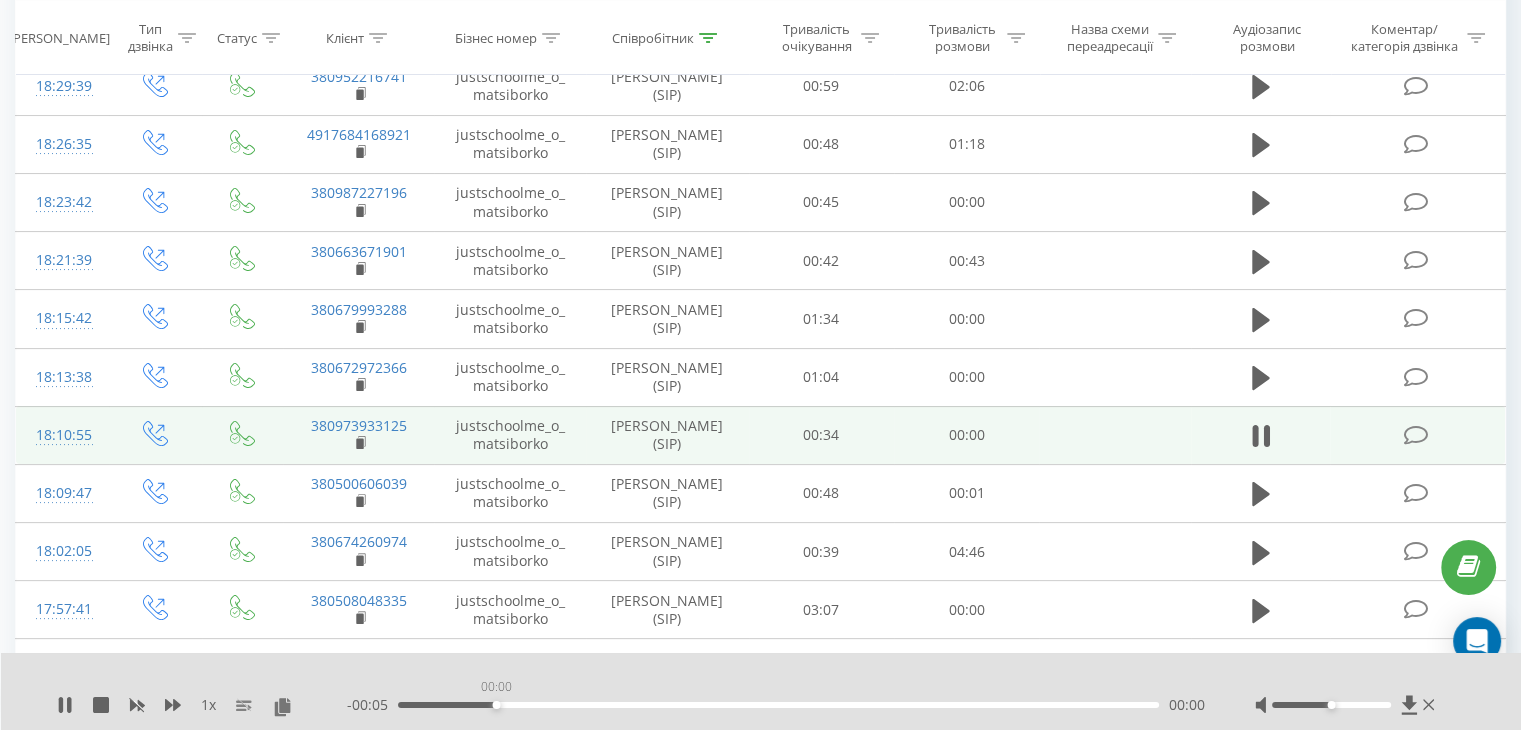click on "00:00" at bounding box center [778, 705] 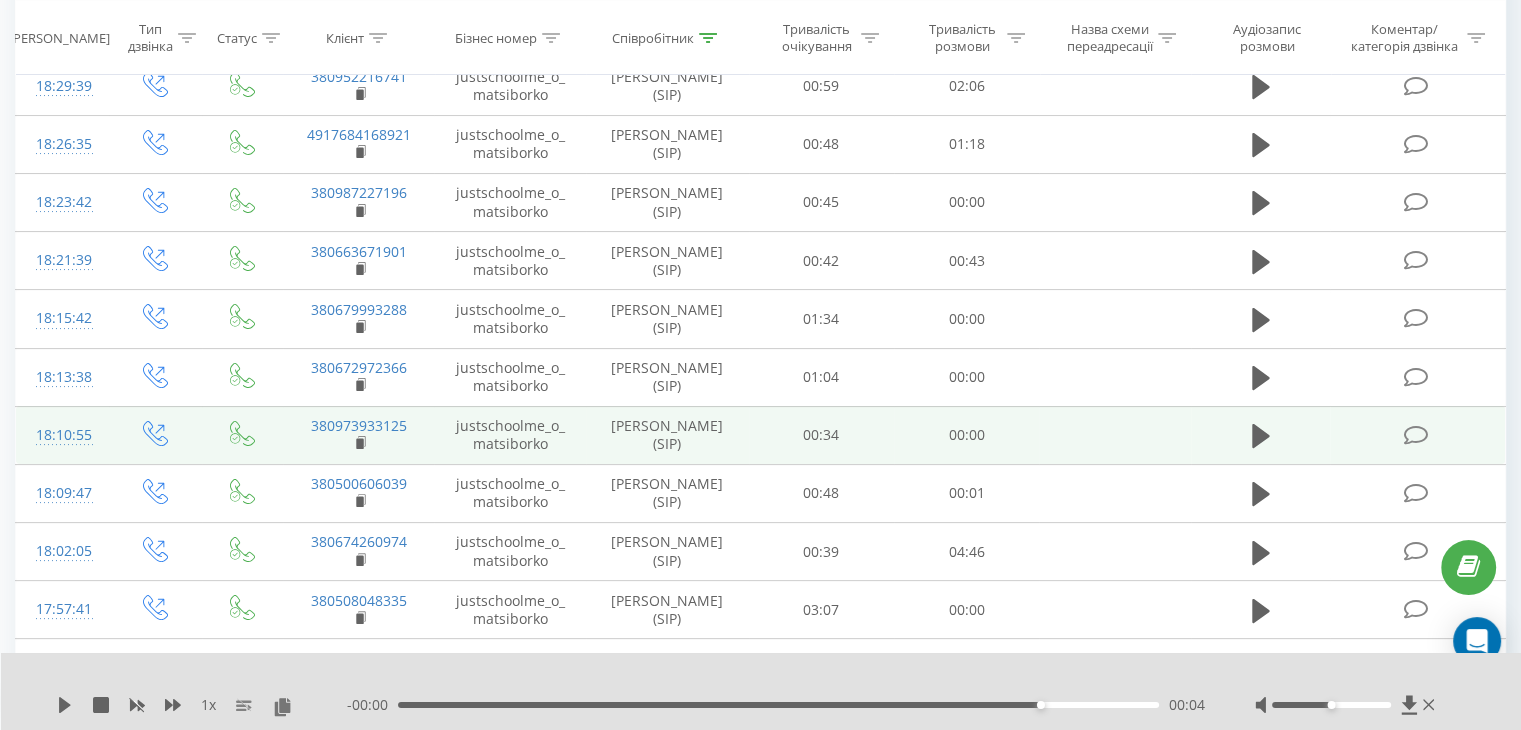 click 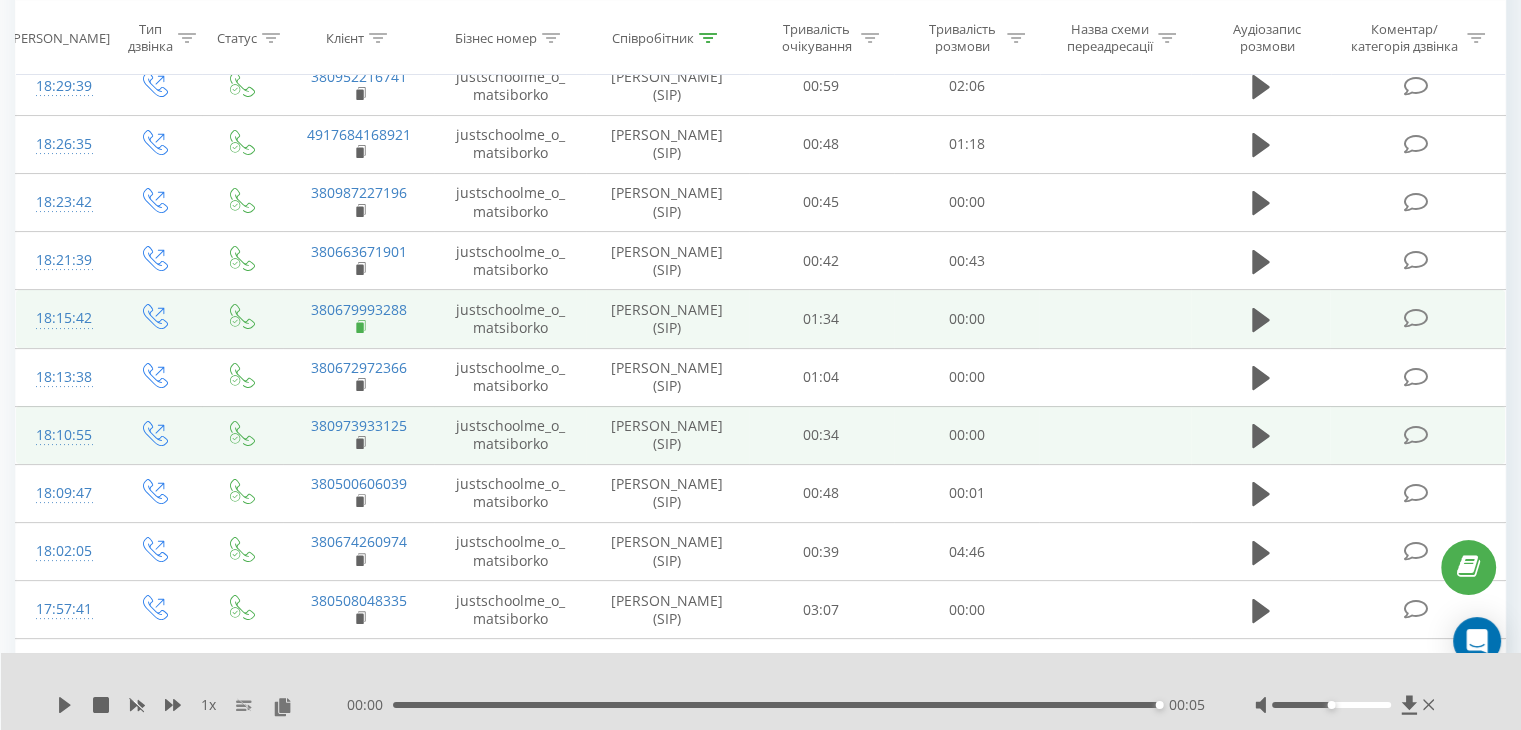 click 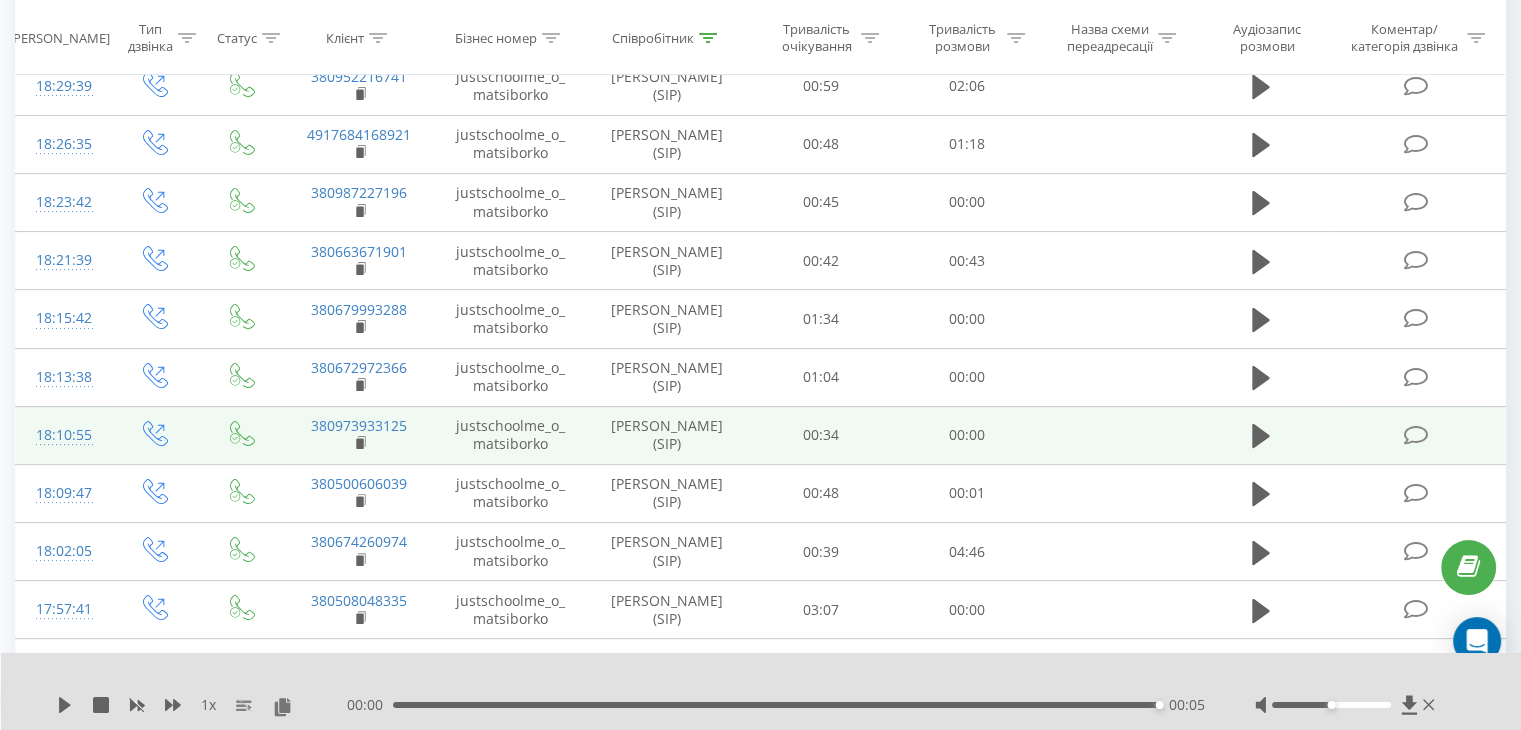 click on "380973933125" at bounding box center (358, 435) 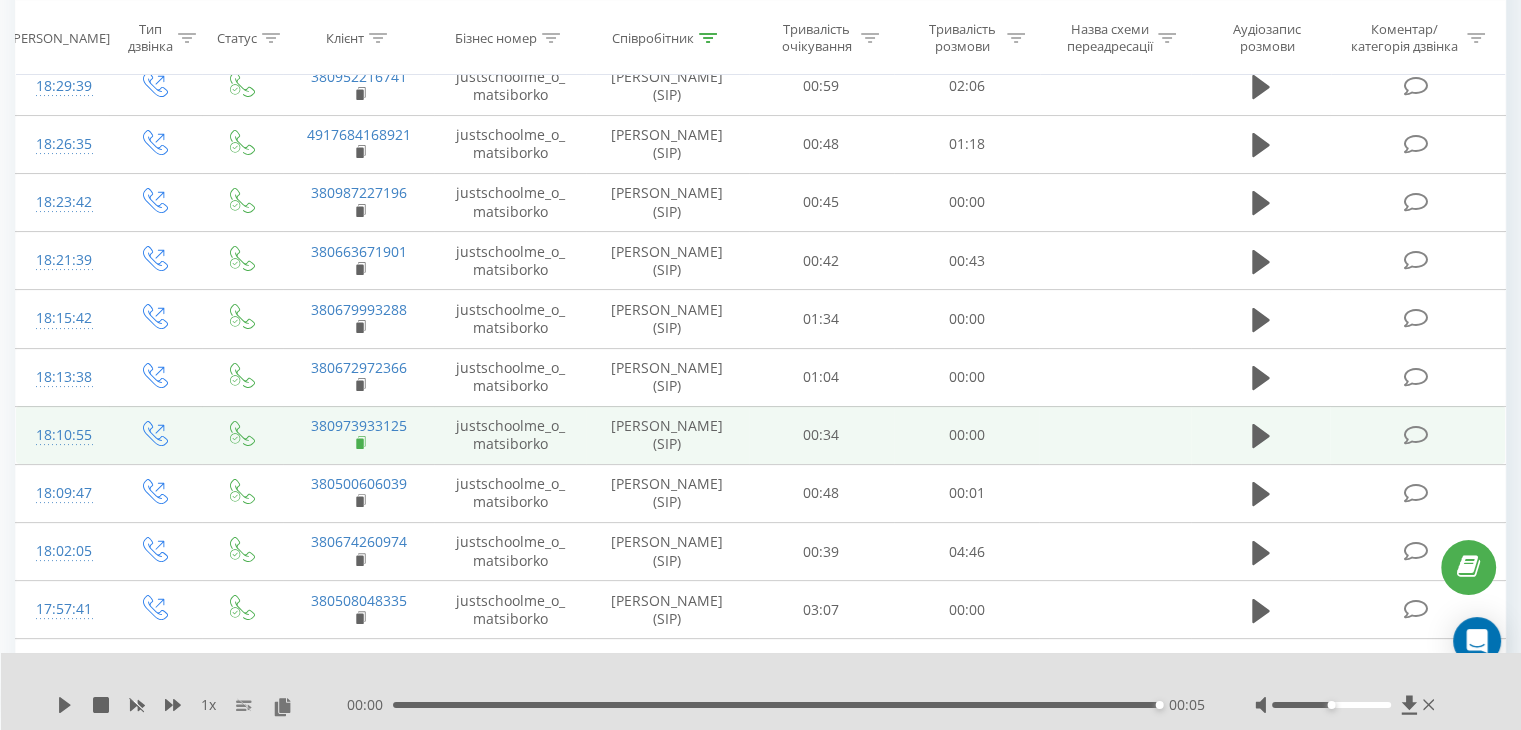 click 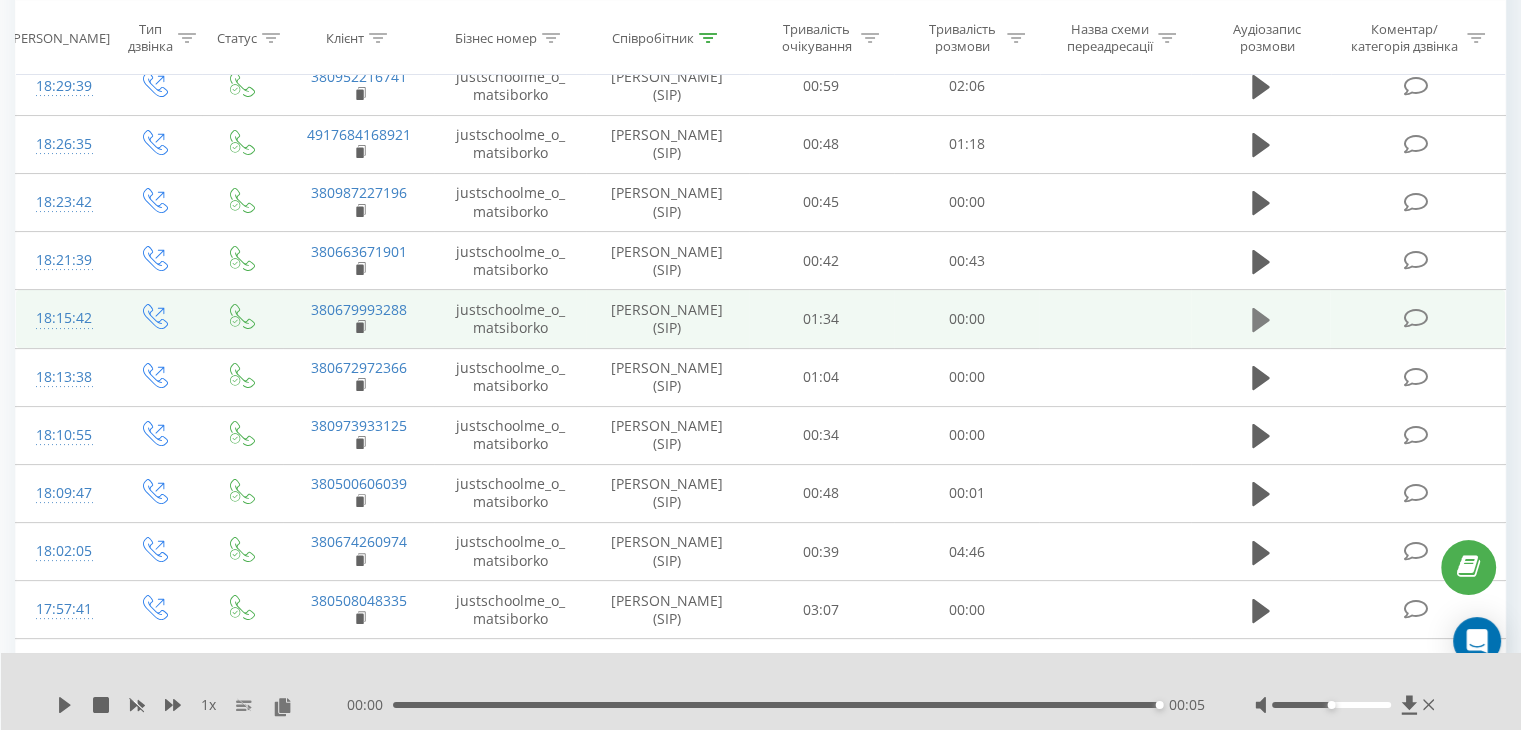 click 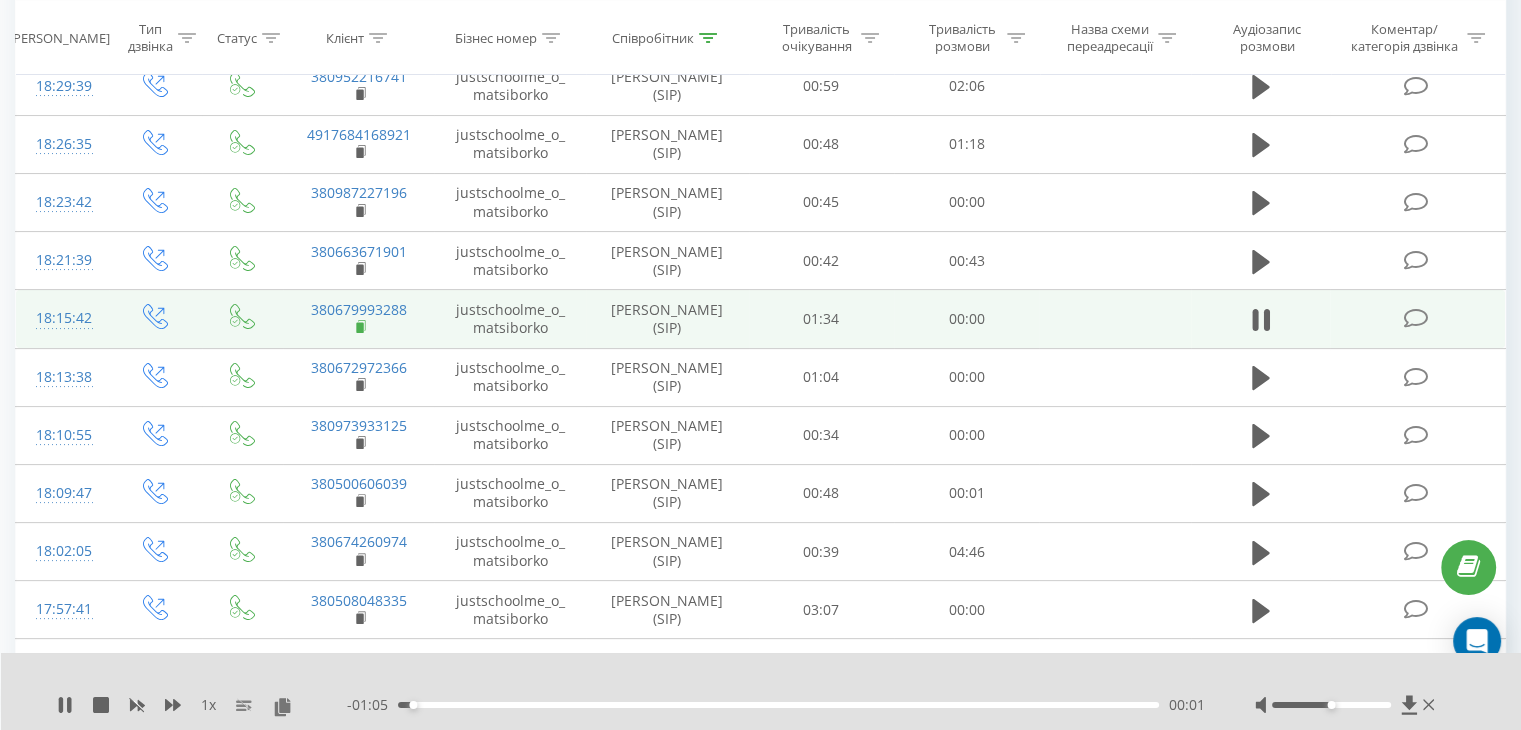click 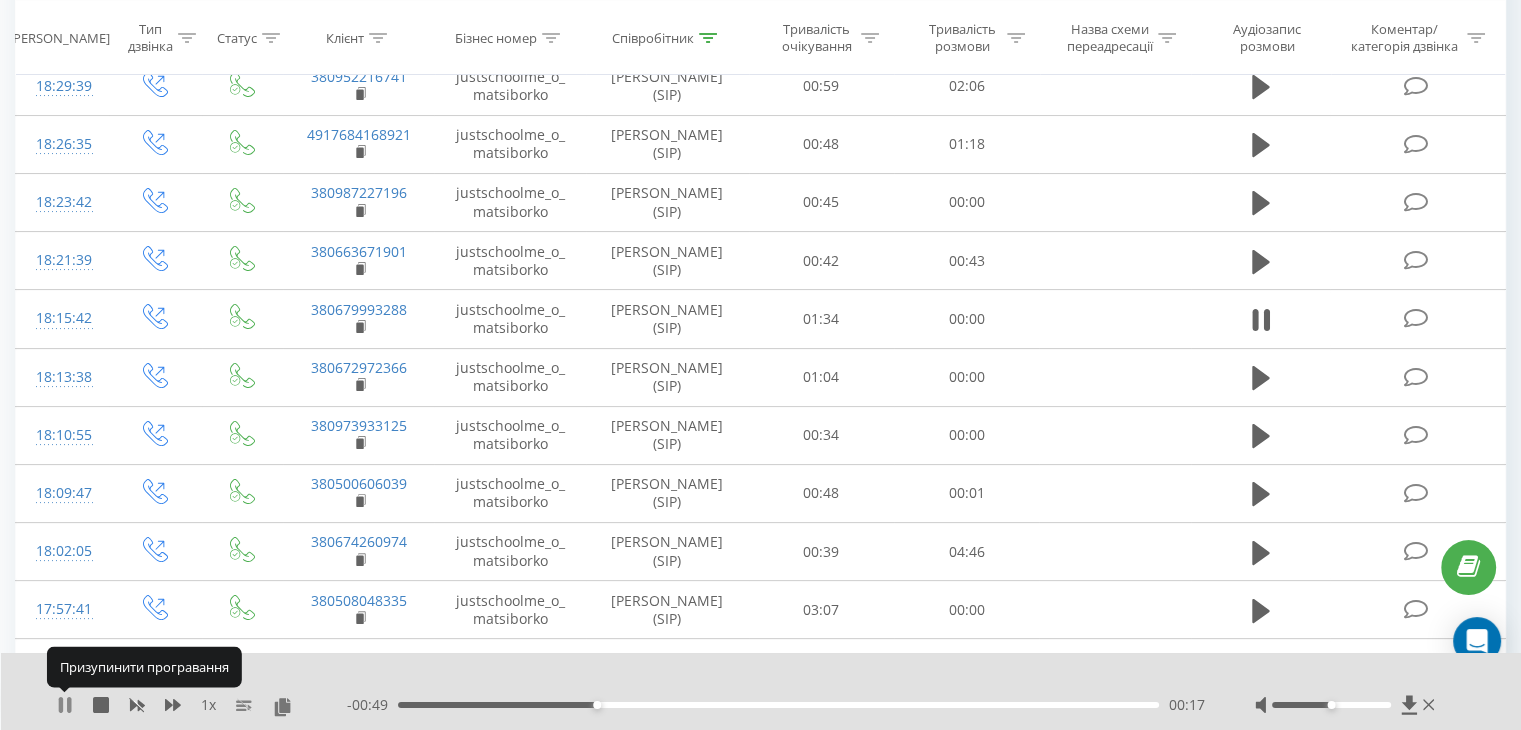 click 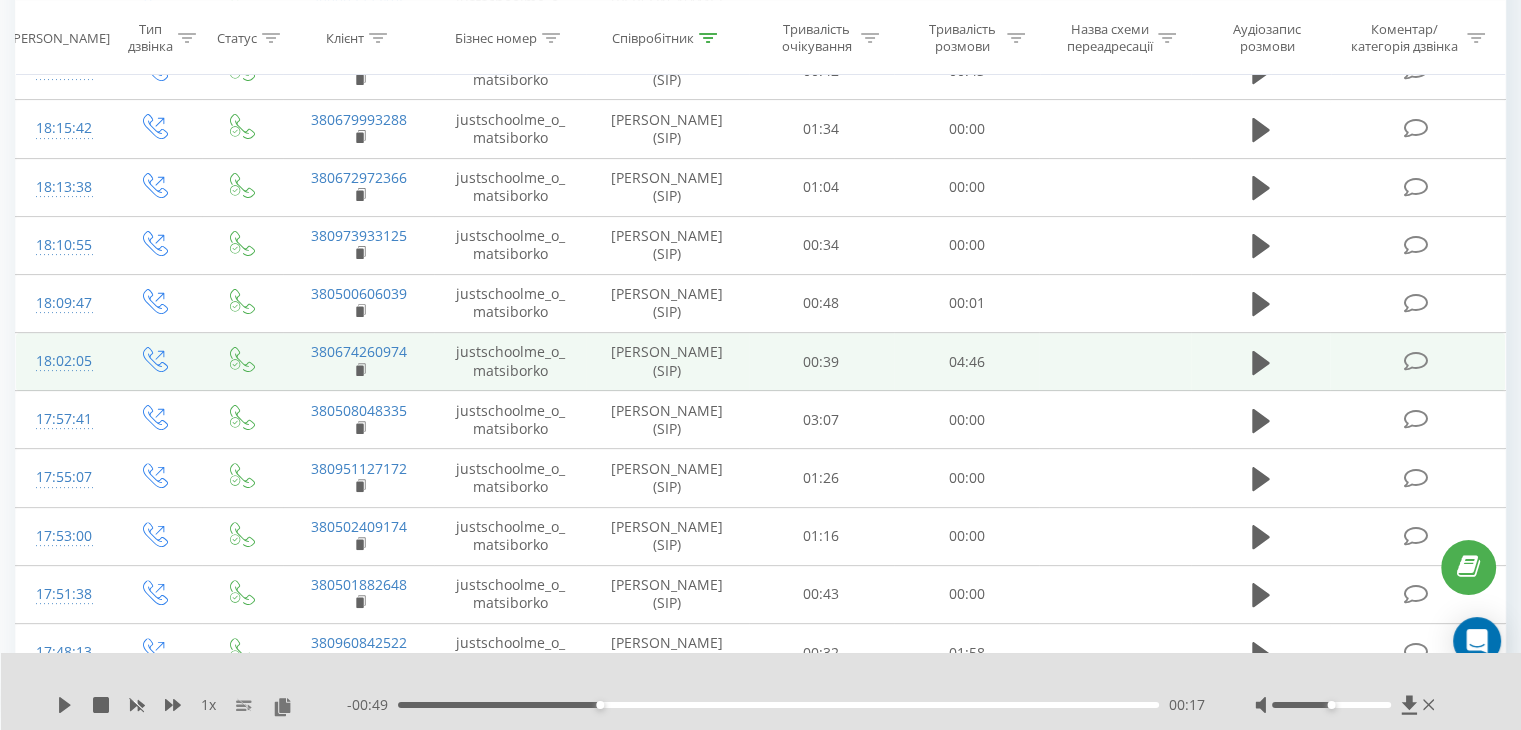 scroll, scrollTop: 500, scrollLeft: 0, axis: vertical 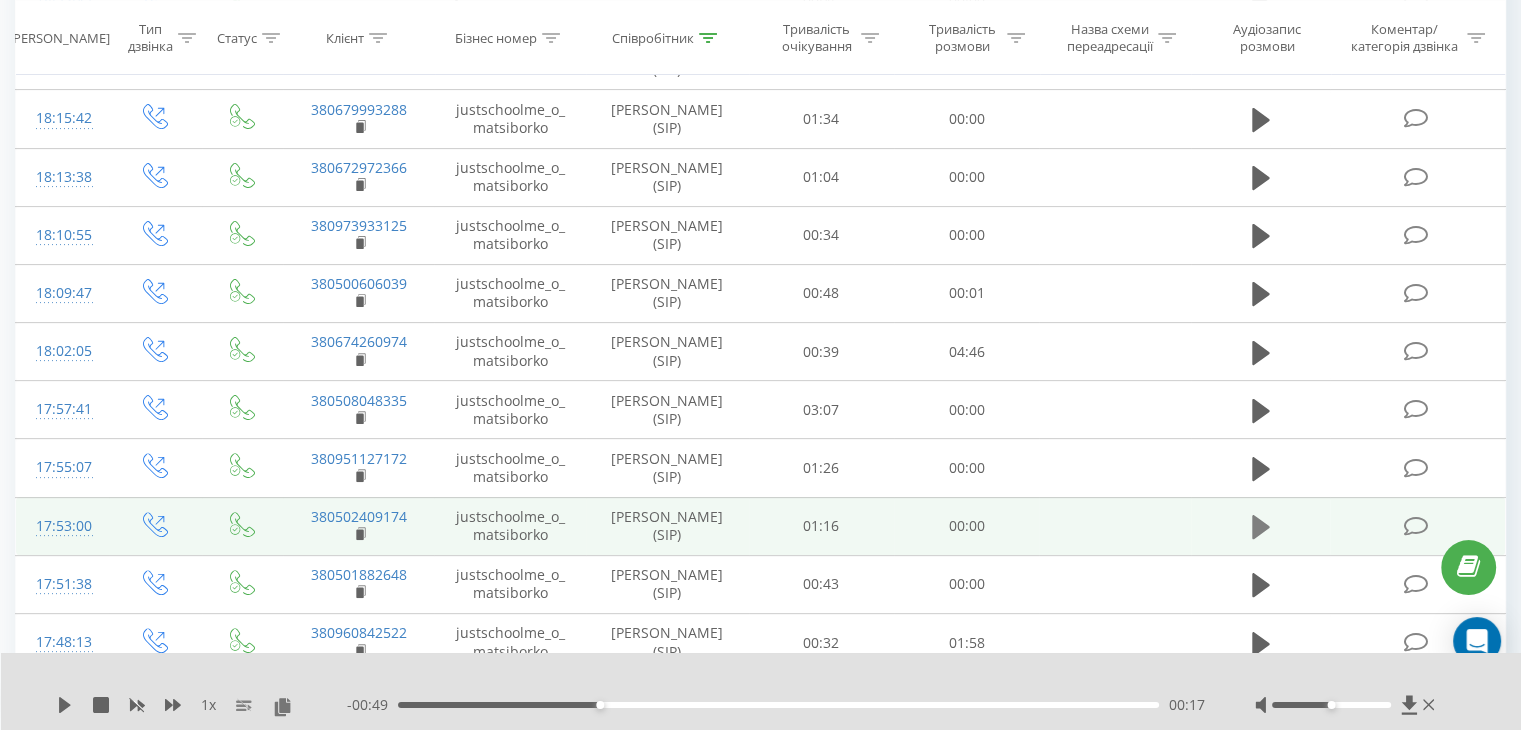 click 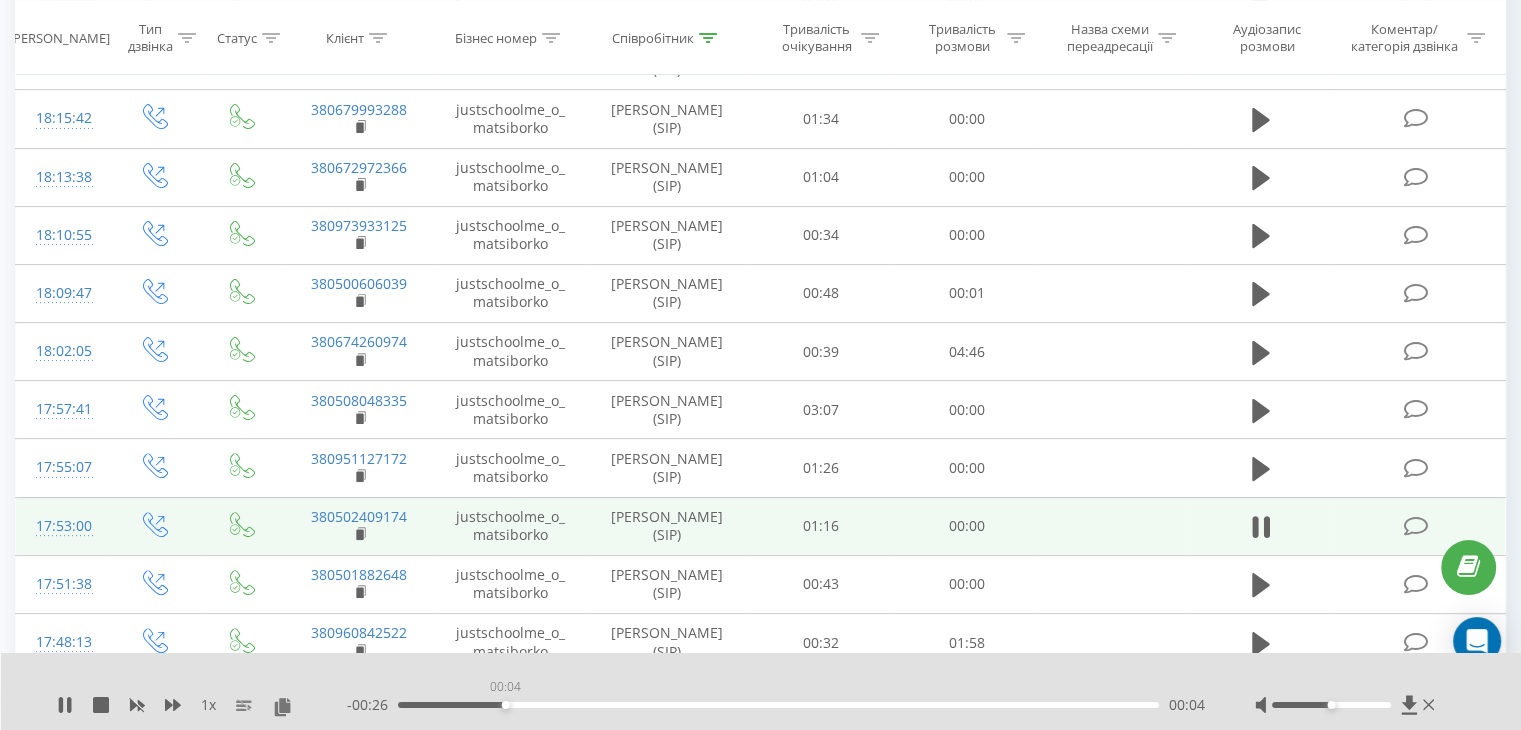 click on "00:04" at bounding box center [778, 705] 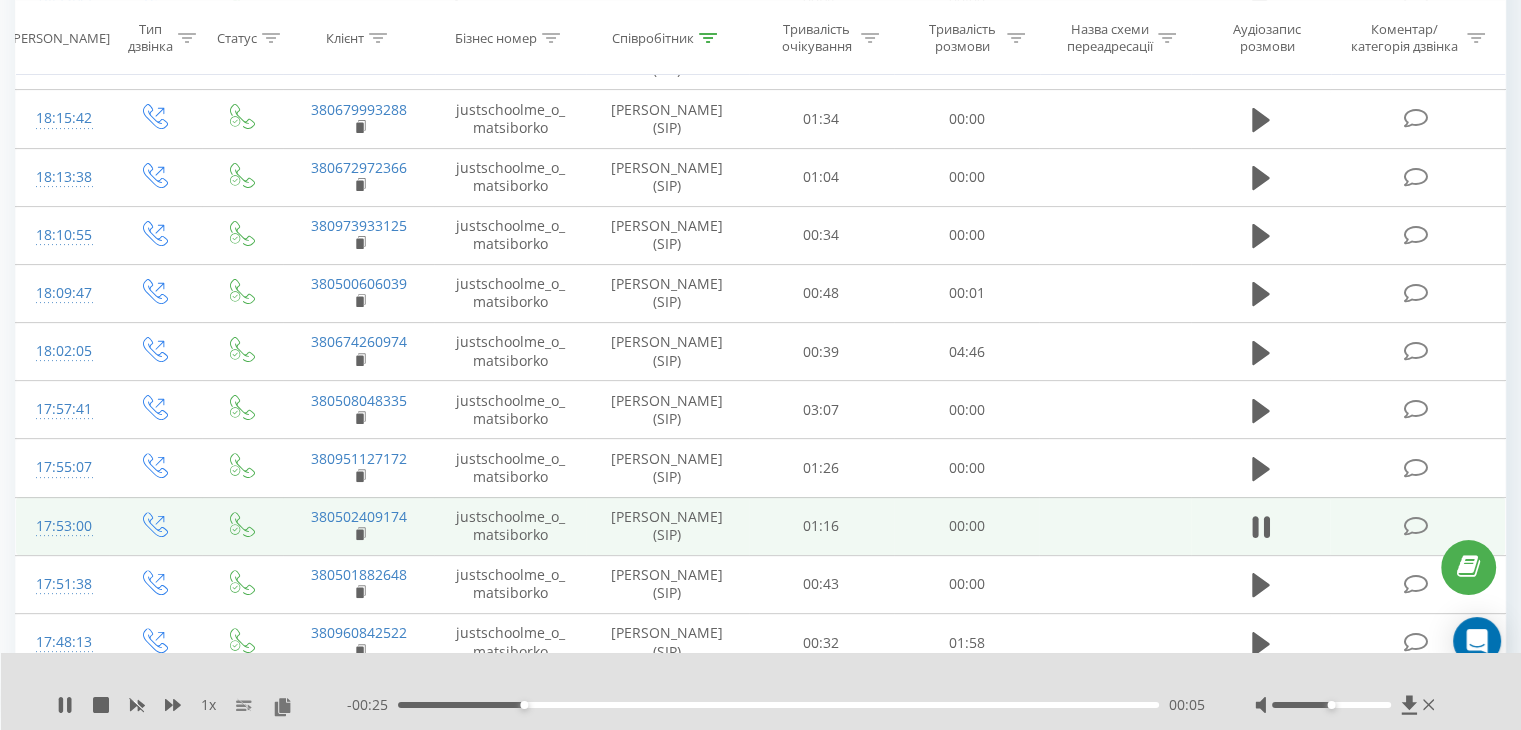 click on "- 00:25 00:05   00:05" at bounding box center [776, 705] 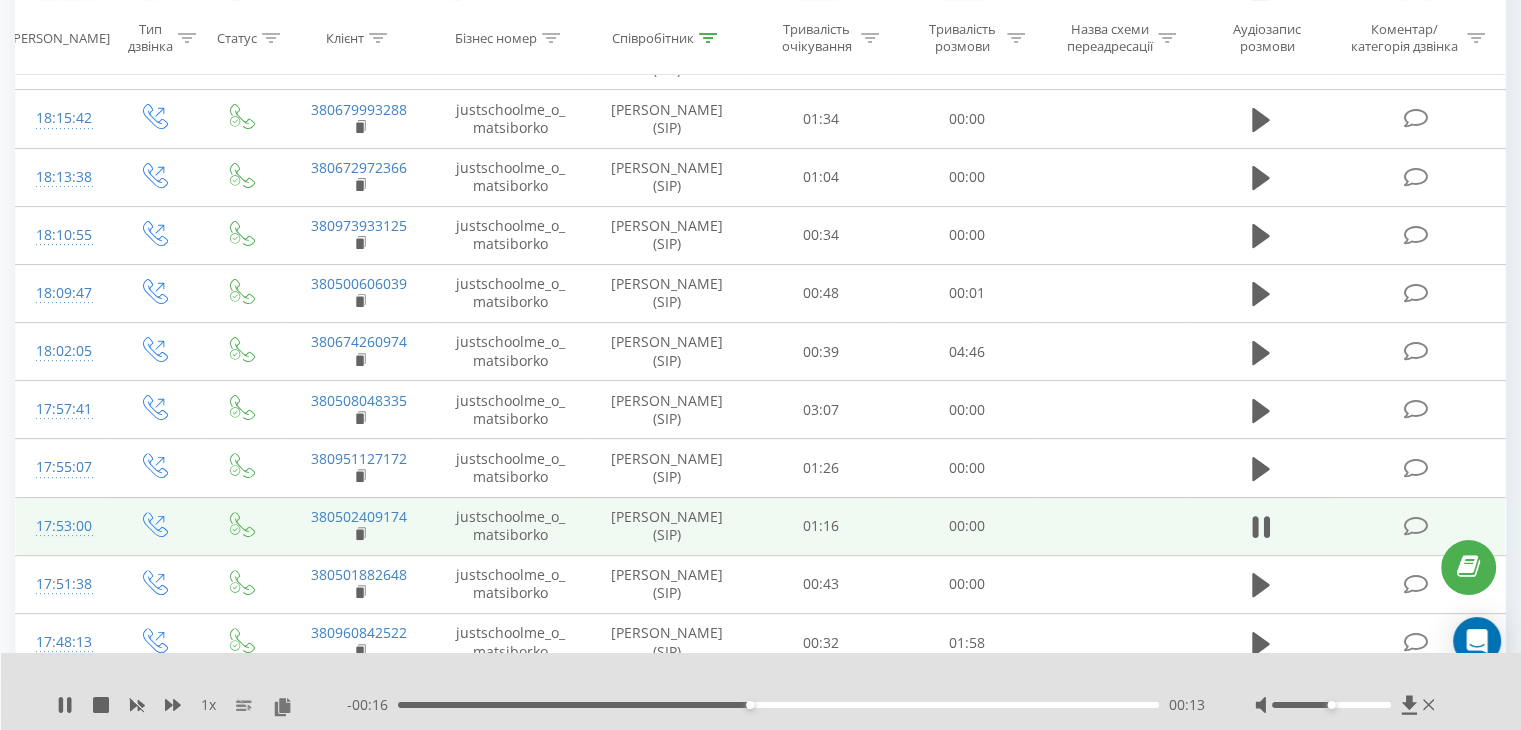 click on "- 00:16 00:13   00:13" at bounding box center (776, 705) 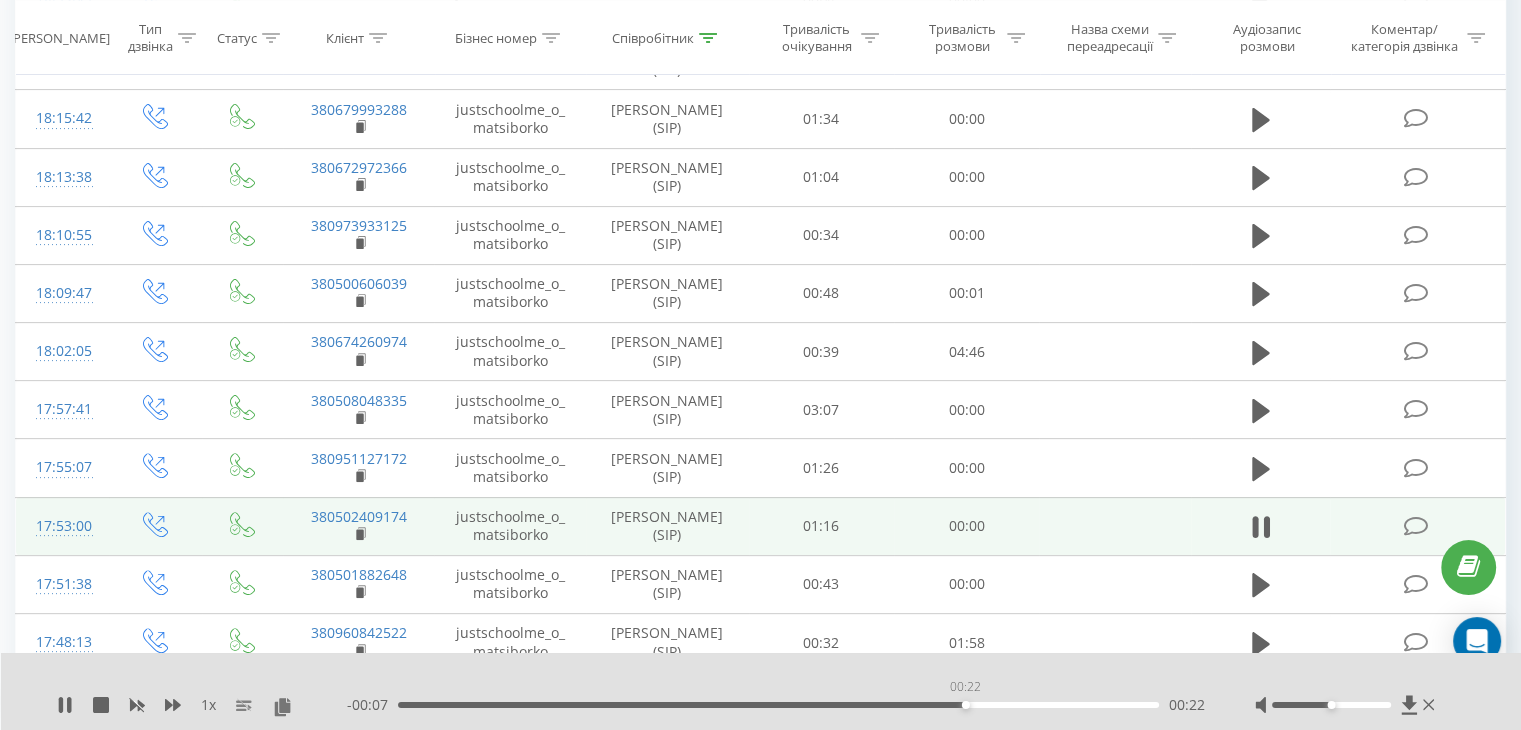 click on "00:22" at bounding box center [778, 705] 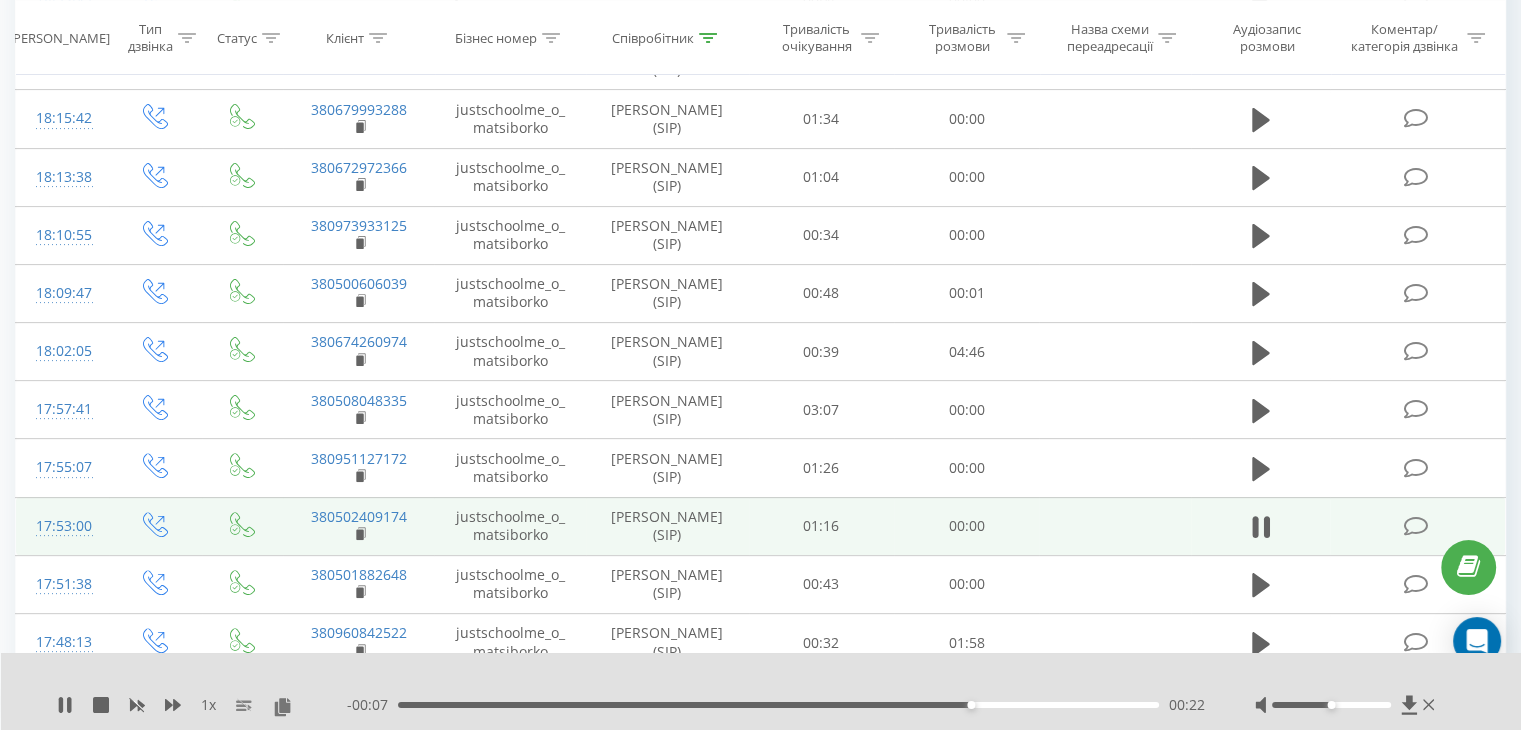 click on "00:22" at bounding box center (778, 705) 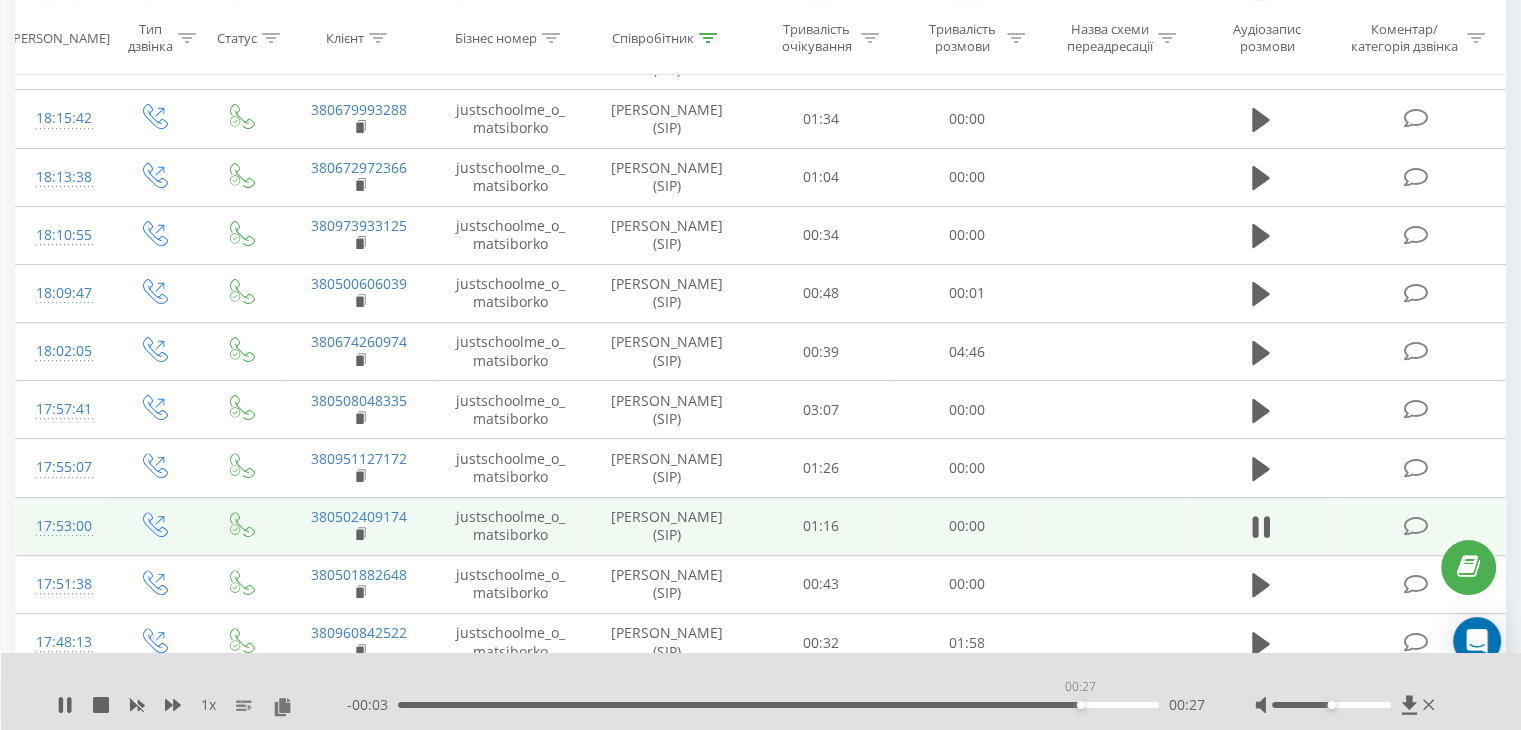 click on "00:27" at bounding box center (778, 705) 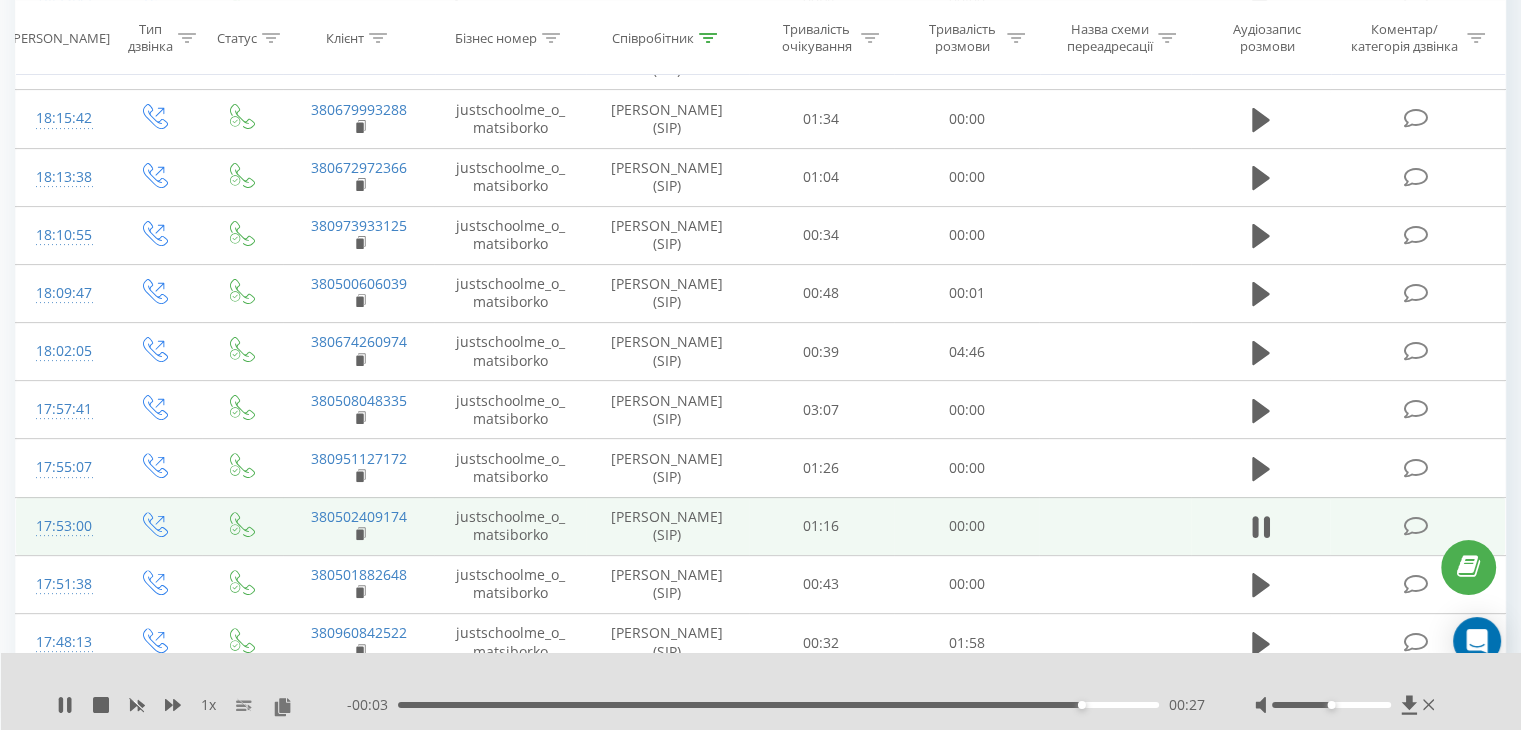 click on "00:27" at bounding box center (778, 705) 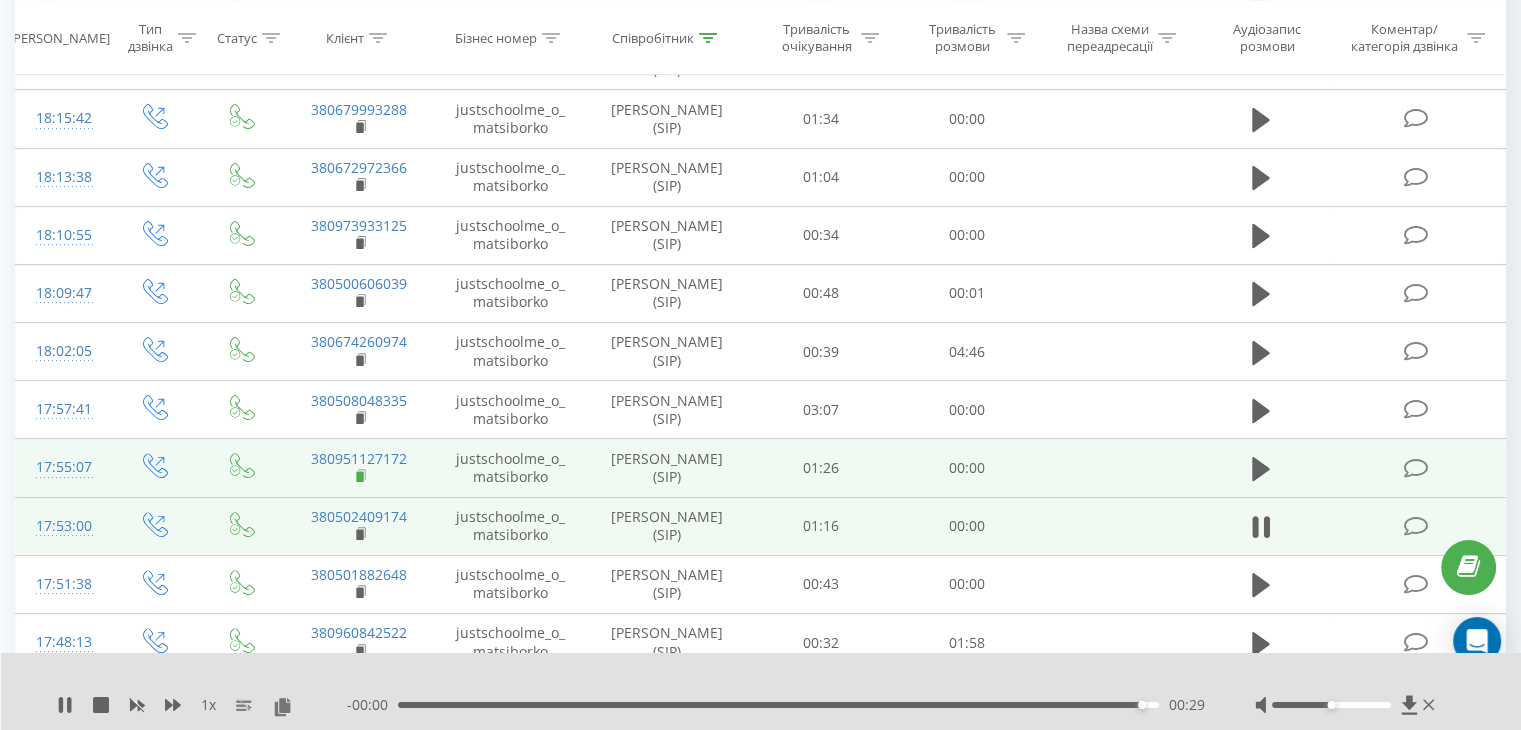 click 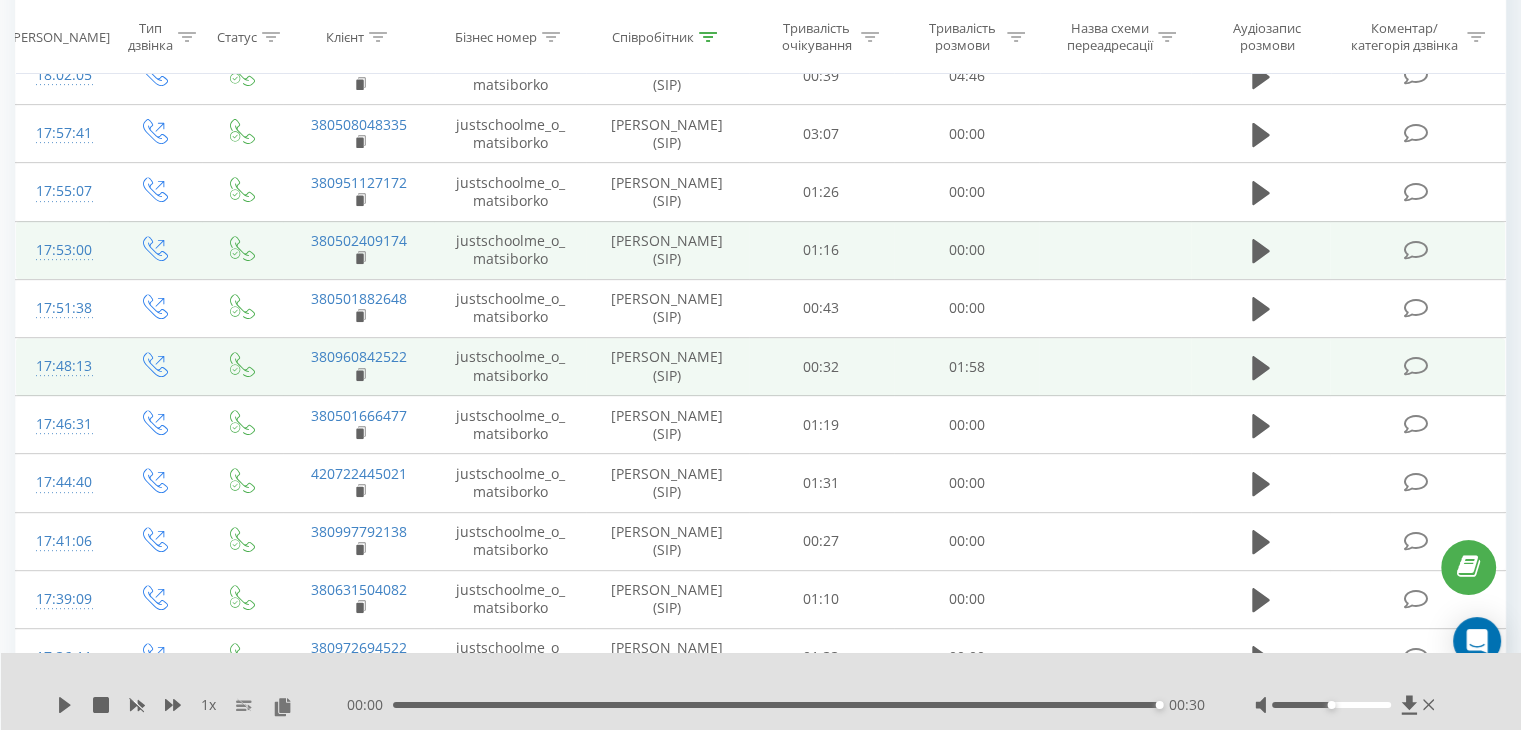 scroll, scrollTop: 800, scrollLeft: 0, axis: vertical 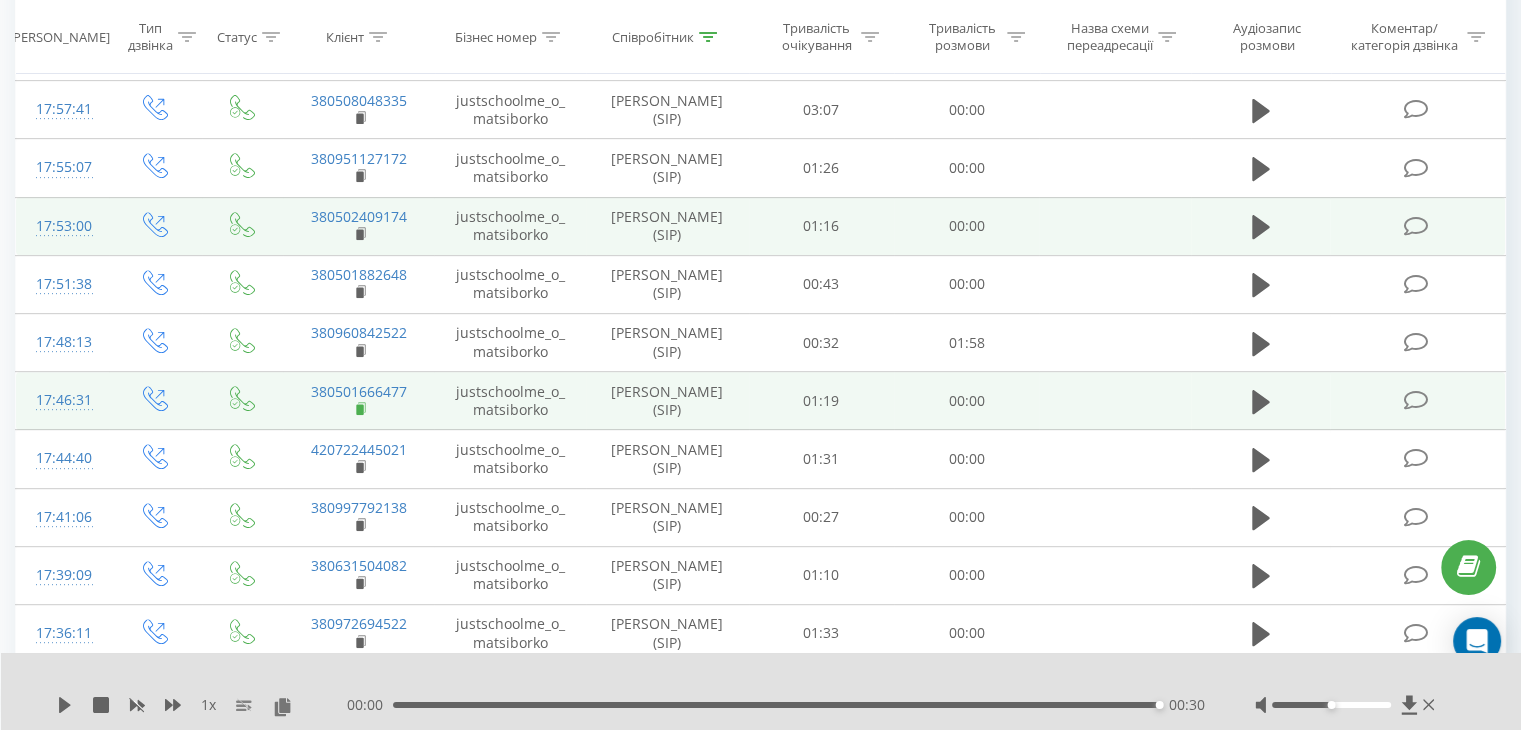 click 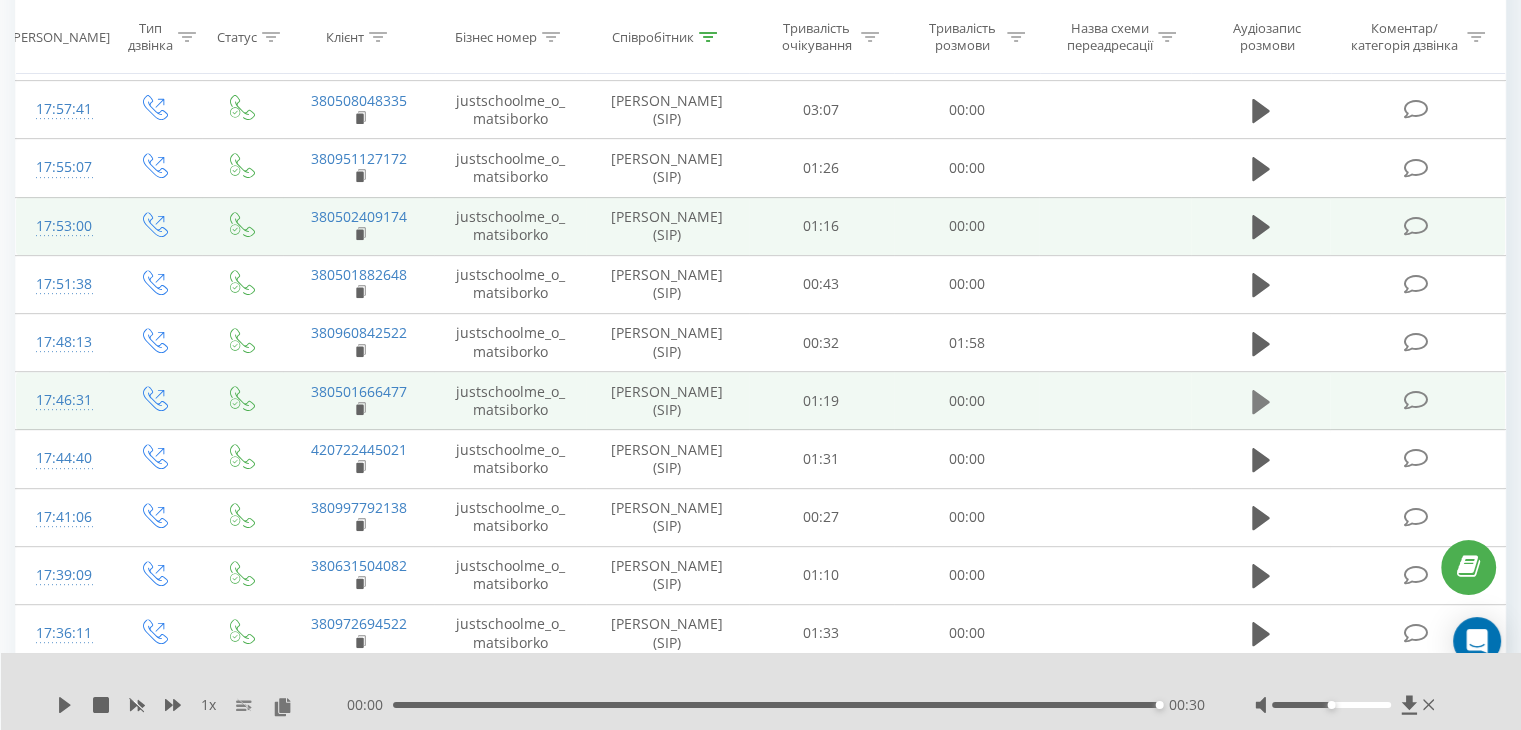 click 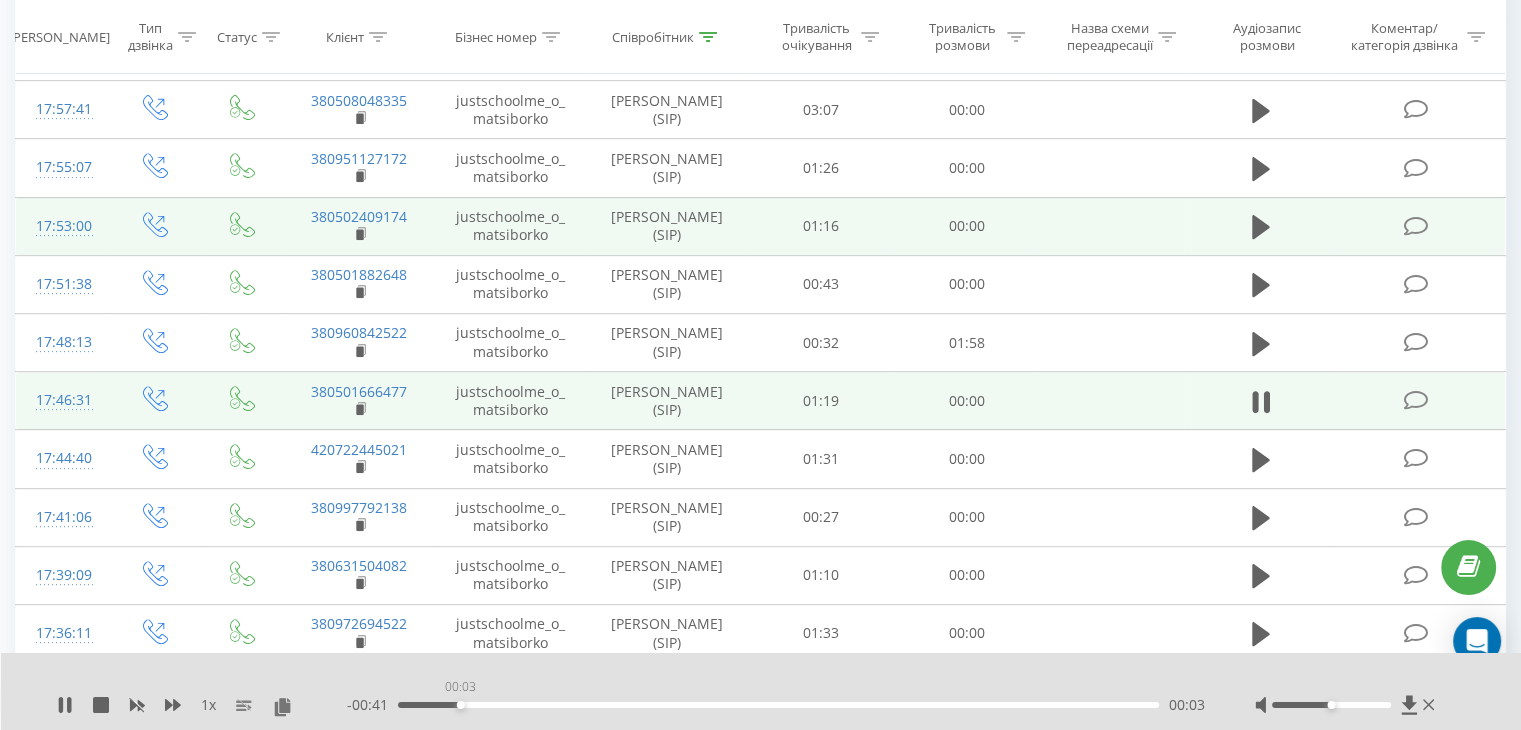 click on "00:03" at bounding box center [778, 705] 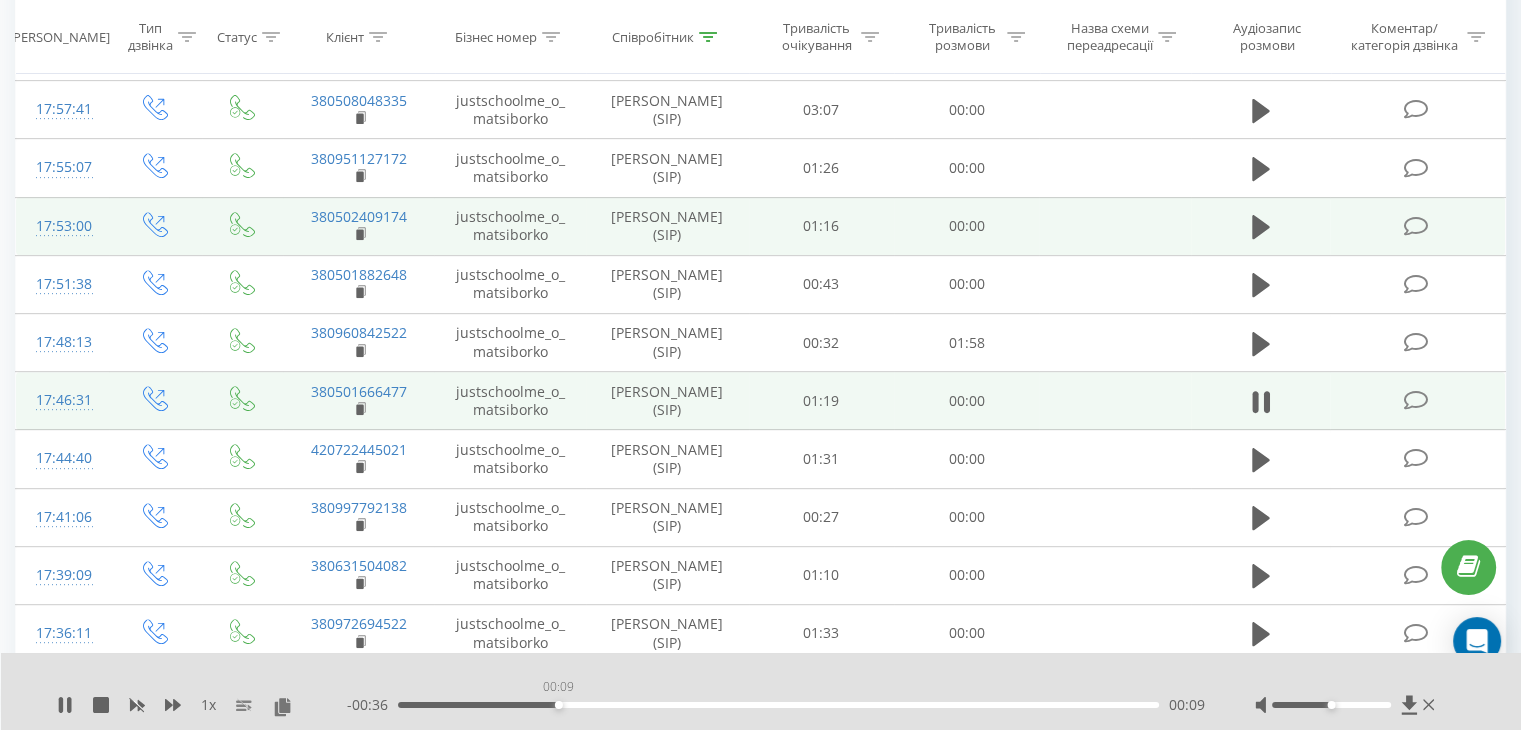 click on "00:09" at bounding box center [778, 705] 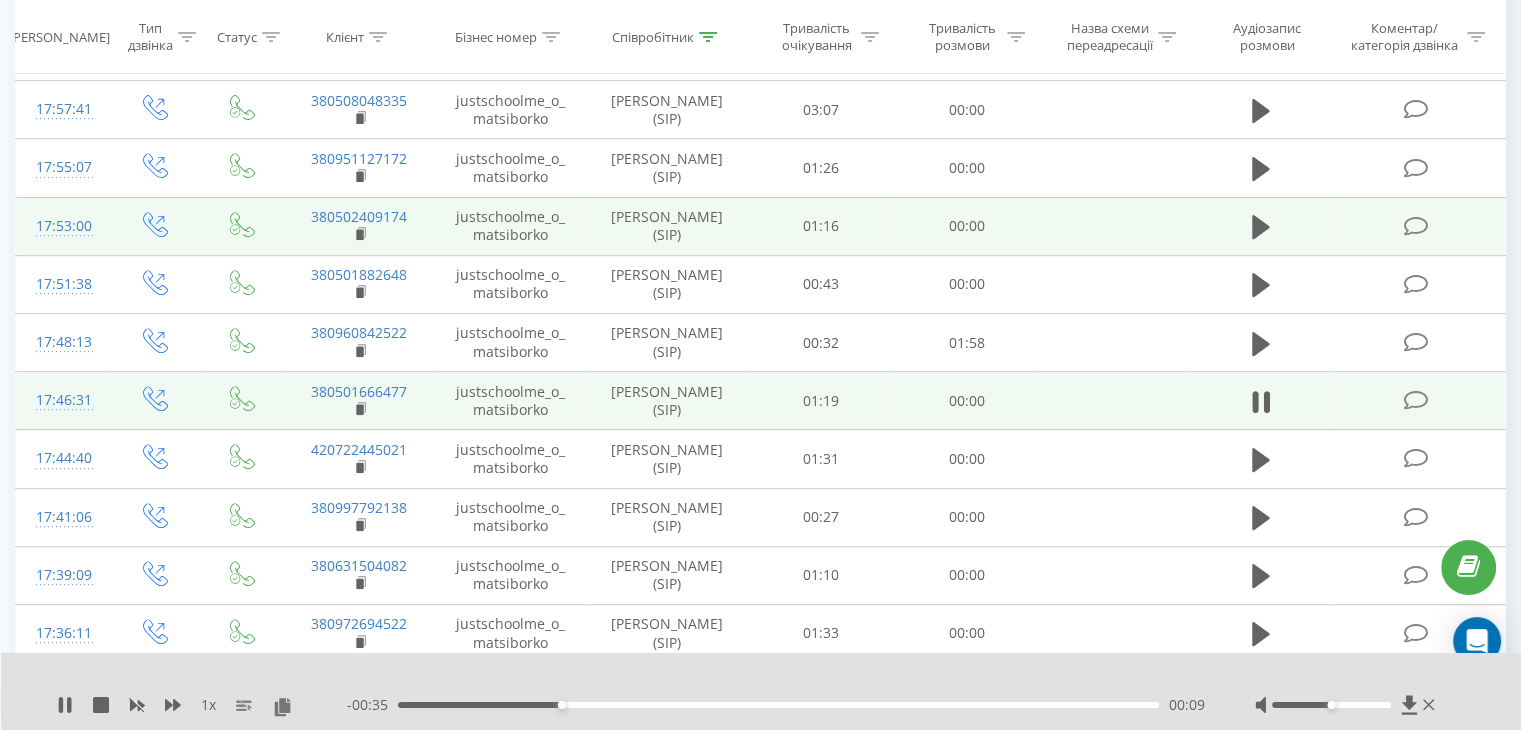 drag, startPoint x: 692, startPoint y: 705, endPoint x: 706, endPoint y: 707, distance: 14.142136 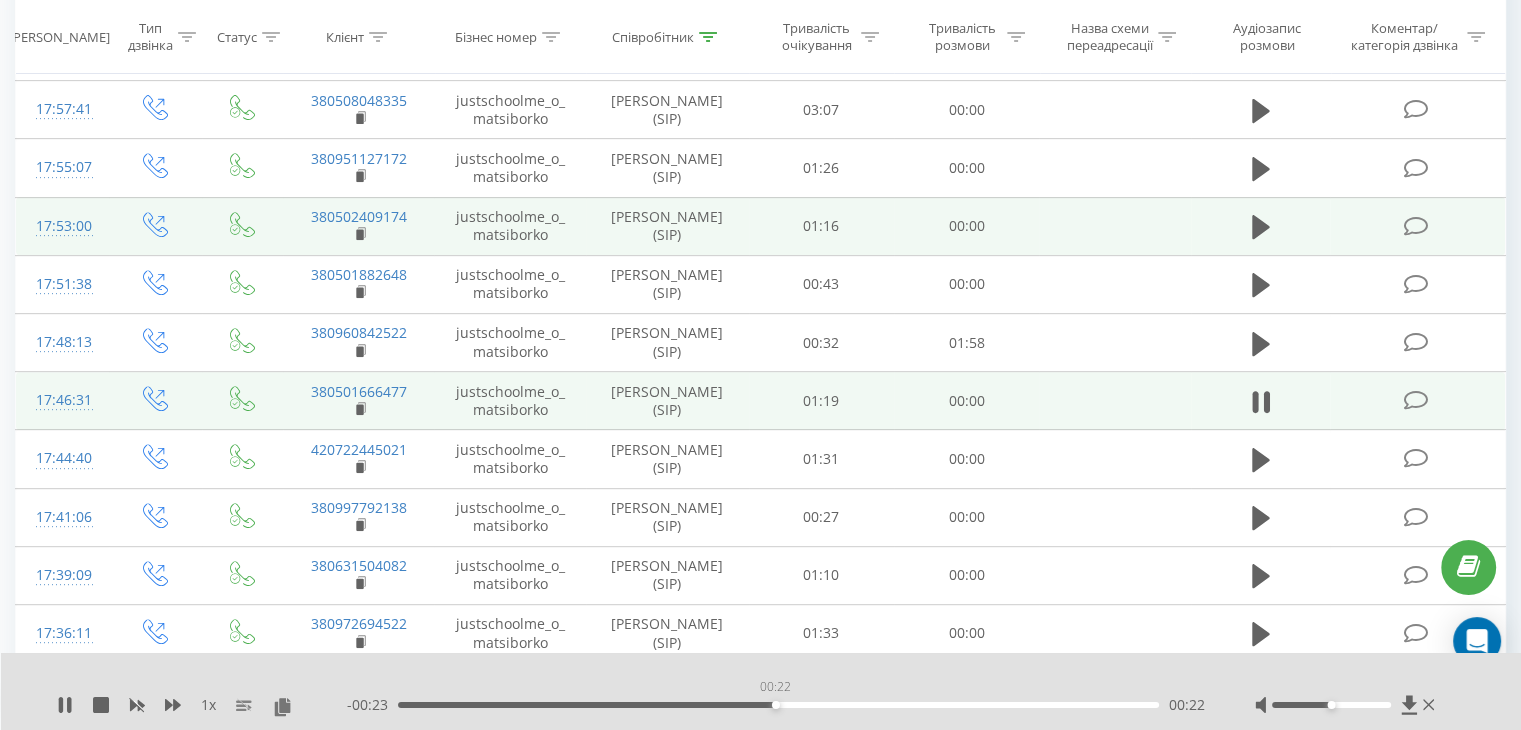 click on "00:22" at bounding box center (778, 705) 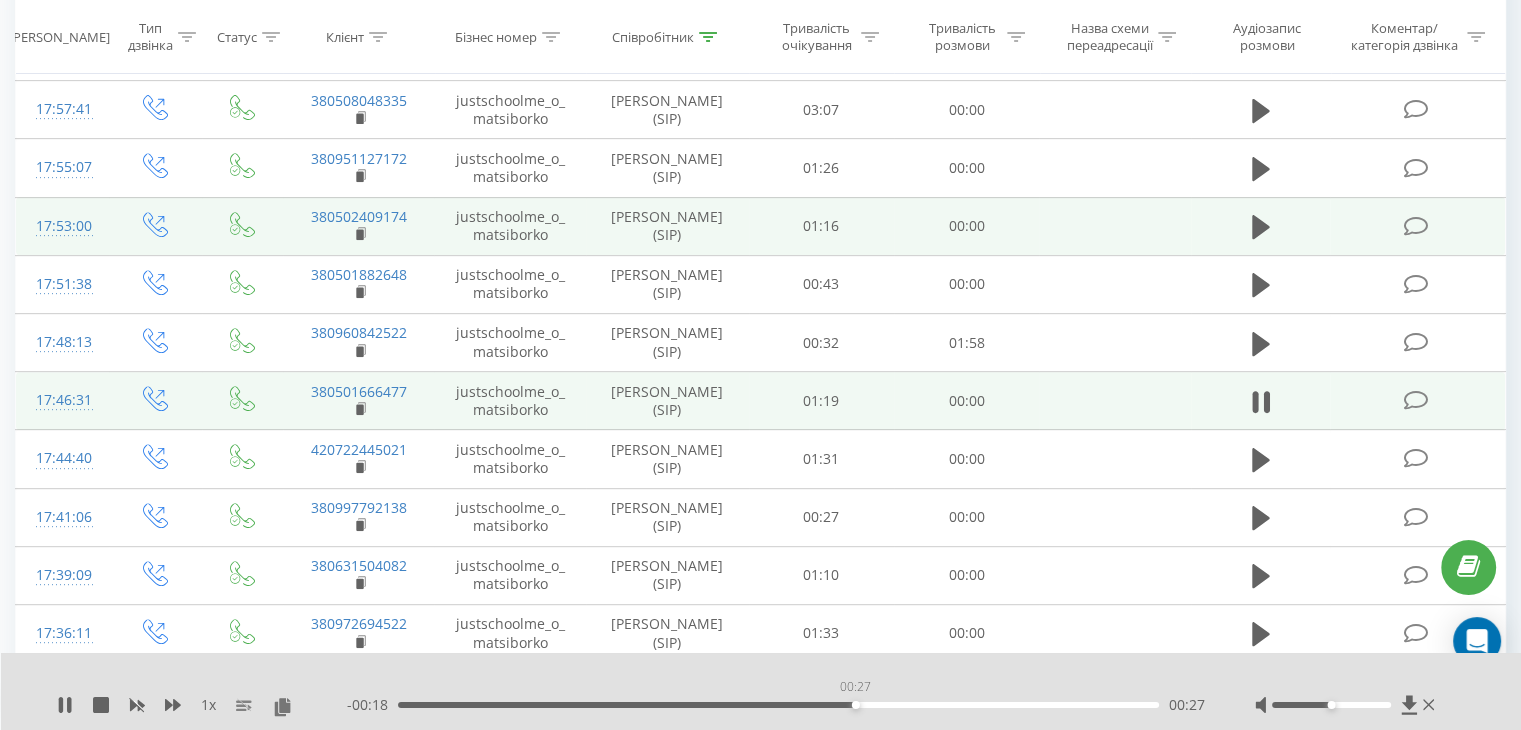 click on "00:27" at bounding box center (778, 705) 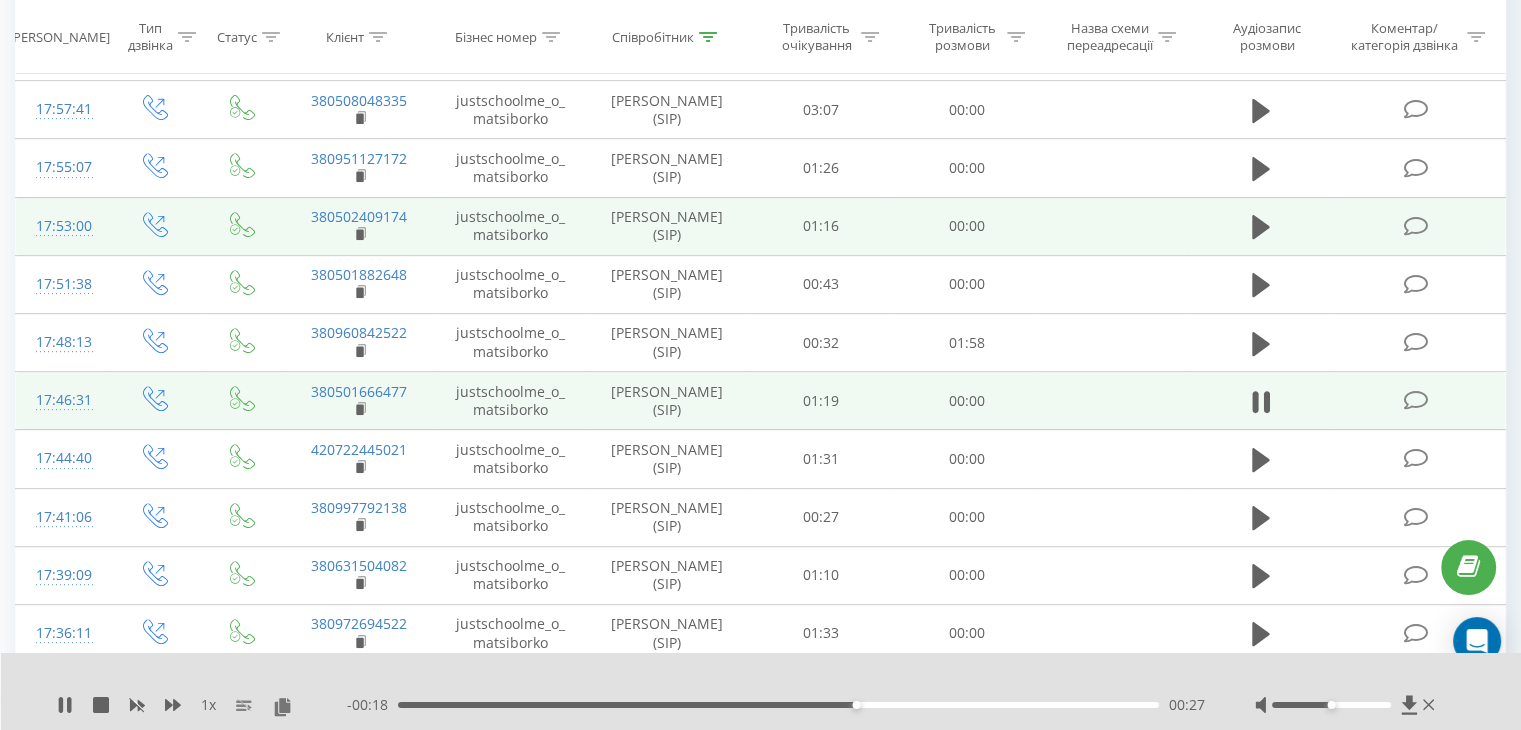 click on "00:27" at bounding box center (778, 705) 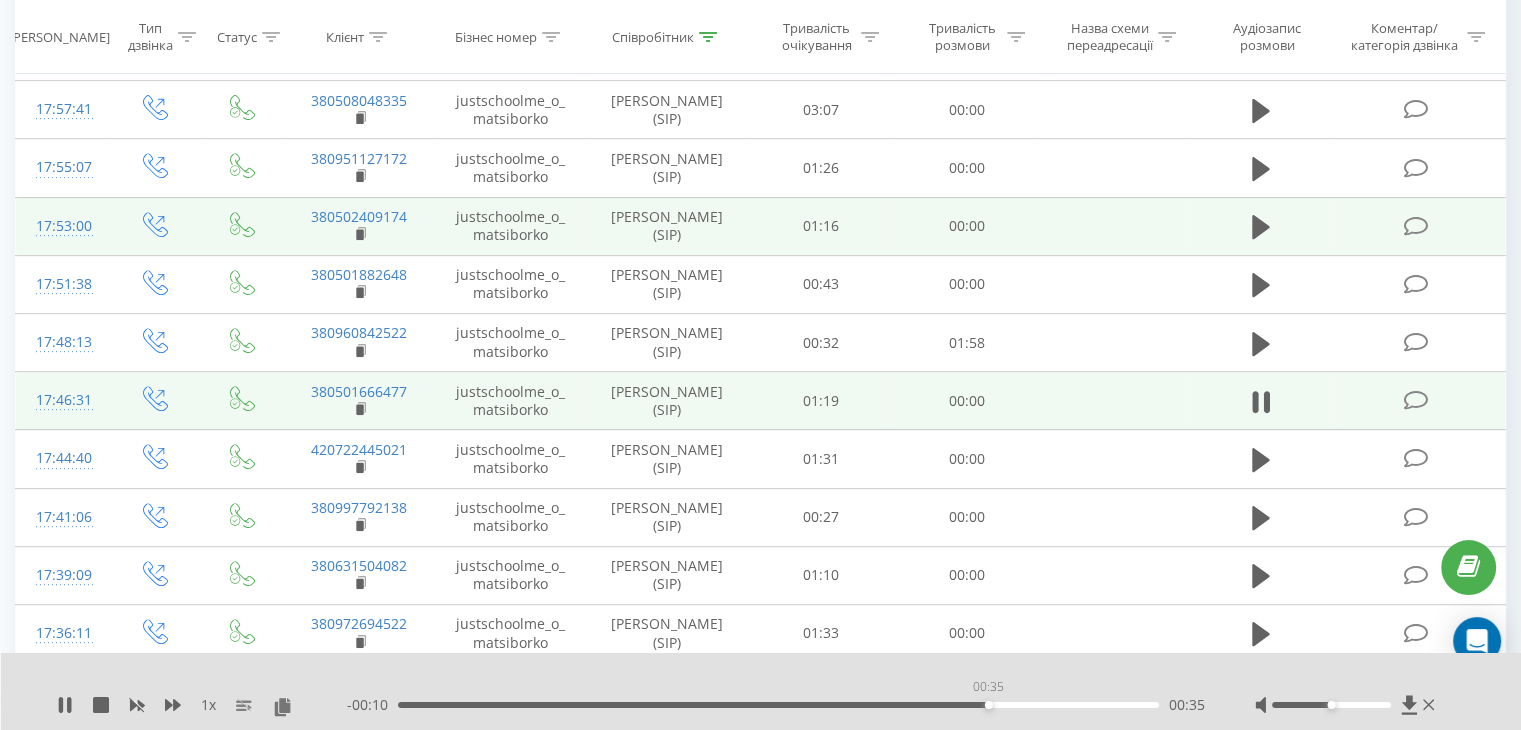 drag, startPoint x: 988, startPoint y: 706, endPoint x: 1008, endPoint y: 706, distance: 20 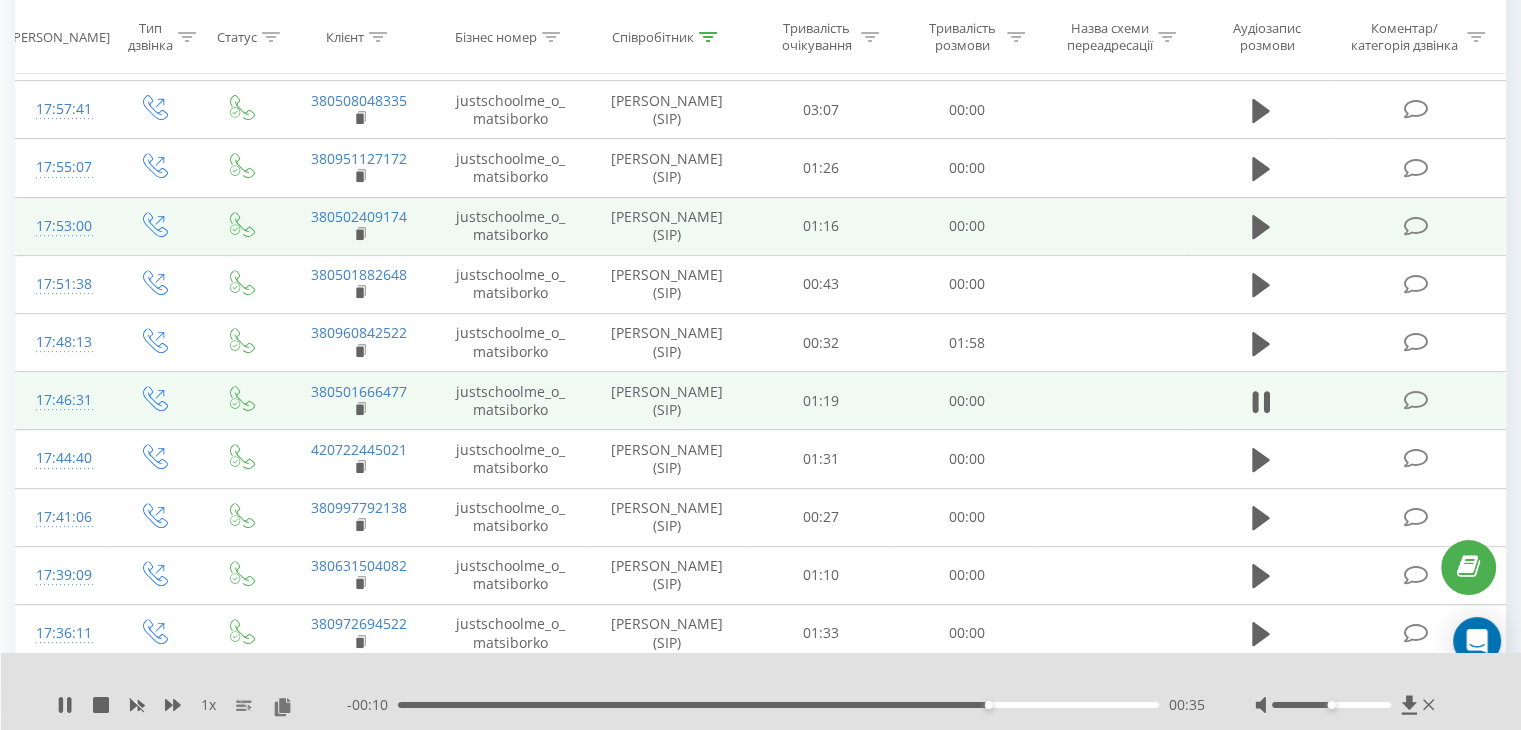 drag, startPoint x: 1056, startPoint y: 704, endPoint x: 1089, endPoint y: 705, distance: 33.01515 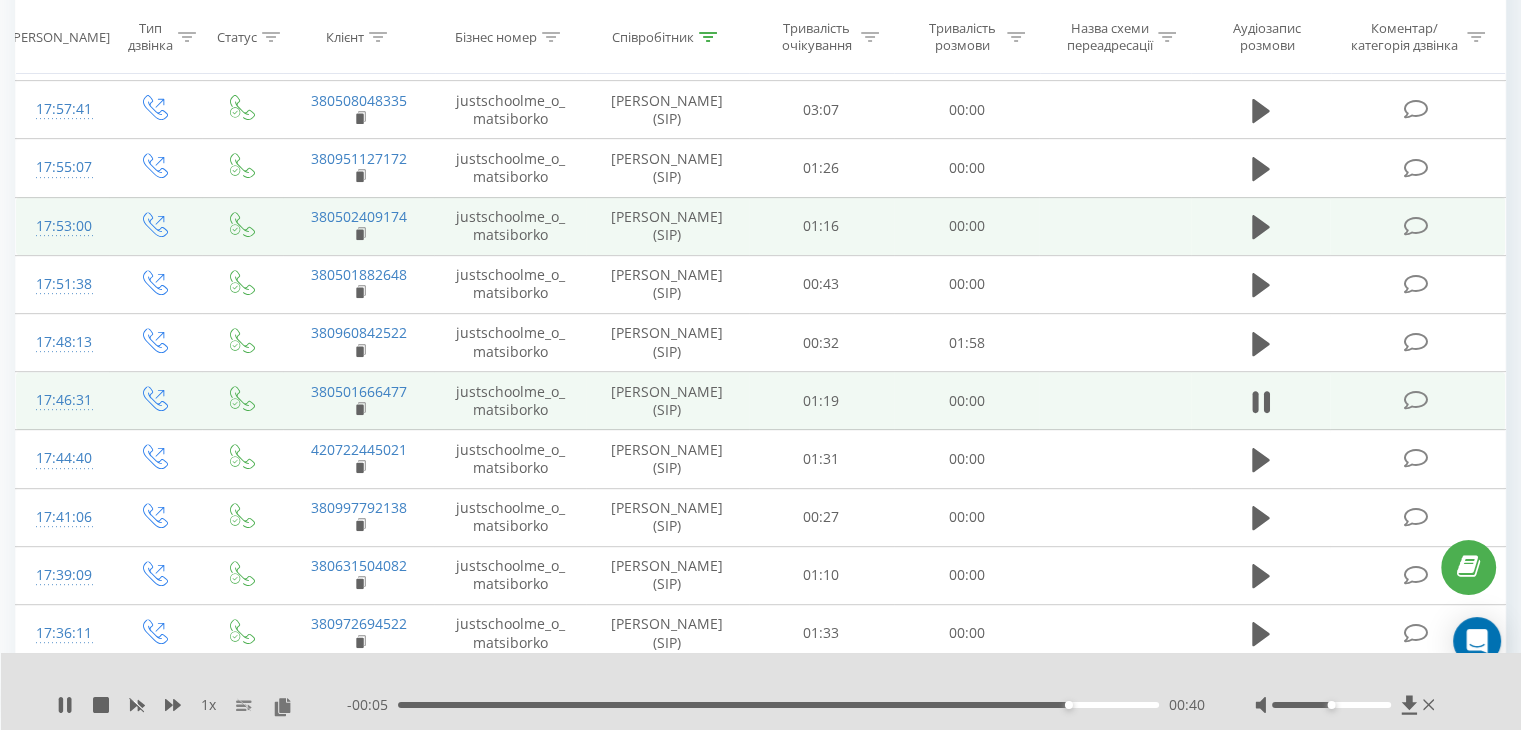 click on "00:40" at bounding box center (778, 705) 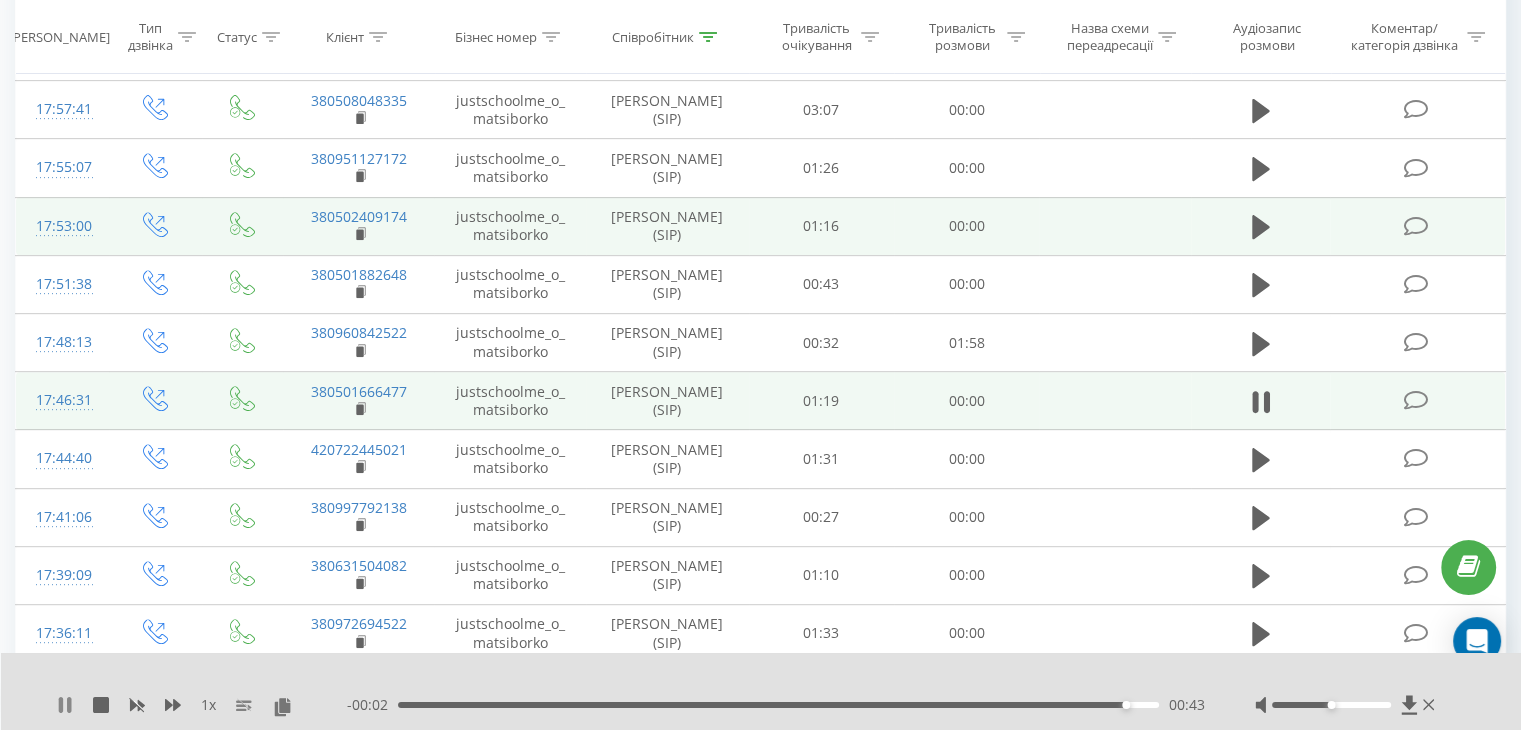 click 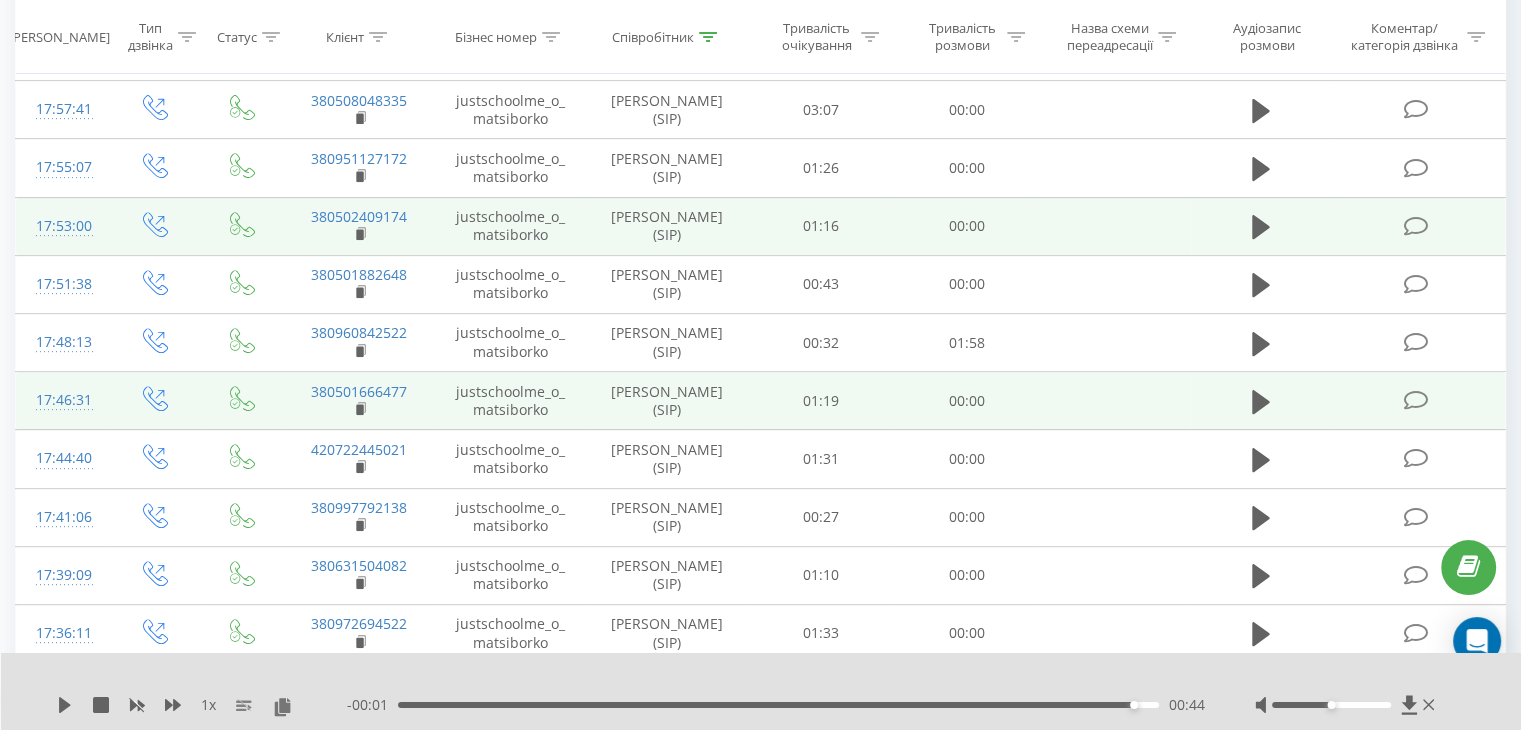 click on "380501666477" at bounding box center [358, 401] 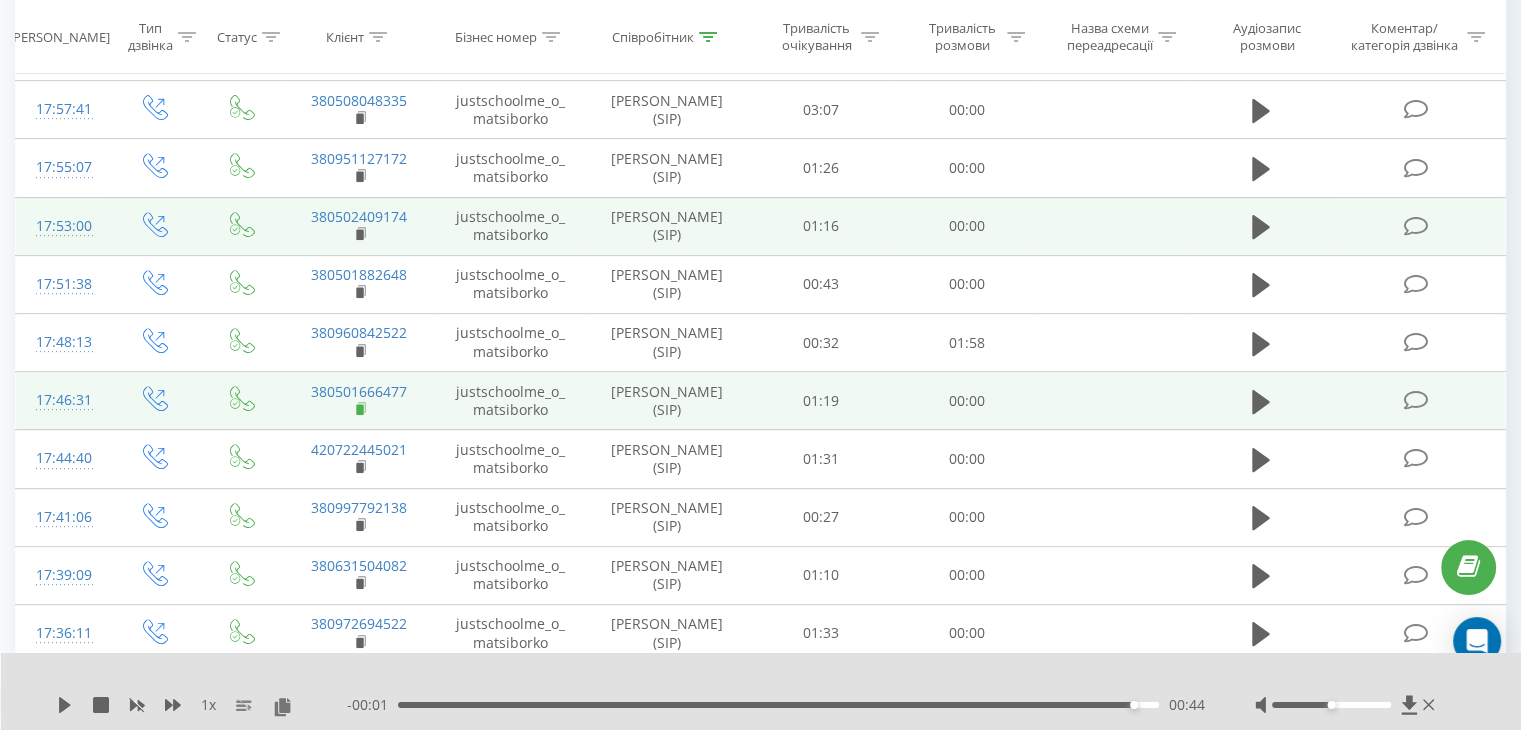 click 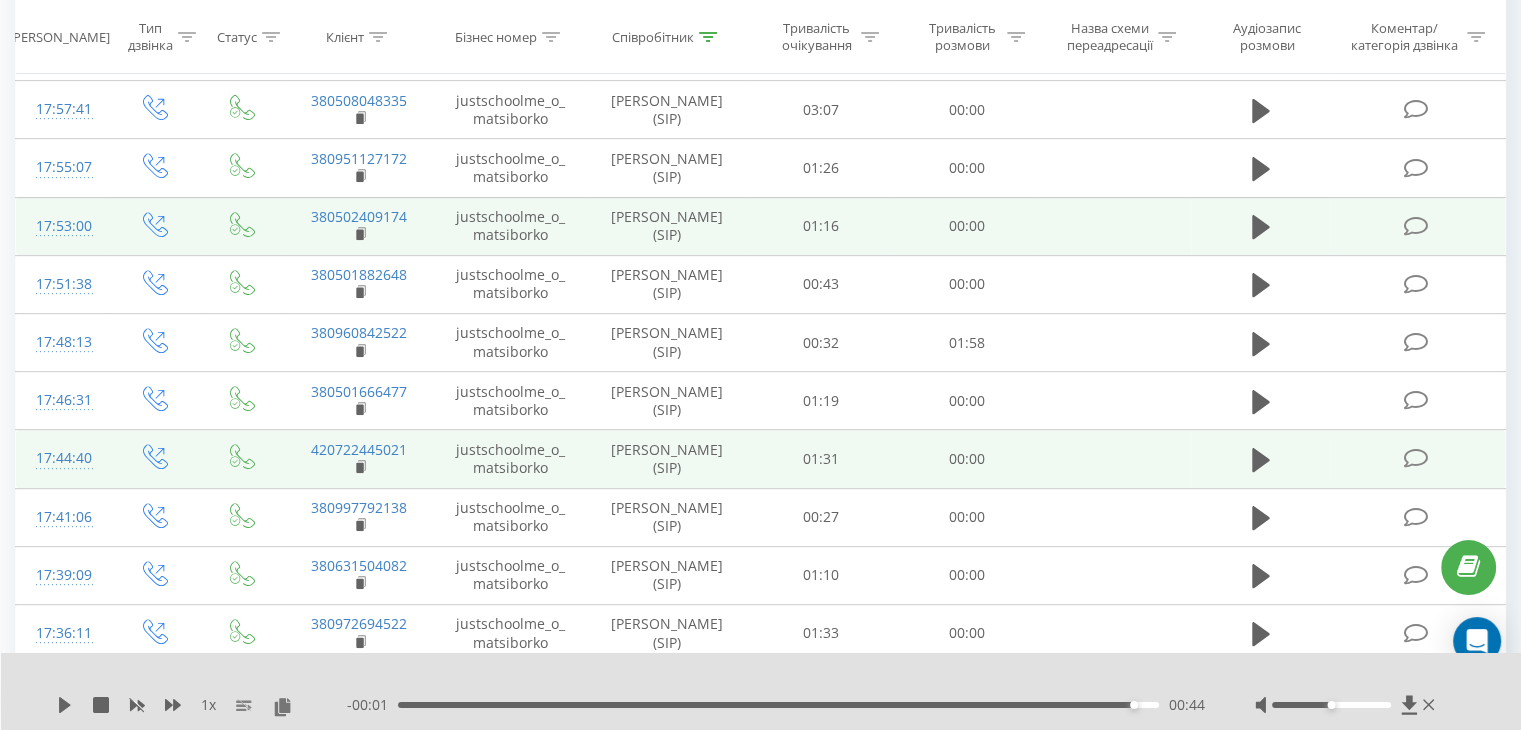 click 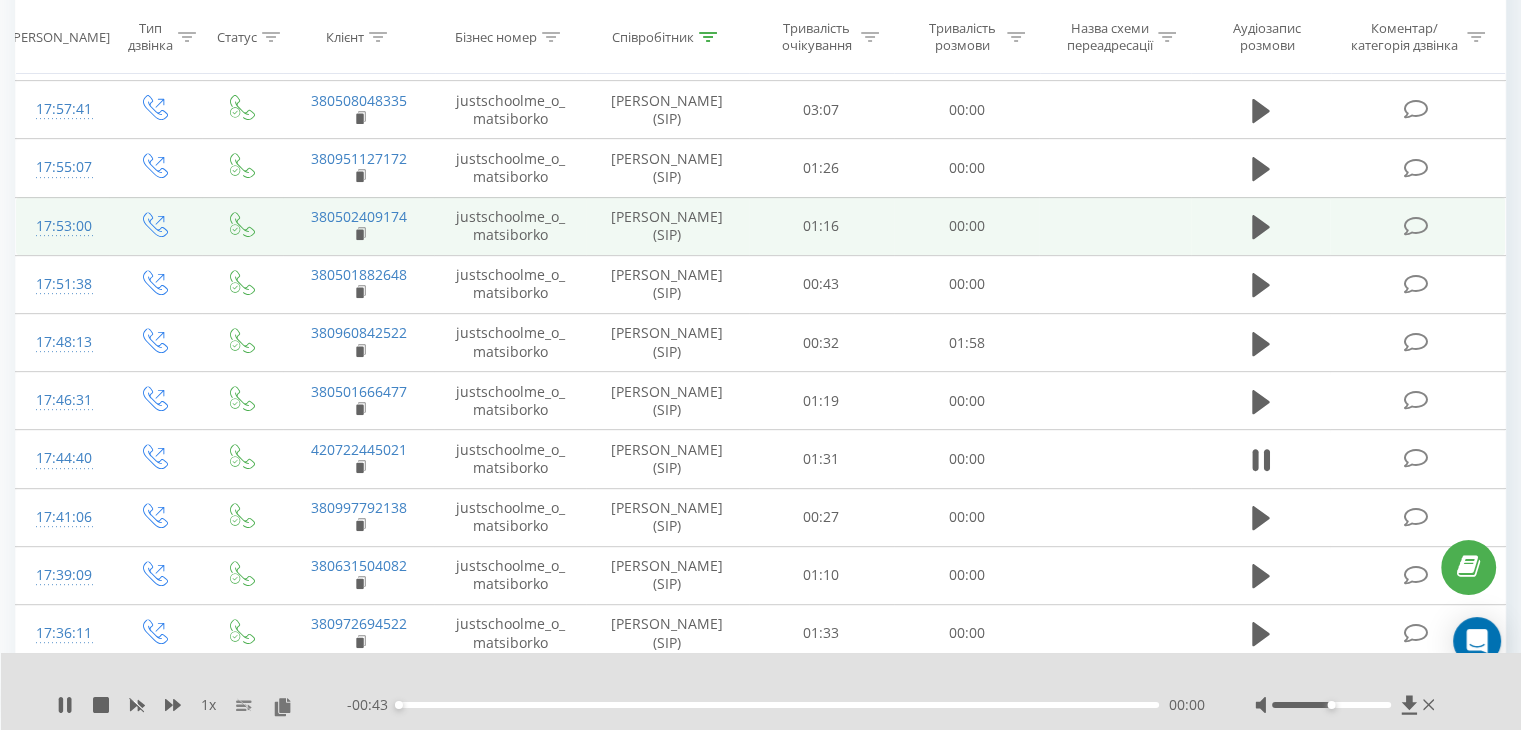click on "00:00" at bounding box center (778, 705) 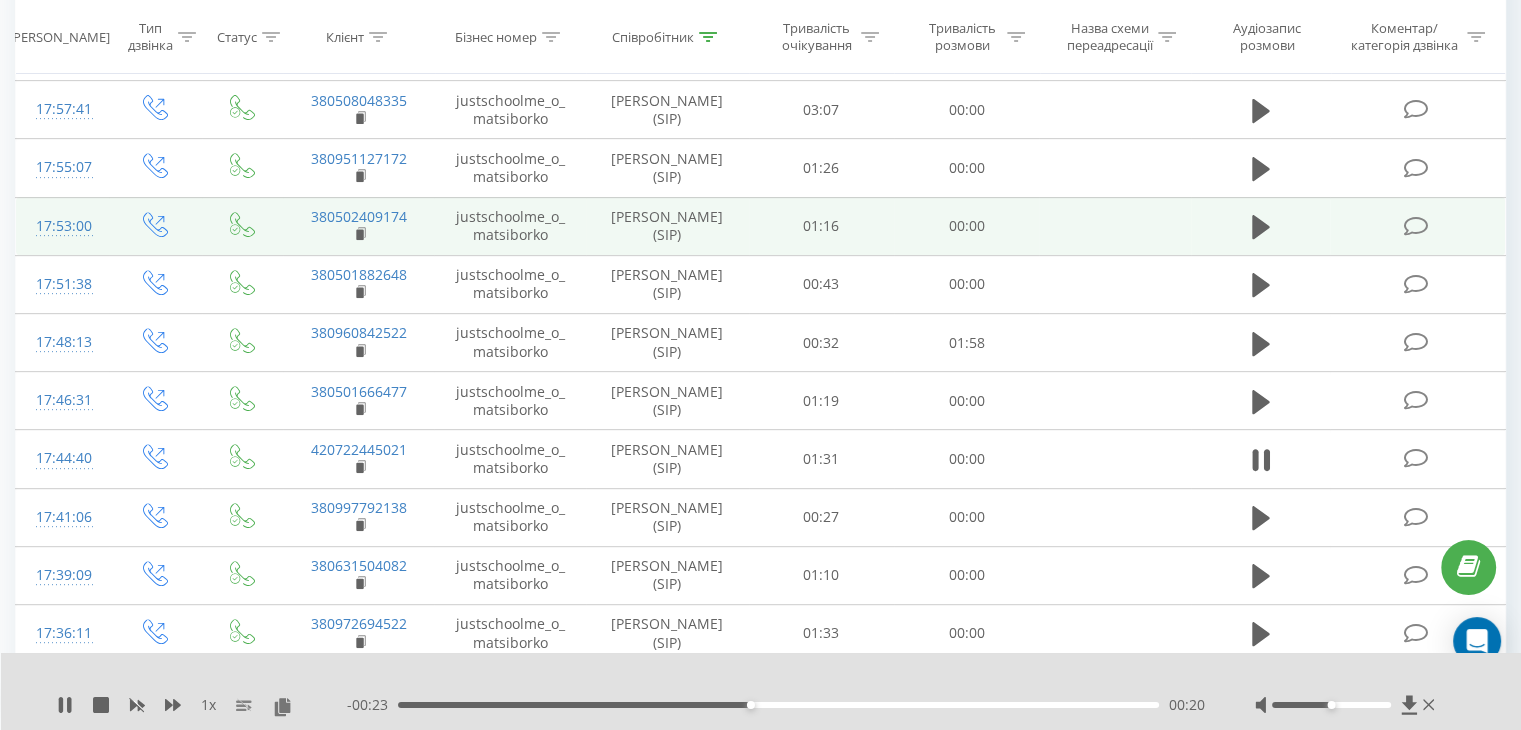 click on "00:20" at bounding box center [778, 705] 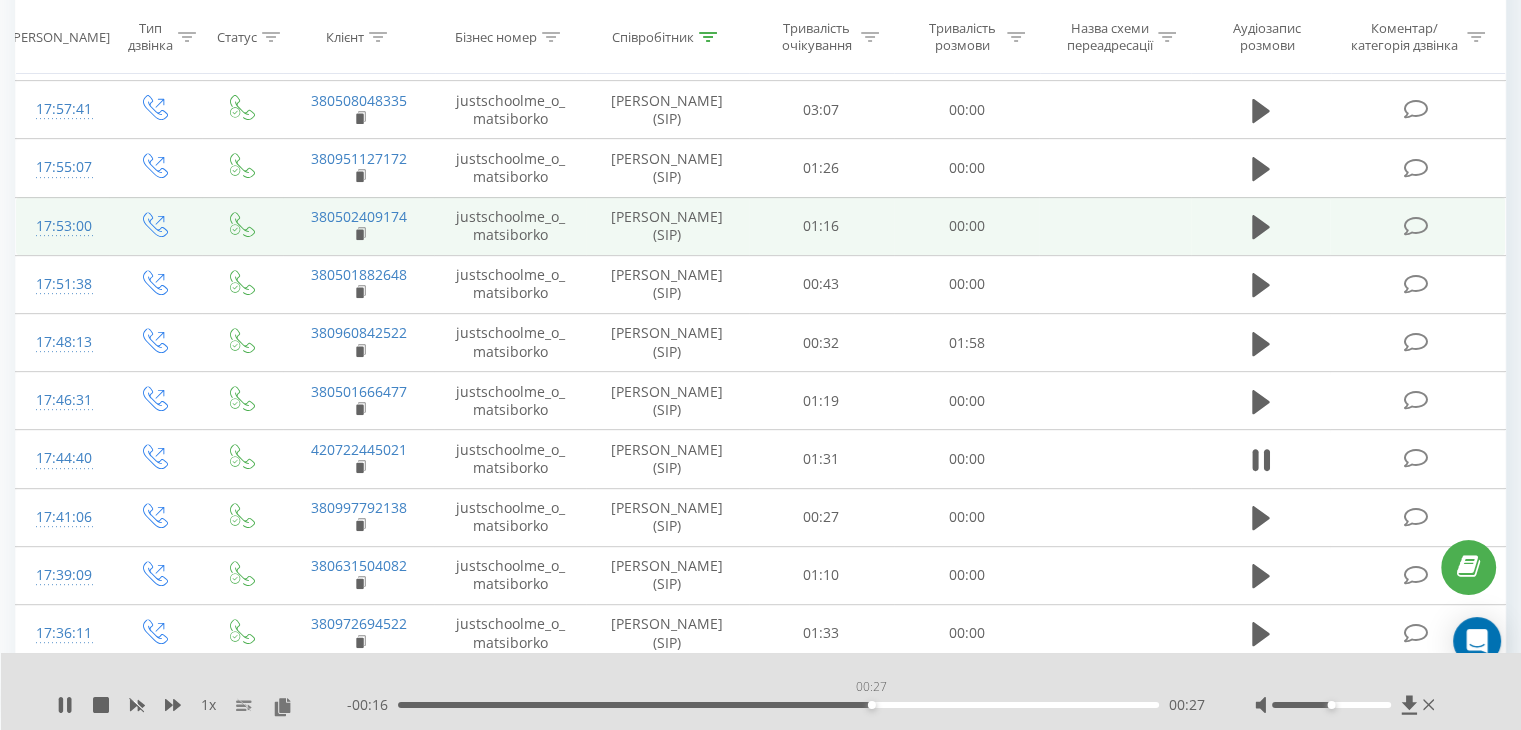 click on "00:27" at bounding box center [778, 705] 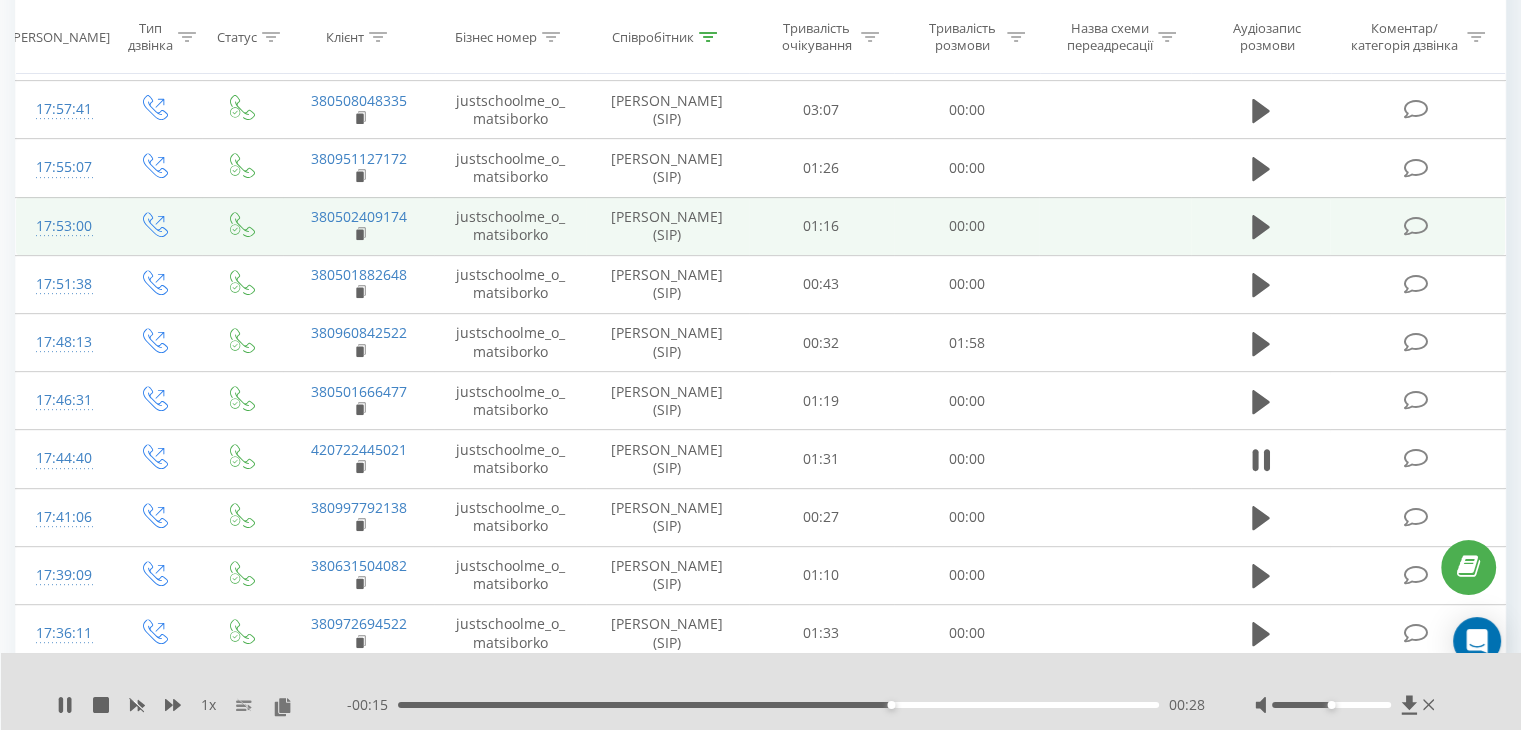 click on "00:28" at bounding box center (778, 705) 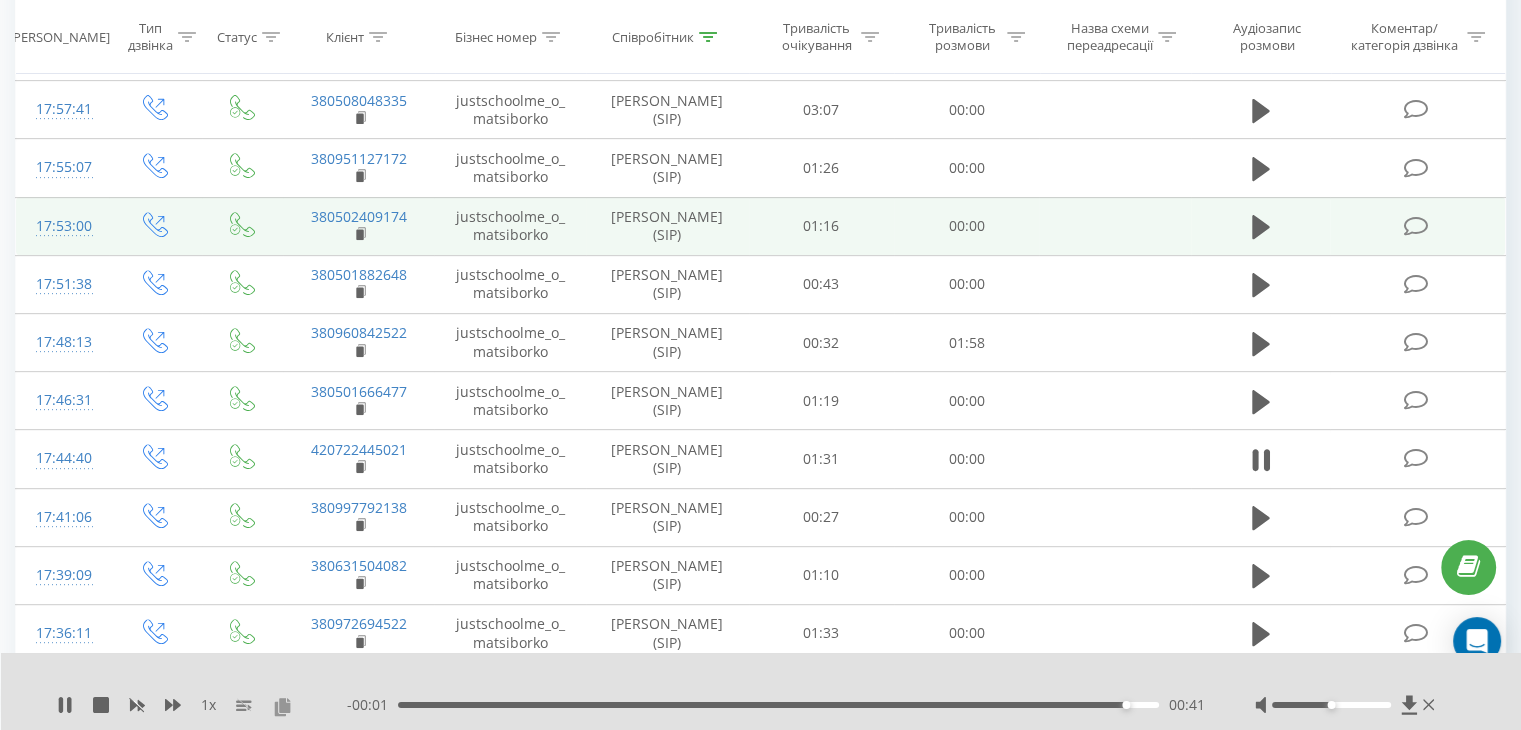 click at bounding box center [282, 706] 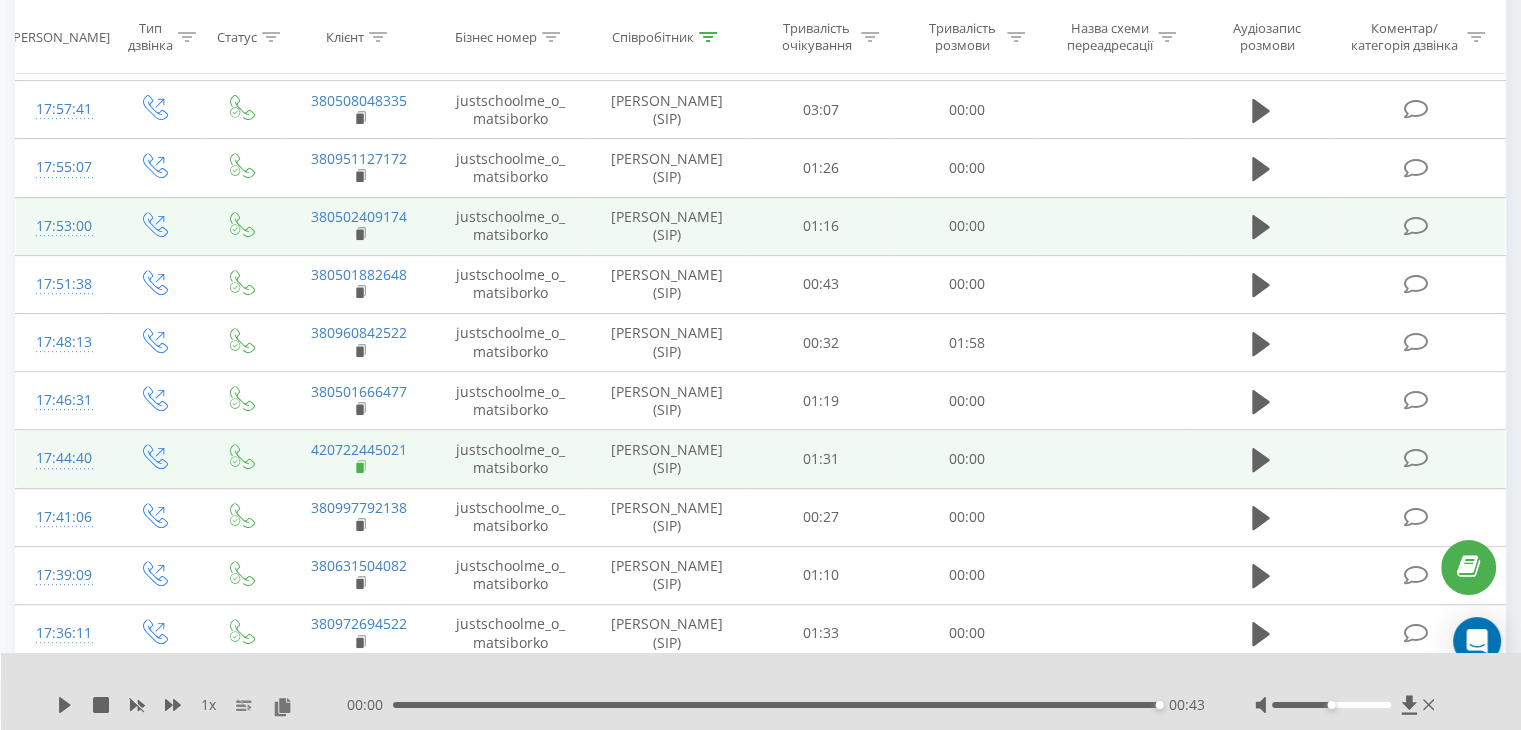 click 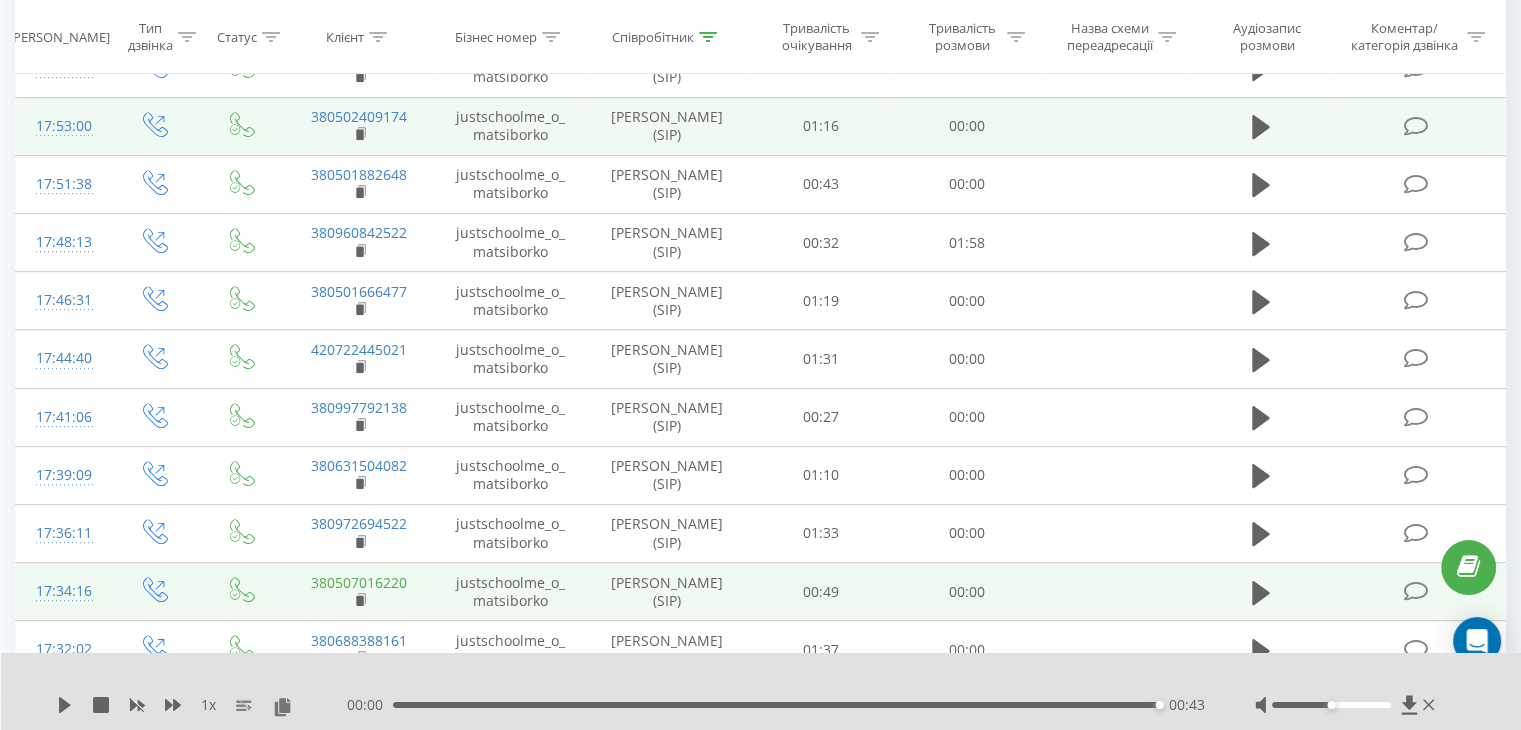 scroll, scrollTop: 1000, scrollLeft: 0, axis: vertical 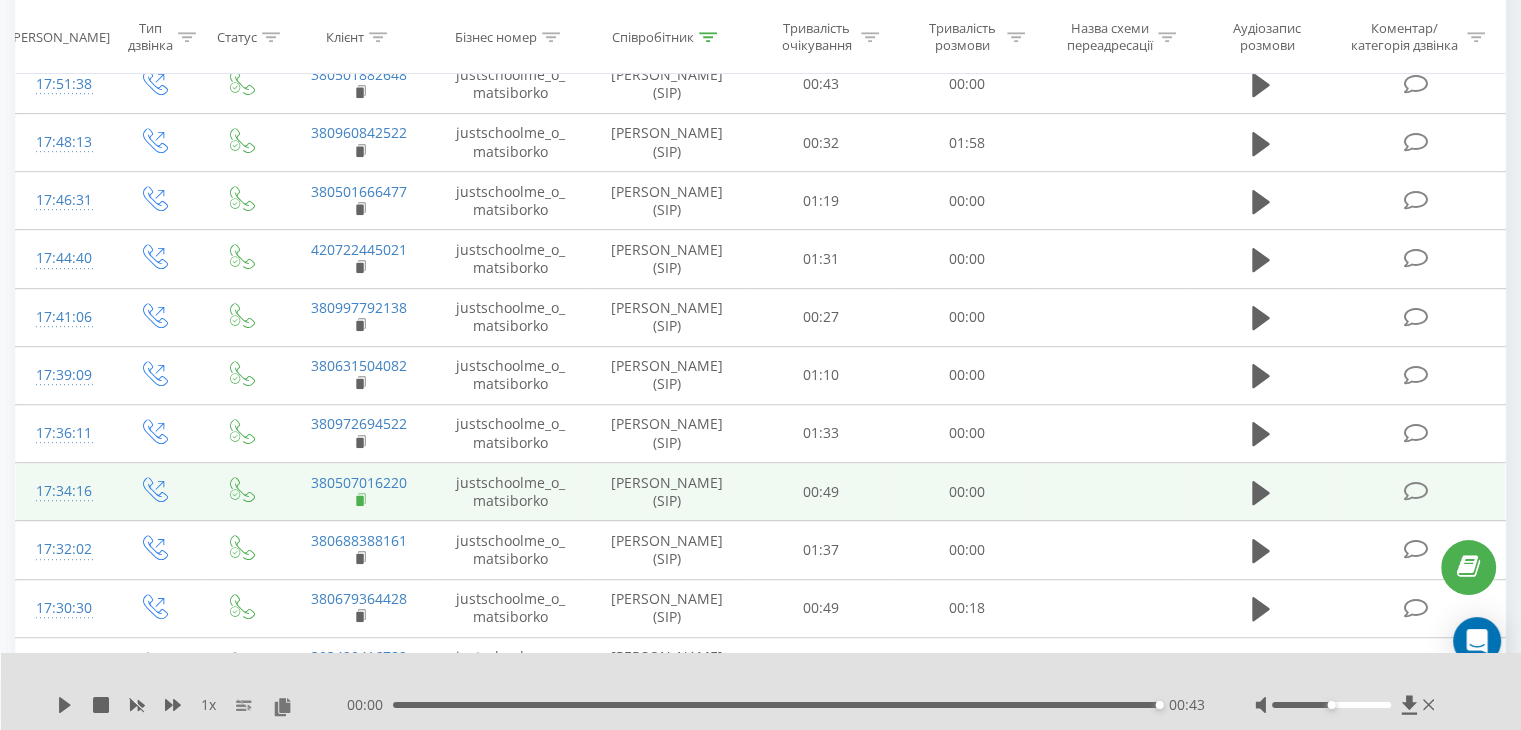 click 